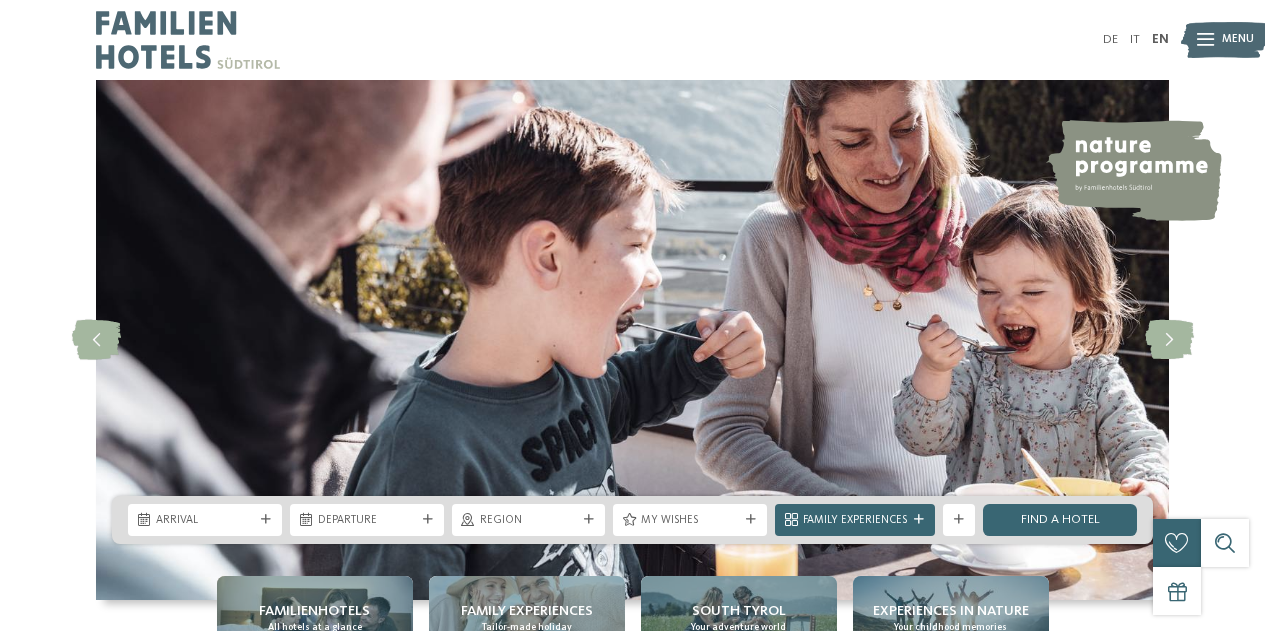 scroll, scrollTop: 0, scrollLeft: 0, axis: both 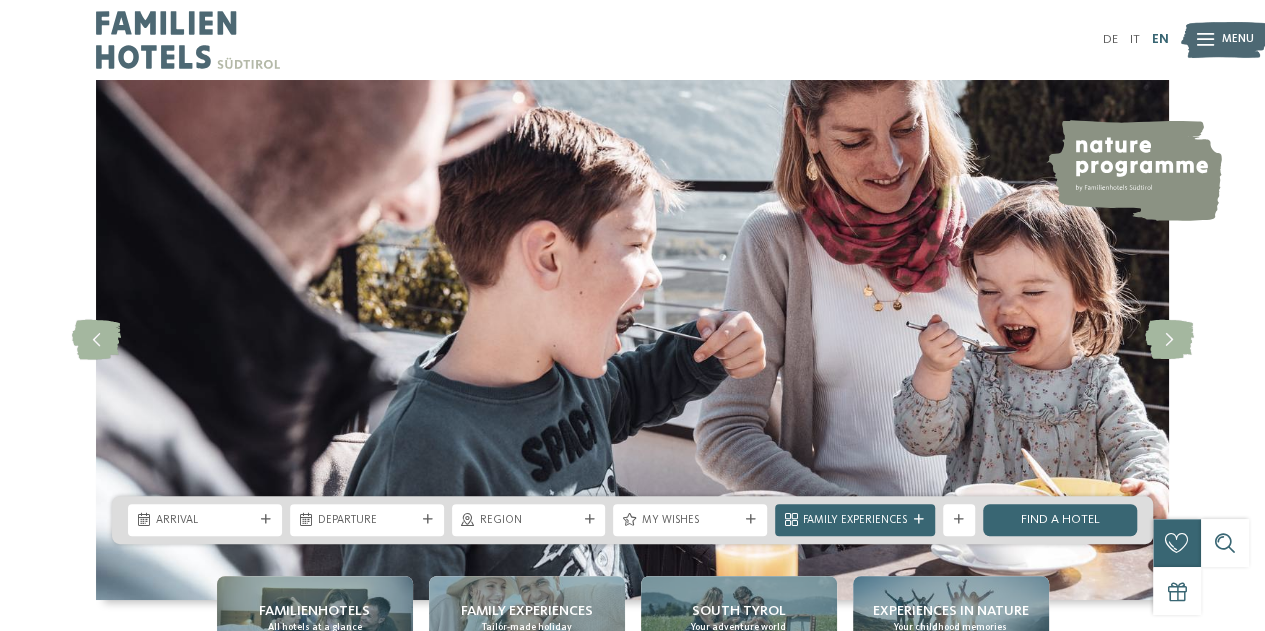 click on "EN" at bounding box center (1160, 39) 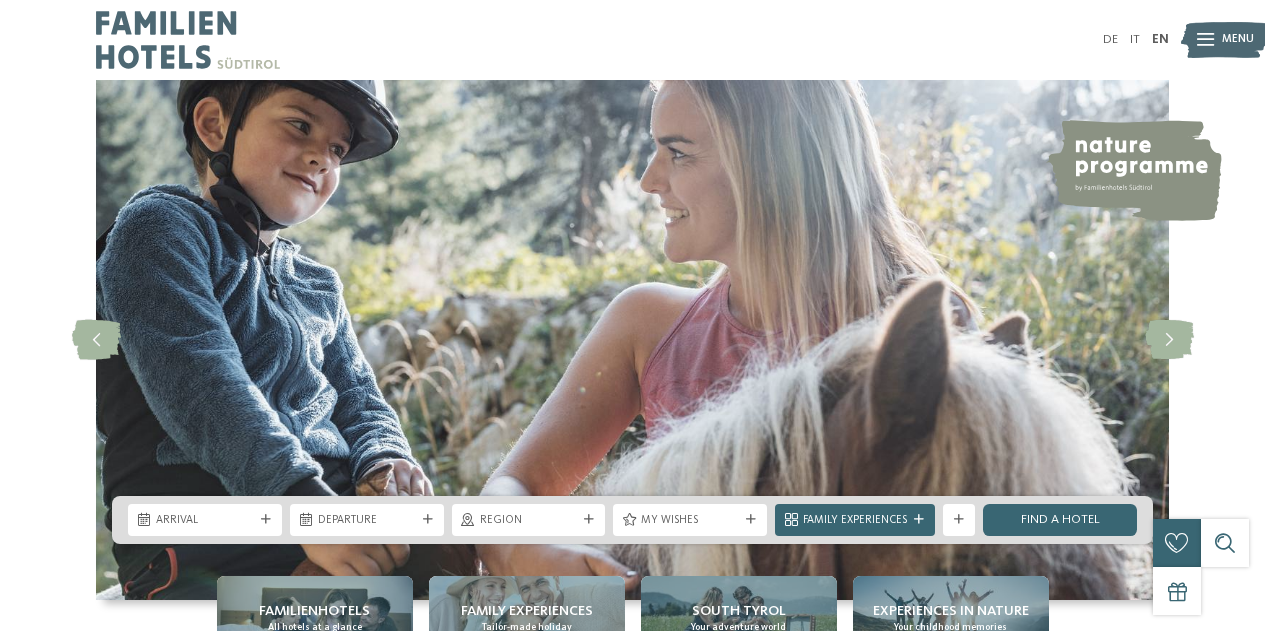 scroll, scrollTop: 322, scrollLeft: 0, axis: vertical 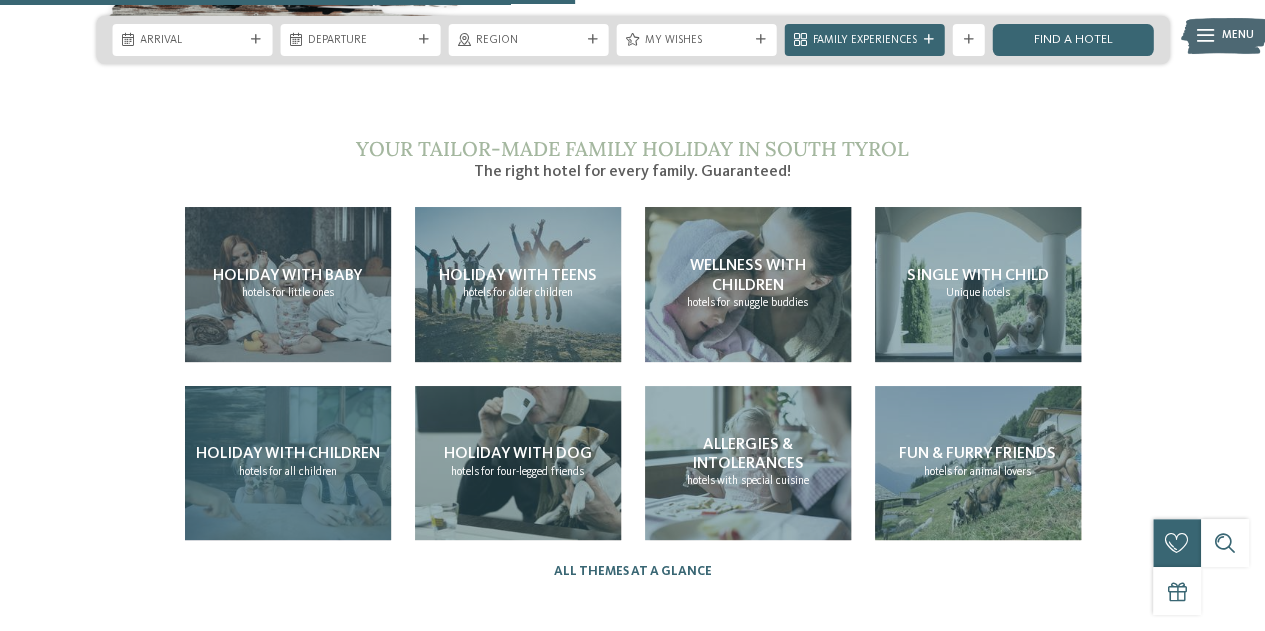click on "Holiday with children" at bounding box center [288, 454] 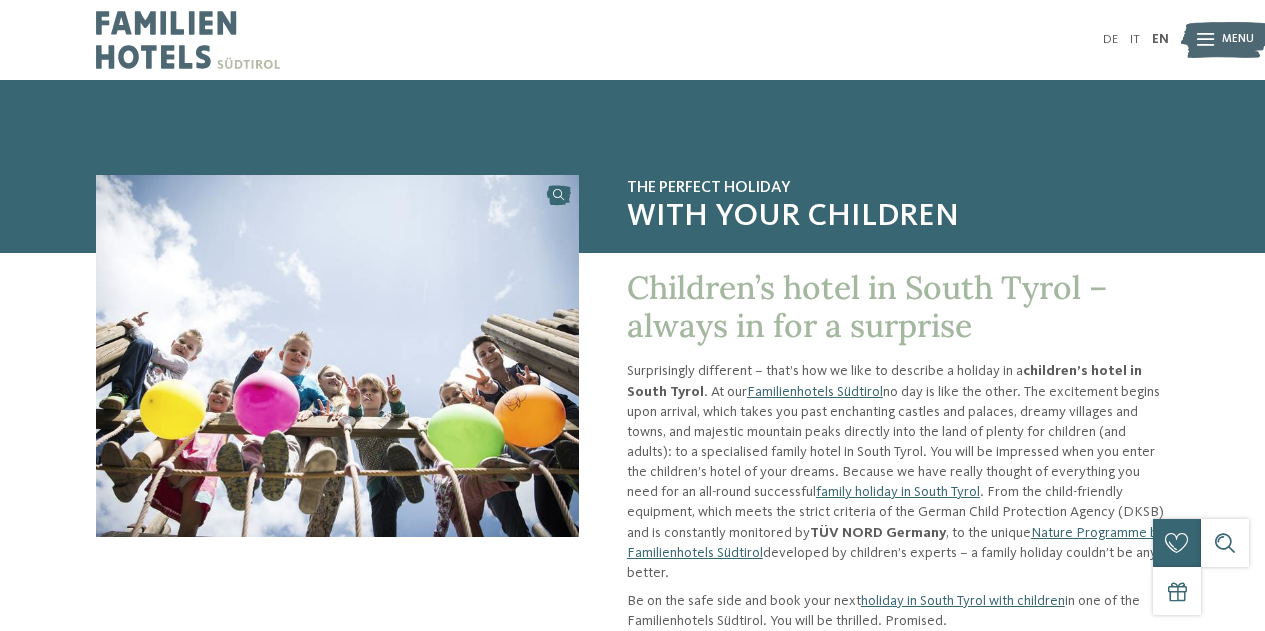 scroll, scrollTop: 0, scrollLeft: 0, axis: both 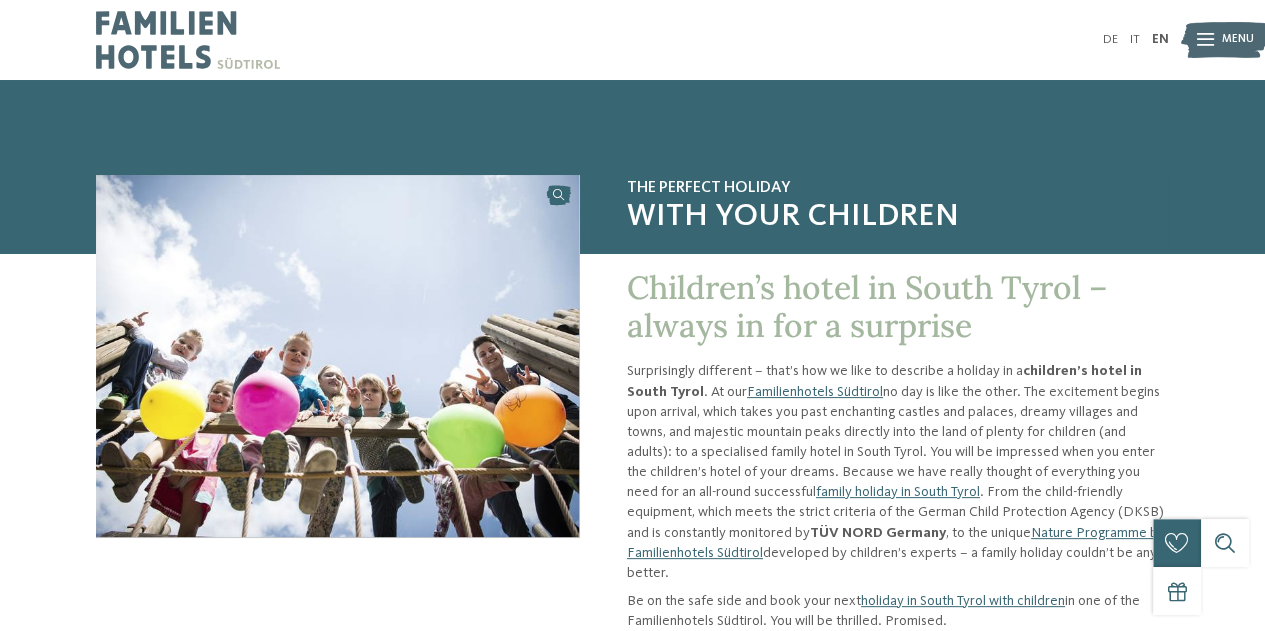 click on "Surprisingly different – that’s how we like to describe a holiday in a  children’s hotel in South Tyrol . At our  Familienhotels Südtirol  no day is like the other. The excitement begins upon arrival, which takes you past enchanting castles and palaces, dreamy villages and towns, and majestic mountain peaks directly into the land of plenty for children (and adults): to a specialised family hotel in South Tyrol. You will be impressed when you enter the children’s hotel of your dreams. Because we have really thought of everything you need for an all-round successful  family holiday in South Tyrol . From the child-friendly equipment, which meets the strict criteria of the German Child Protection Agency (DKSB) and is constantly monitored by  TÜV NORD Germany , to the unique  Nature Programme by Familienhotels Südtirol  developed by children’s experts – a family holiday couldn’t be any better." at bounding box center [898, 472] 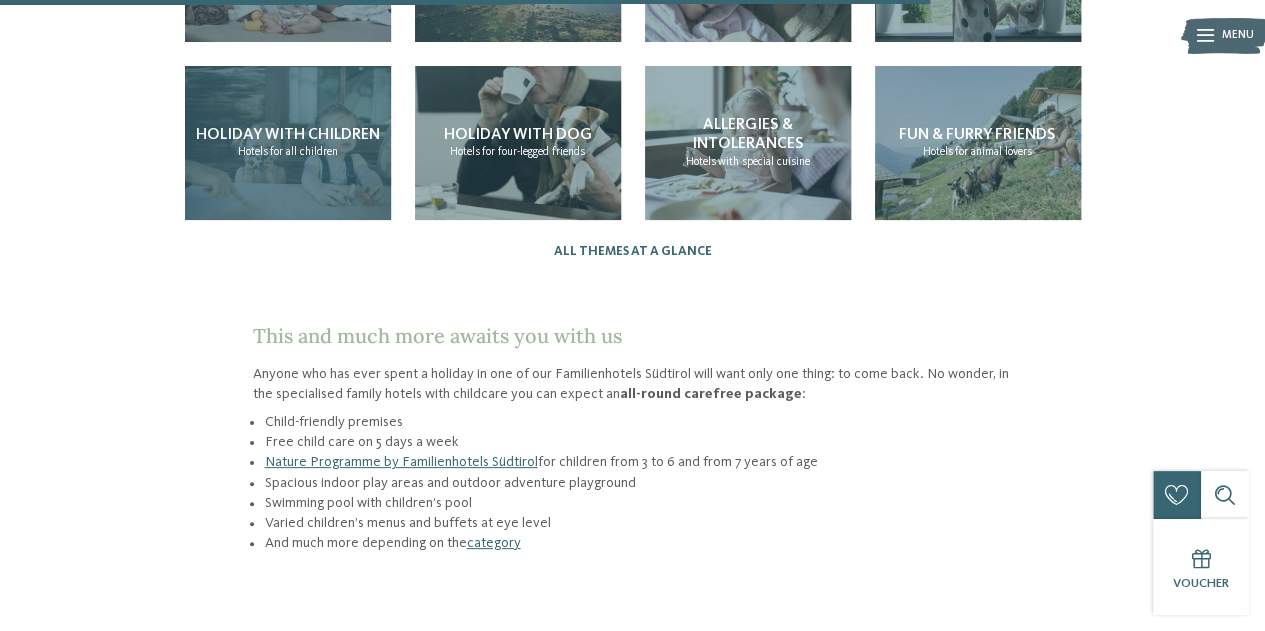 scroll, scrollTop: 2074, scrollLeft: 0, axis: vertical 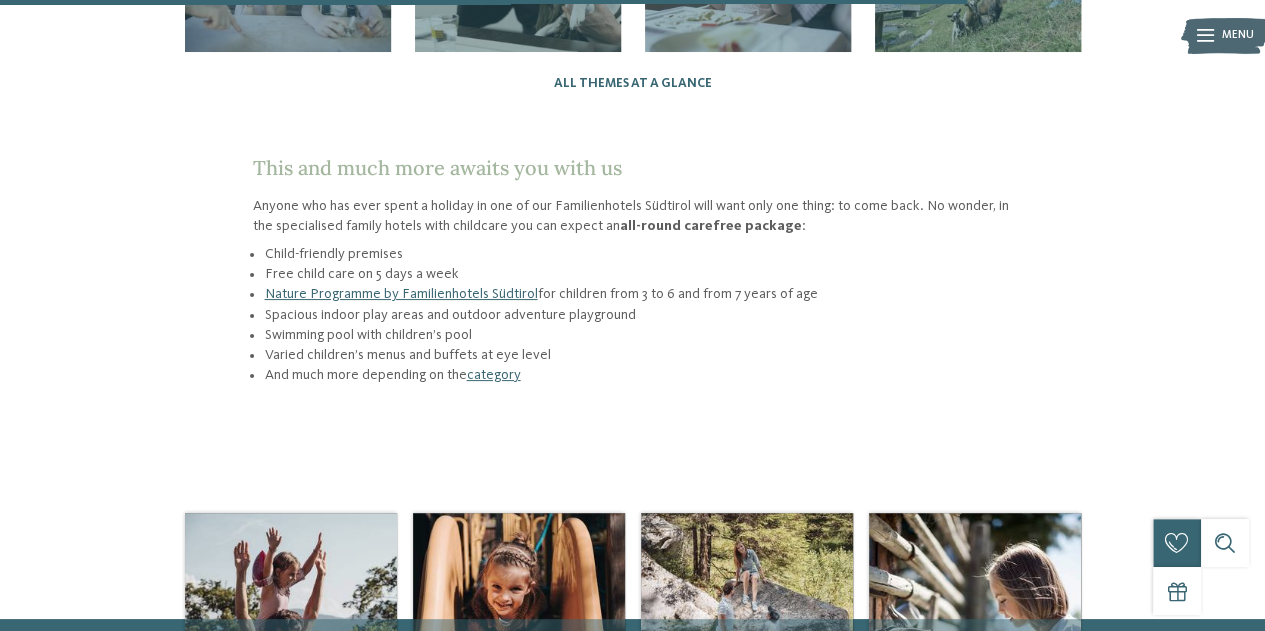 click on "The perfect holiday
with your children
Children’s hotel in South Tyrol – always in for a surprise
Surprisingly different – that’s how we like to describe a holiday in a  children’s hotel in South Tyrol . At our  Familienhotels Südtirol
3" at bounding box center (632, -741) 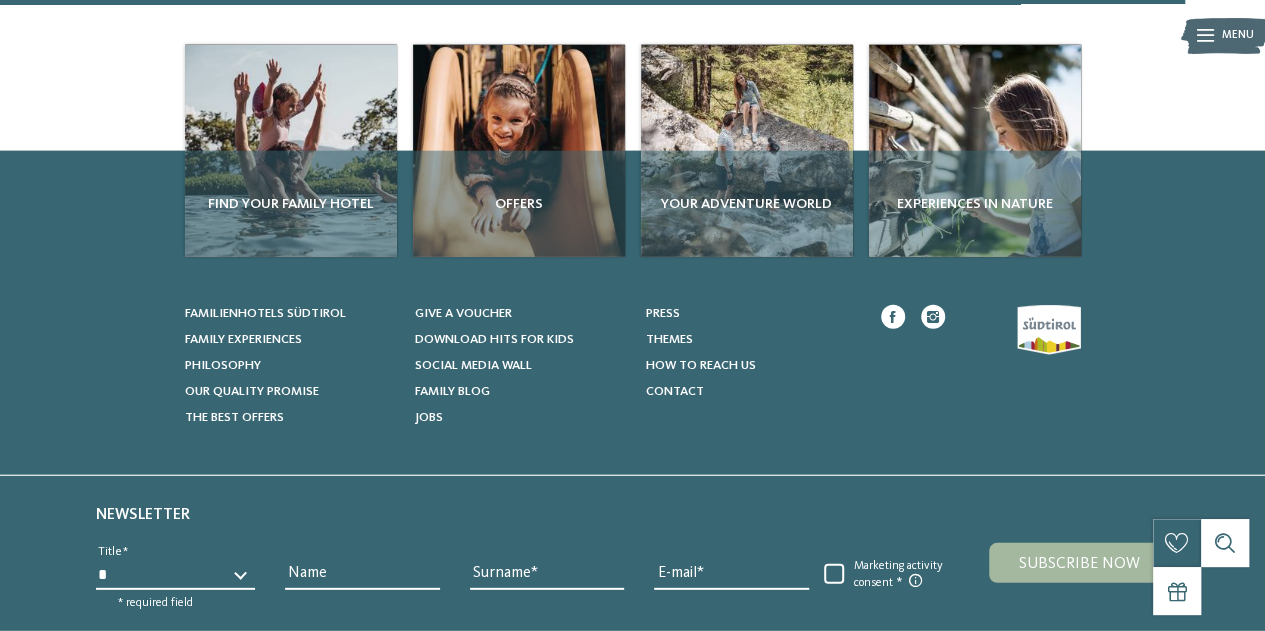 scroll, scrollTop: 2543, scrollLeft: 0, axis: vertical 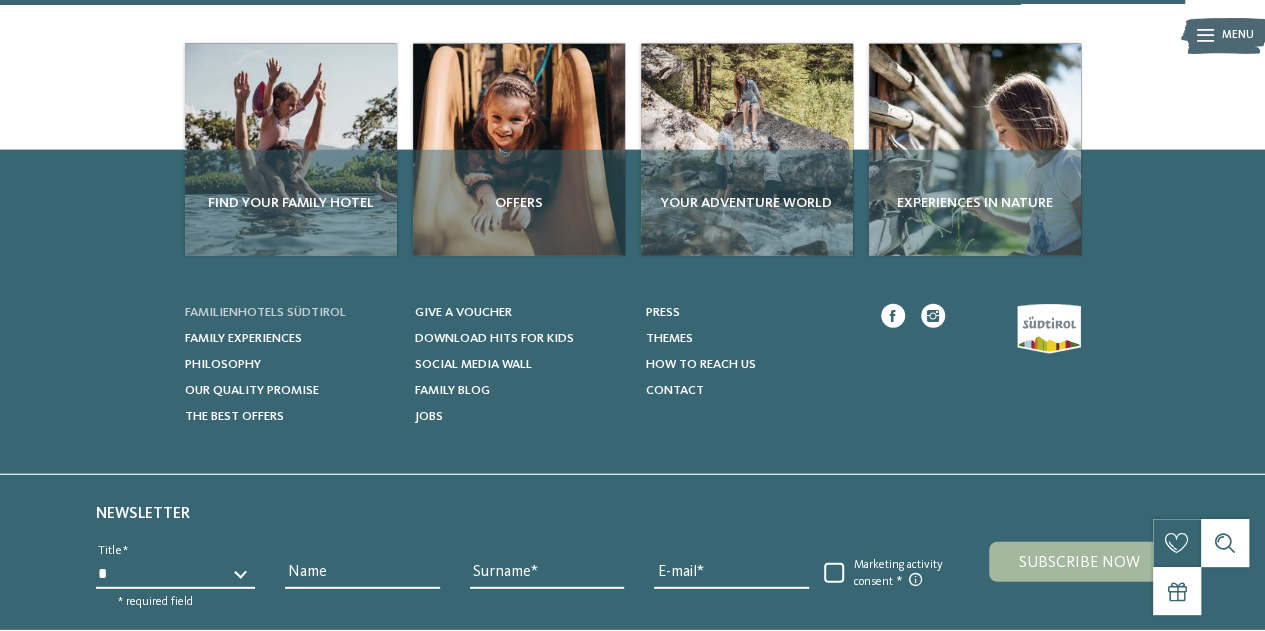 click on "Familienhotels Südtirol" at bounding box center [265, 312] 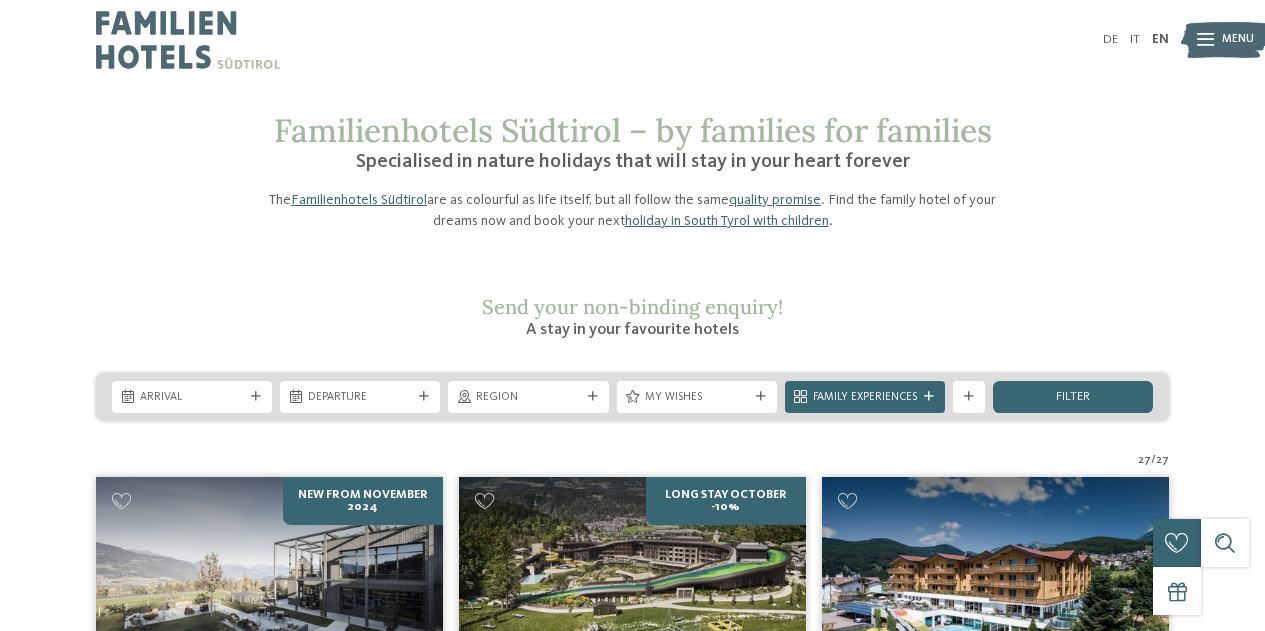 scroll, scrollTop: 0, scrollLeft: 0, axis: both 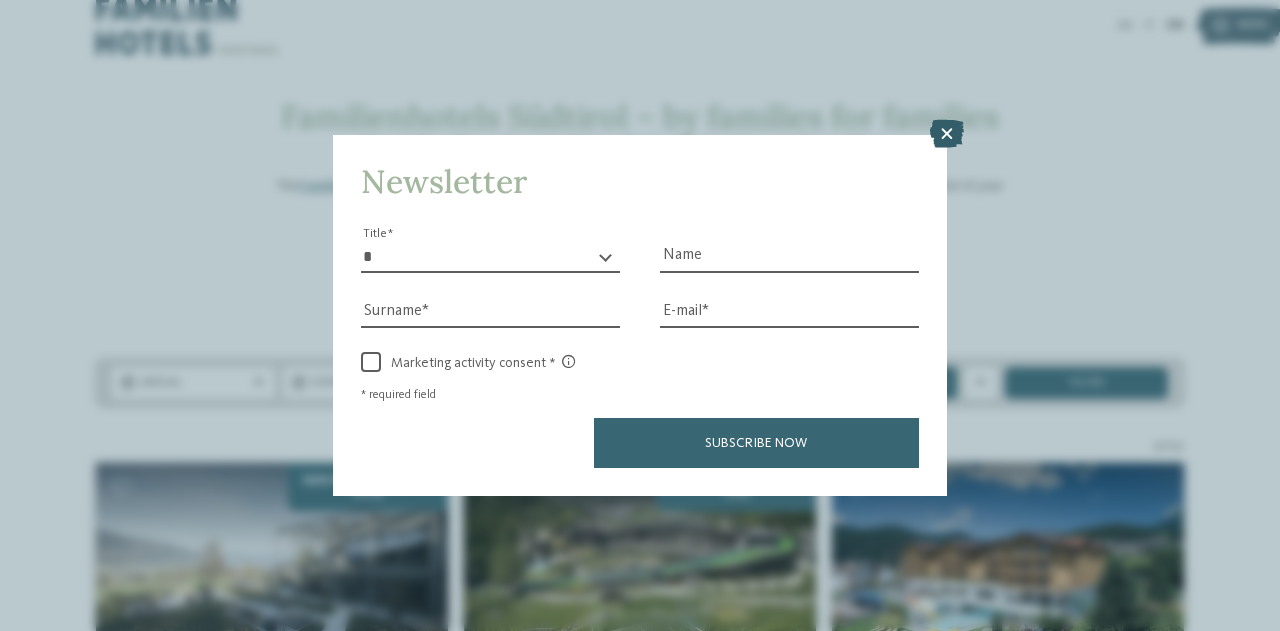 click at bounding box center [947, 134] 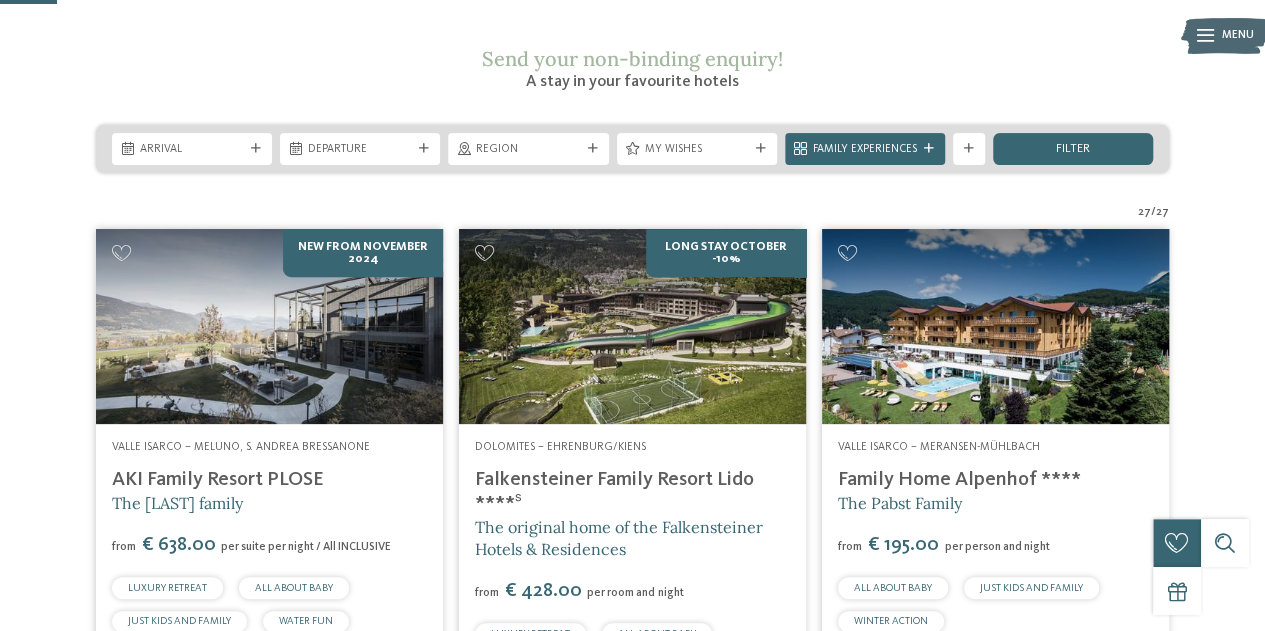 scroll, scrollTop: 249, scrollLeft: 0, axis: vertical 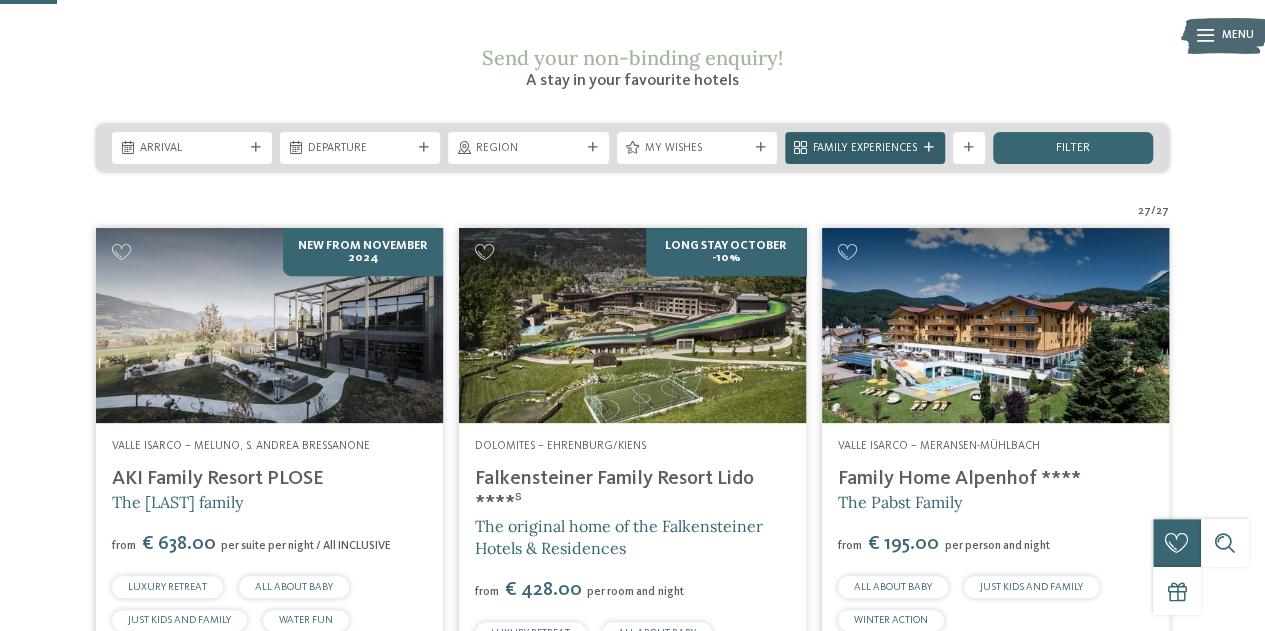 click on "Family Experiences" at bounding box center (865, 149) 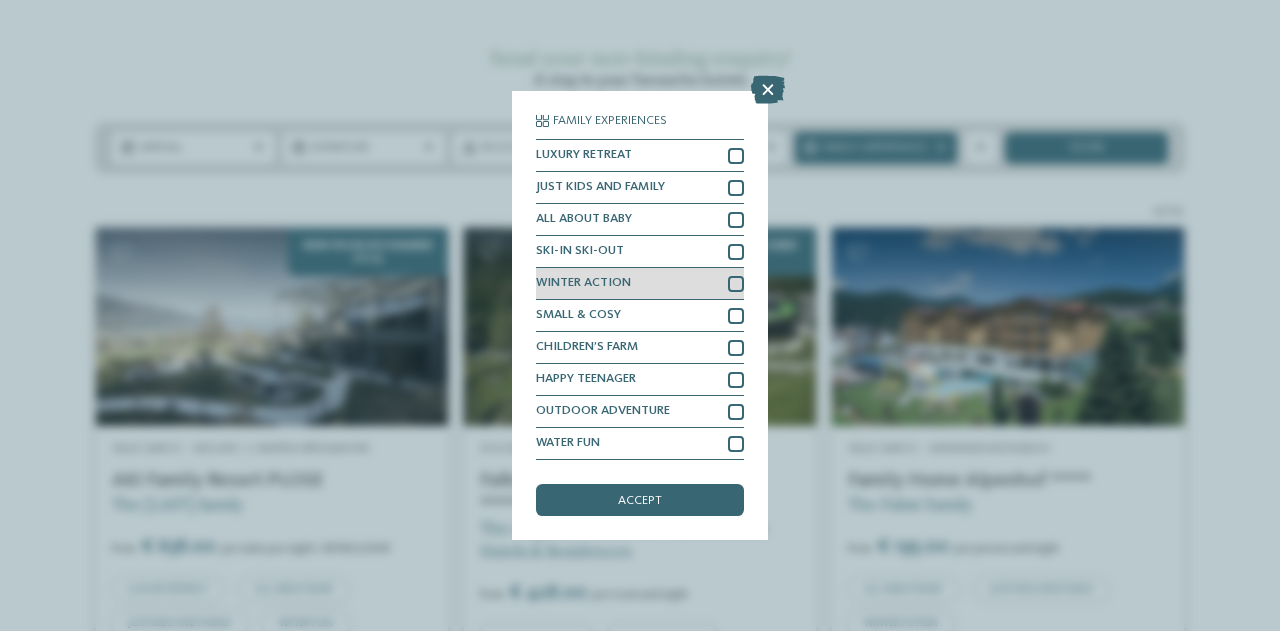 click at bounding box center (736, 284) 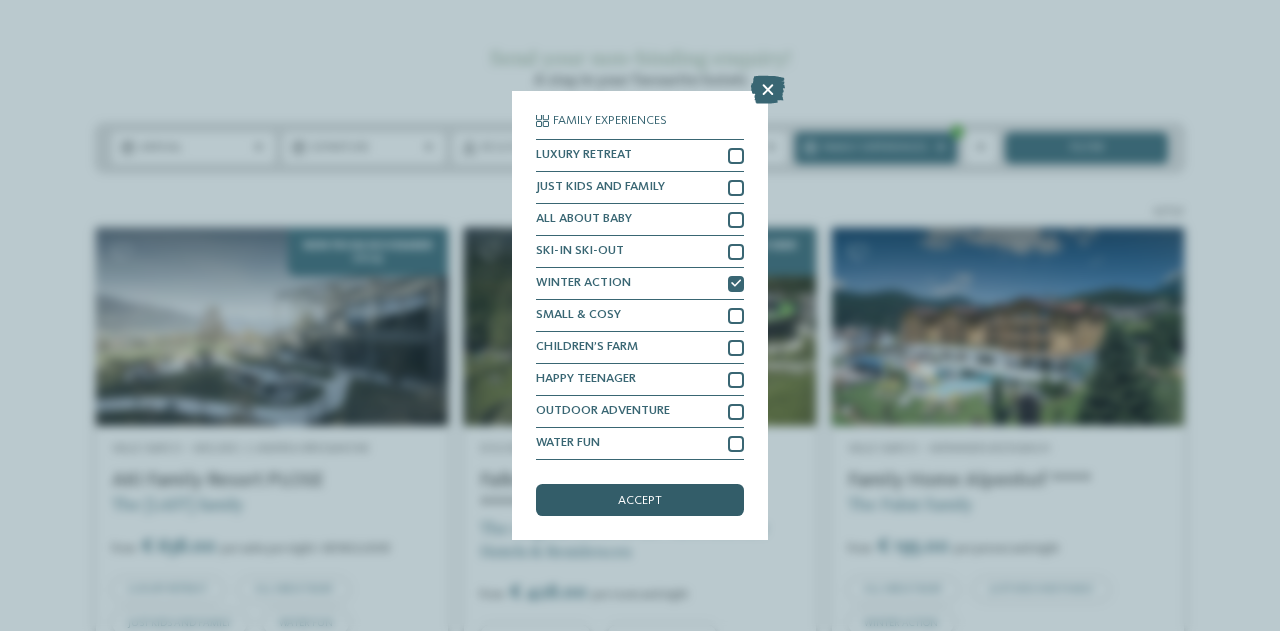 click on "accept" at bounding box center (640, 500) 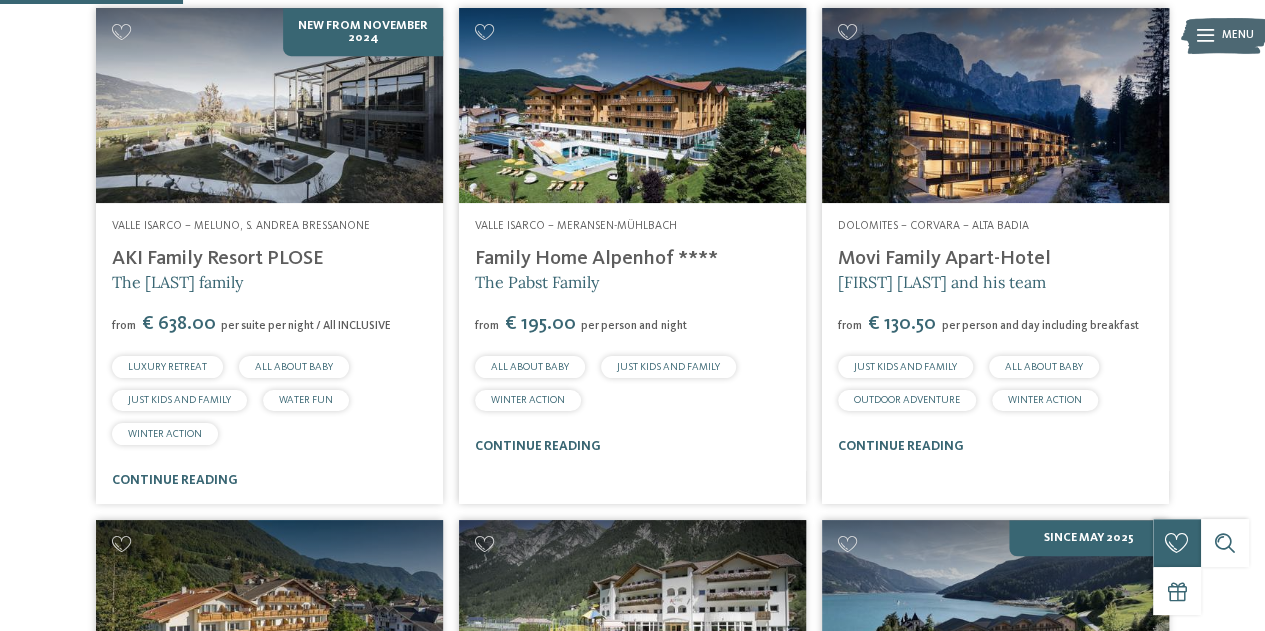 scroll, scrollTop: 568, scrollLeft: 0, axis: vertical 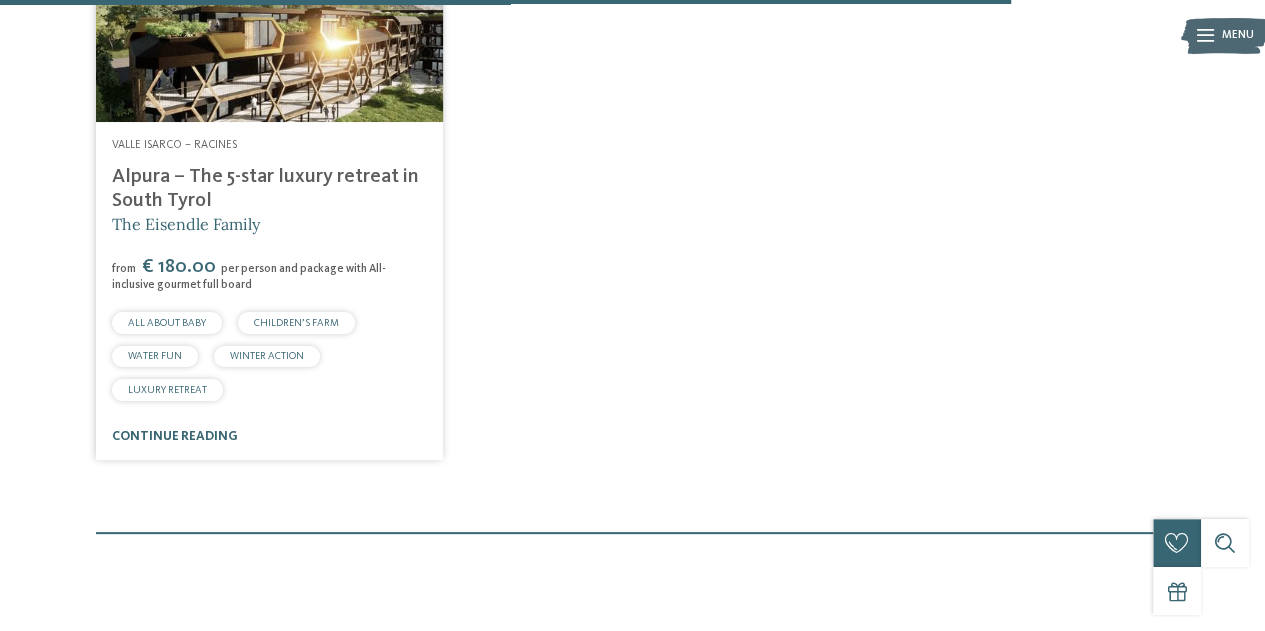 click on "NEW from November 2024
Valle Isarco – Meluno, S. Andrea Bressanone
AKI Family Resort PLOSE
The Sanoner family
from
LUXURY RETREAT" at bounding box center [632, -1054] 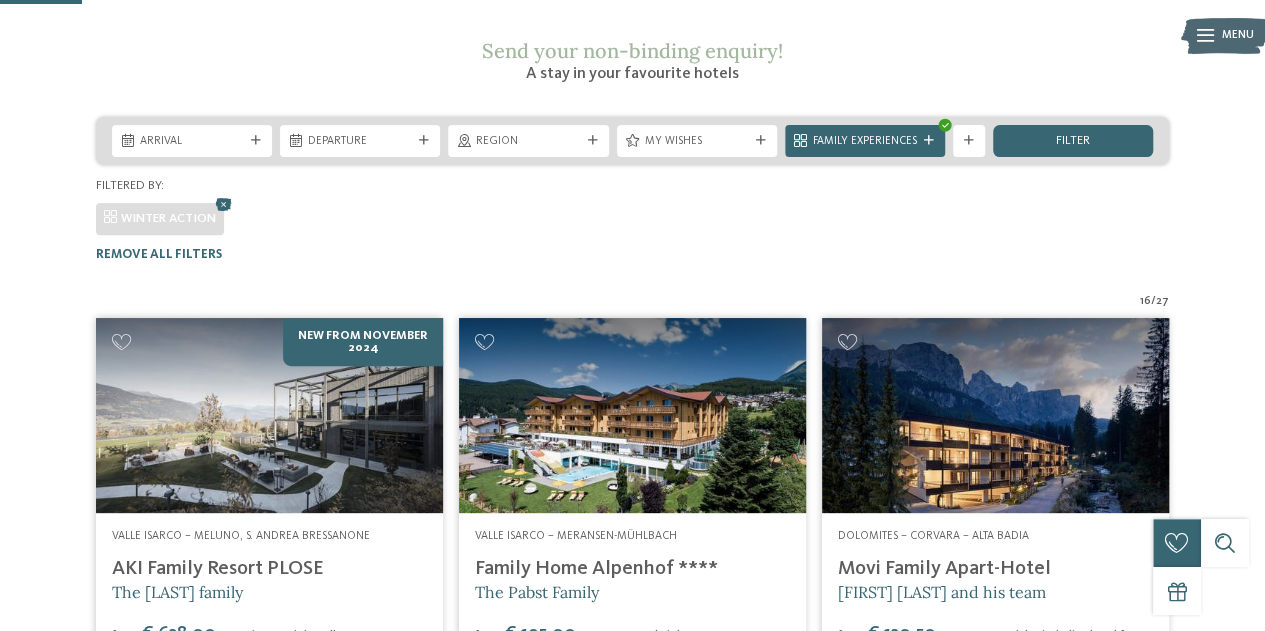 scroll, scrollTop: 257, scrollLeft: 0, axis: vertical 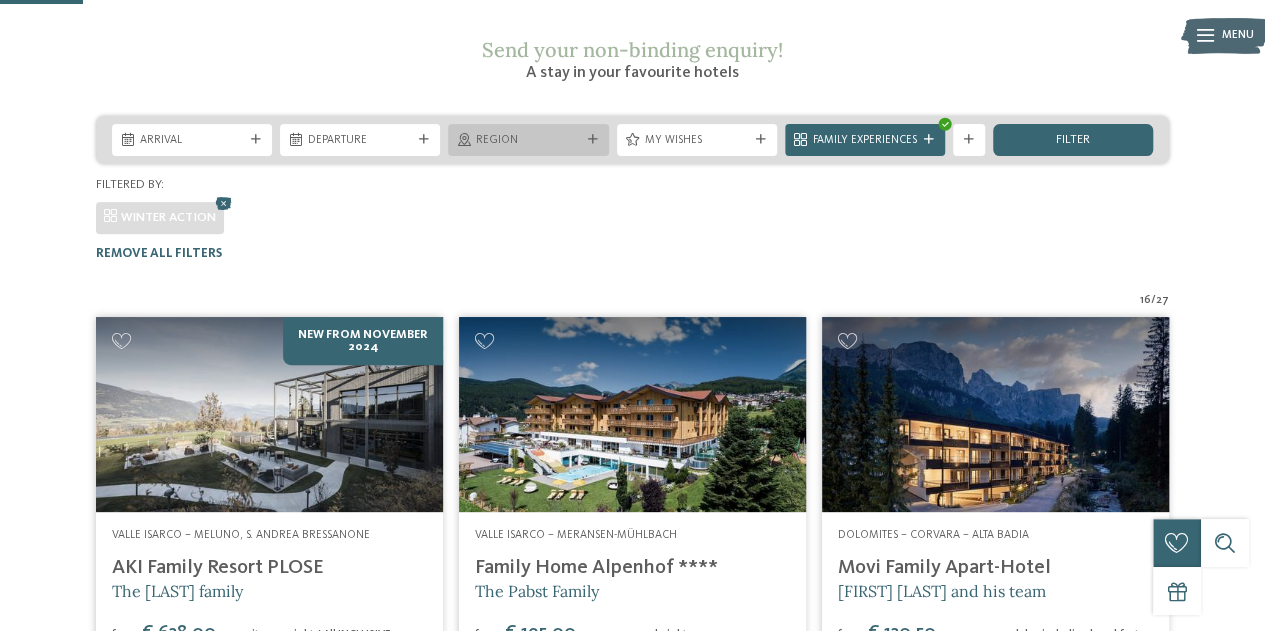 click on "Region" at bounding box center [528, 141] 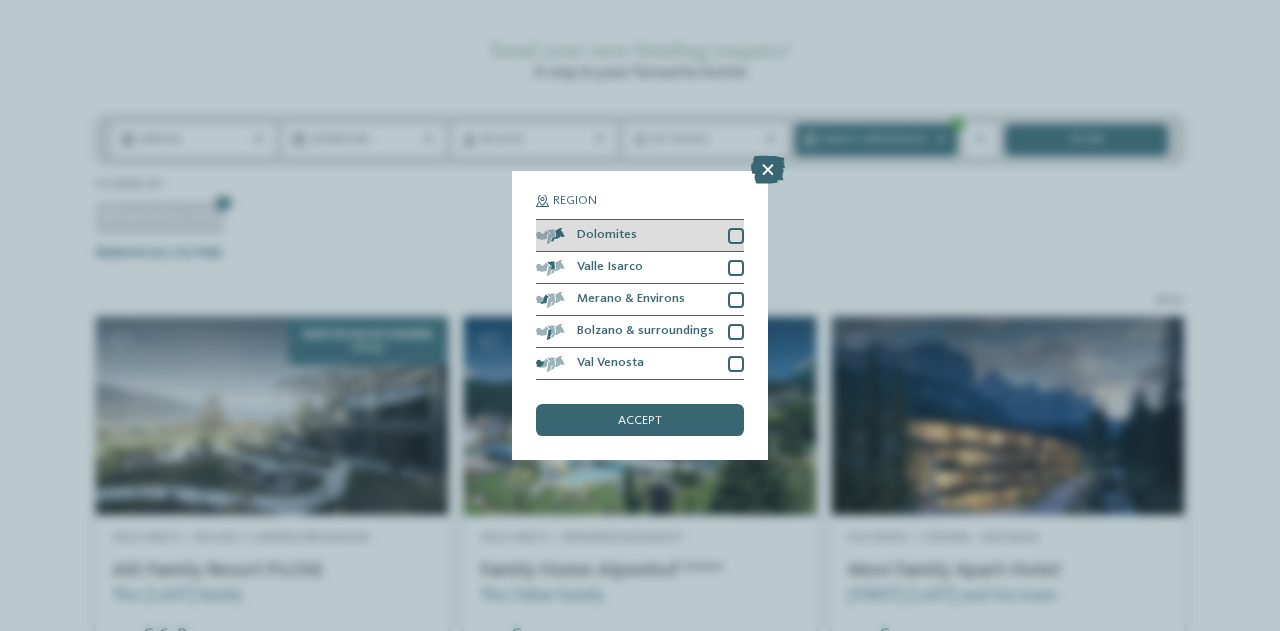click at bounding box center (736, 236) 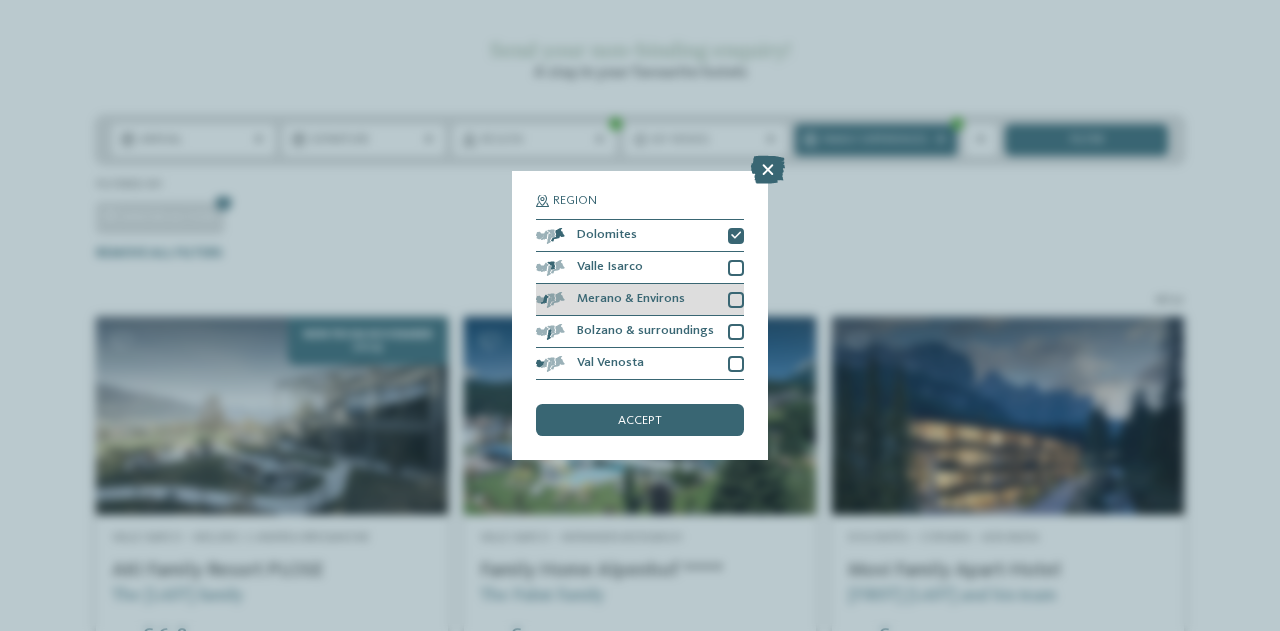 click at bounding box center [736, 300] 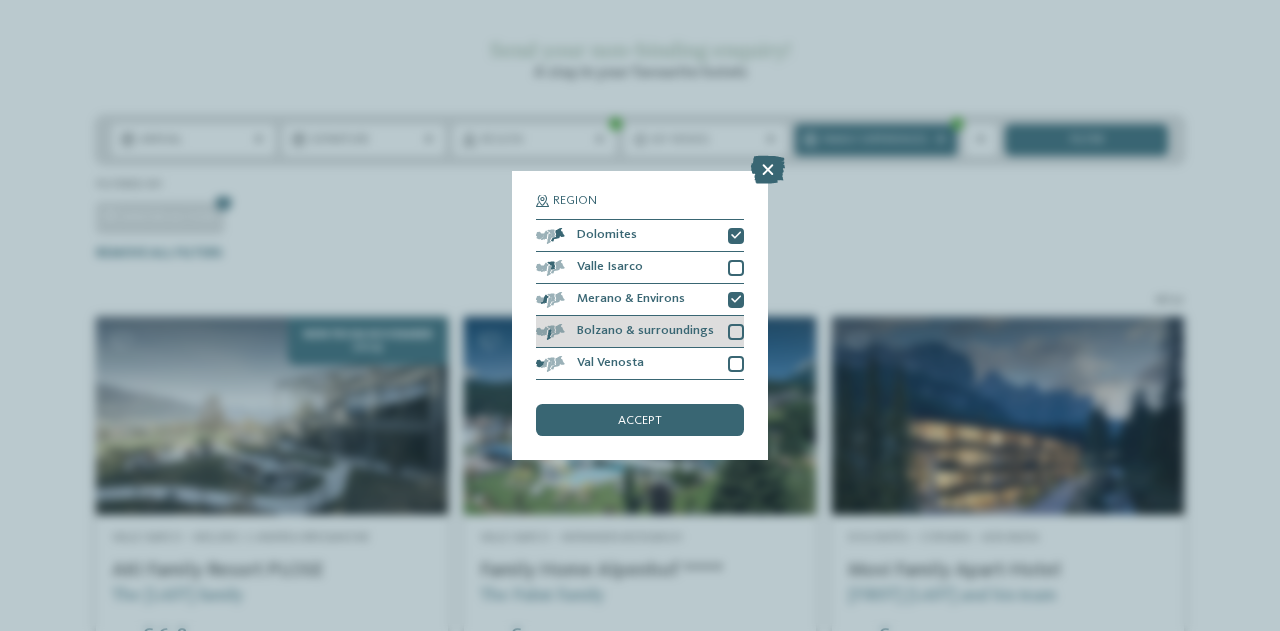 click at bounding box center [736, 332] 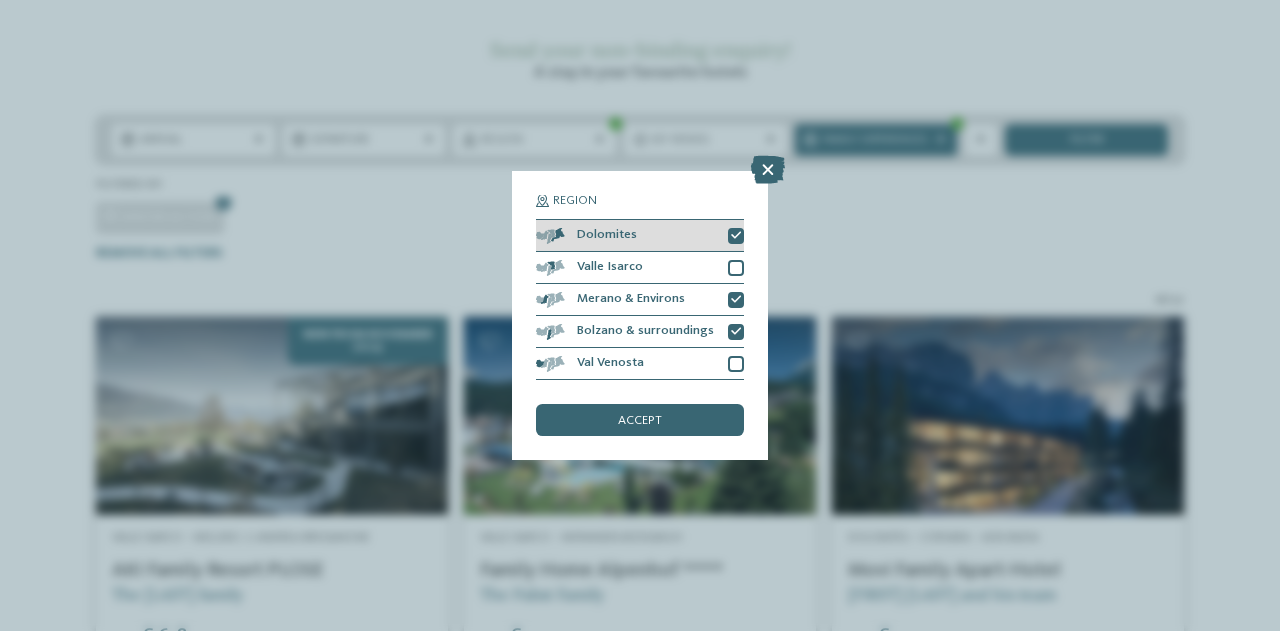 click at bounding box center [736, 236] 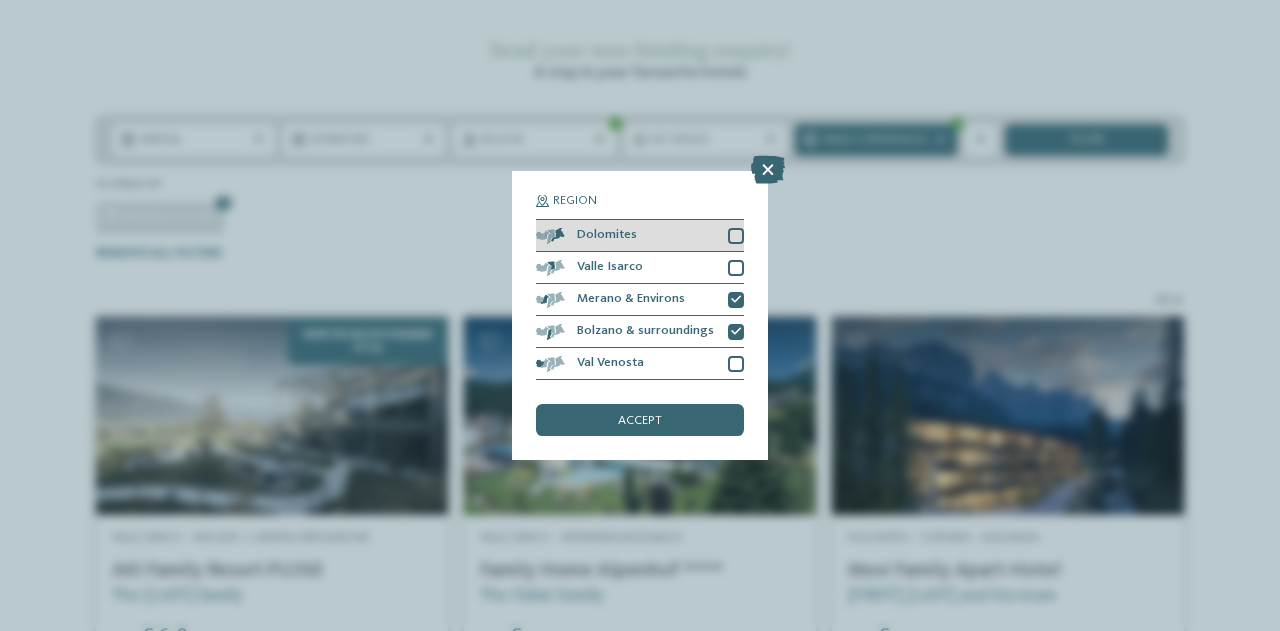 click at bounding box center (736, 236) 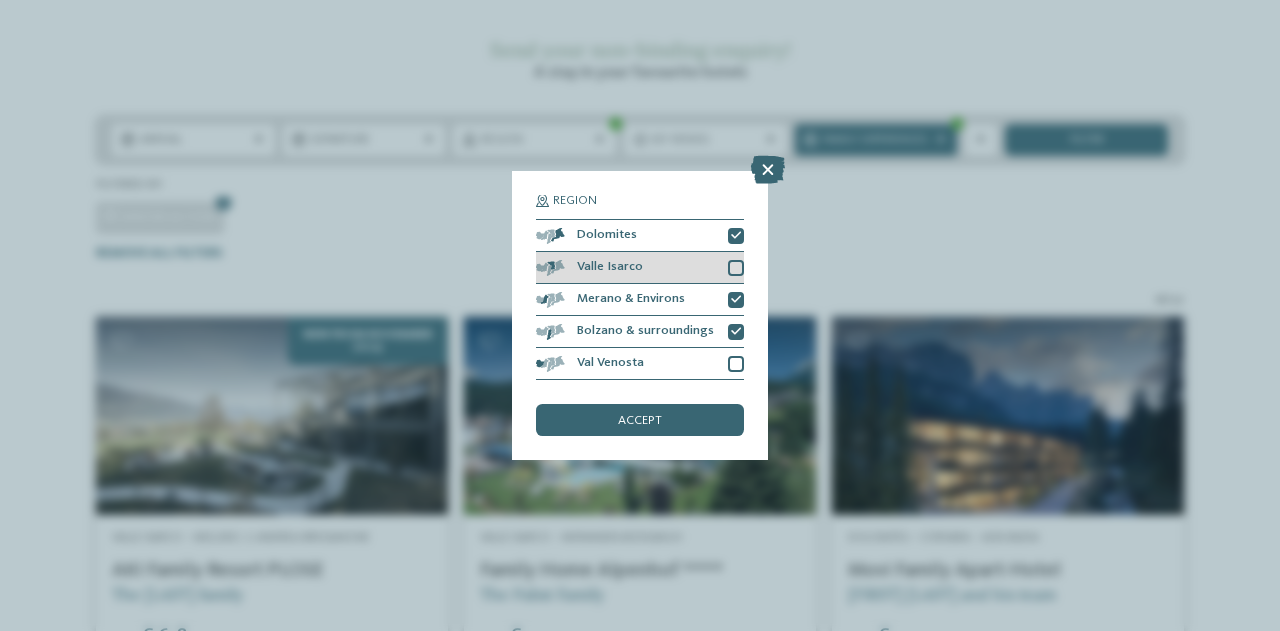 click at bounding box center (736, 268) 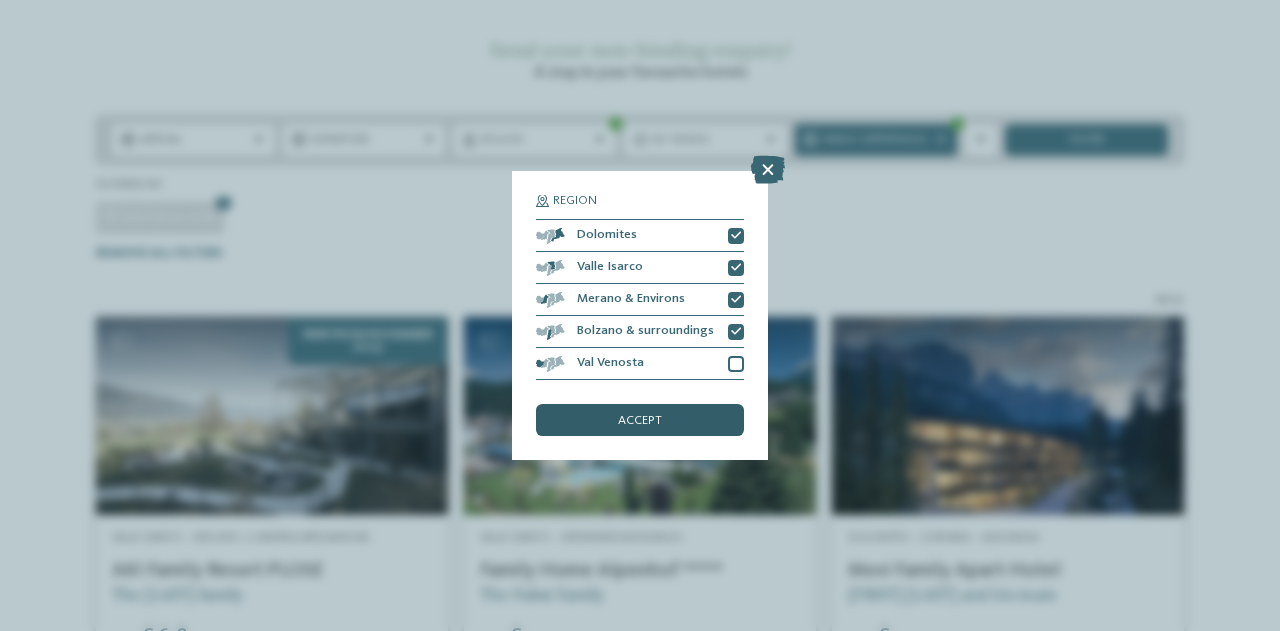 click on "accept" at bounding box center (640, 421) 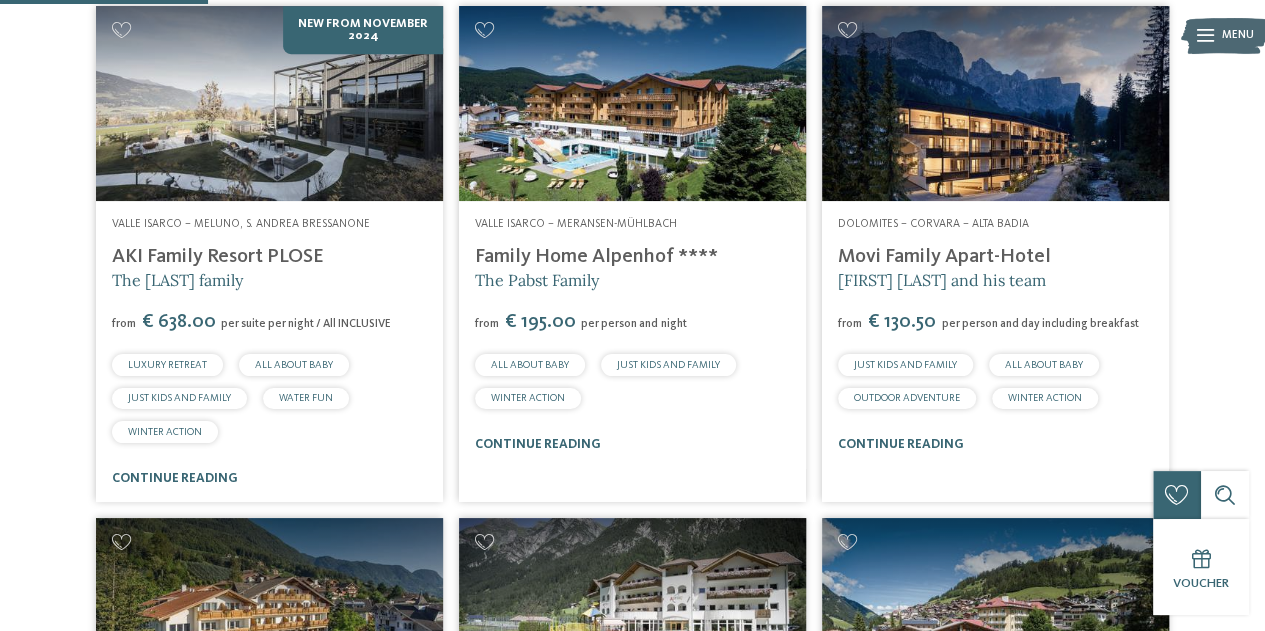 scroll, scrollTop: 568, scrollLeft: 0, axis: vertical 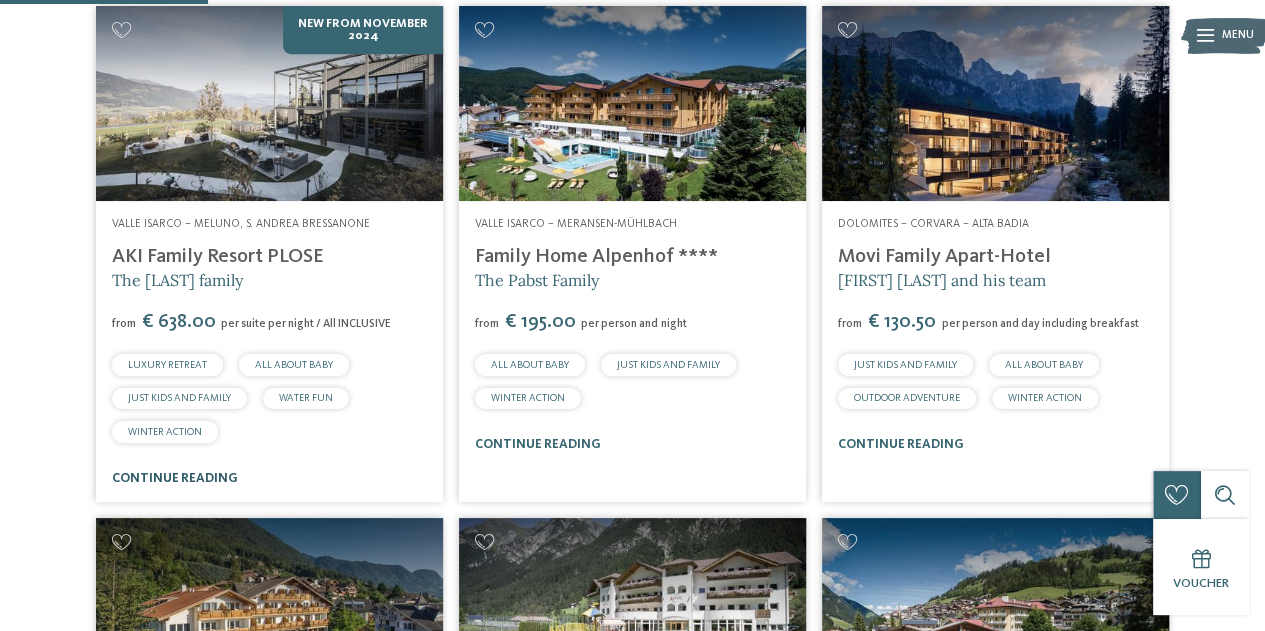 click on "continue reading" at bounding box center (175, 478) 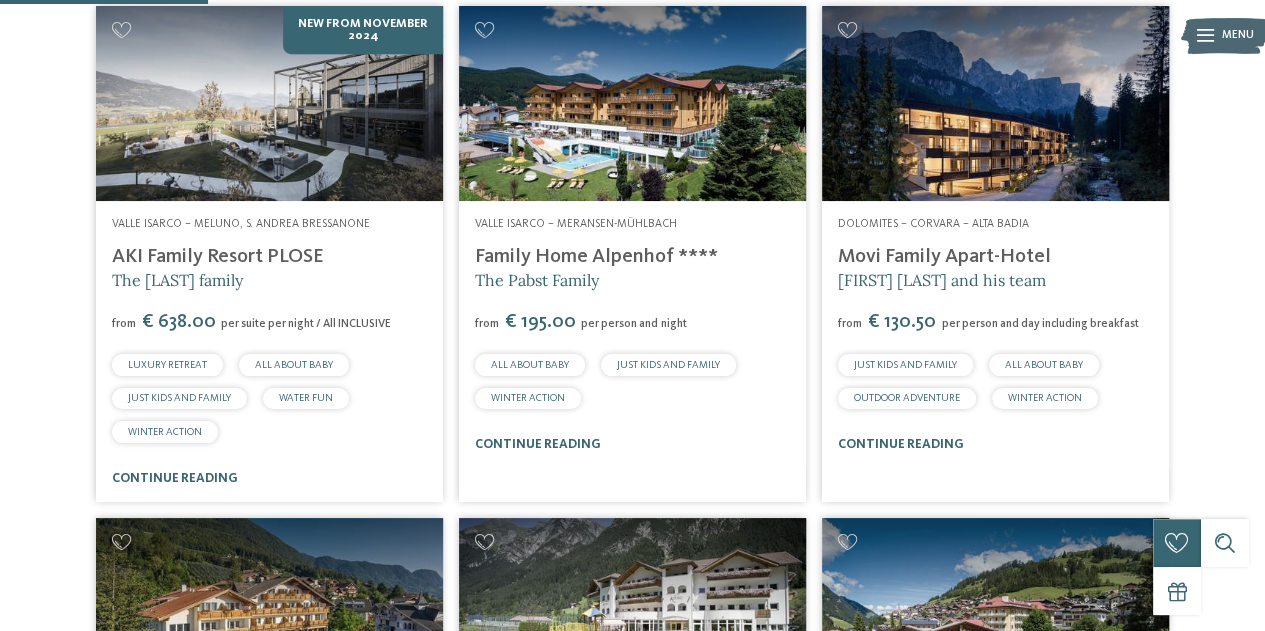 click on "Family Home Alpenhof ****" at bounding box center [596, 257] 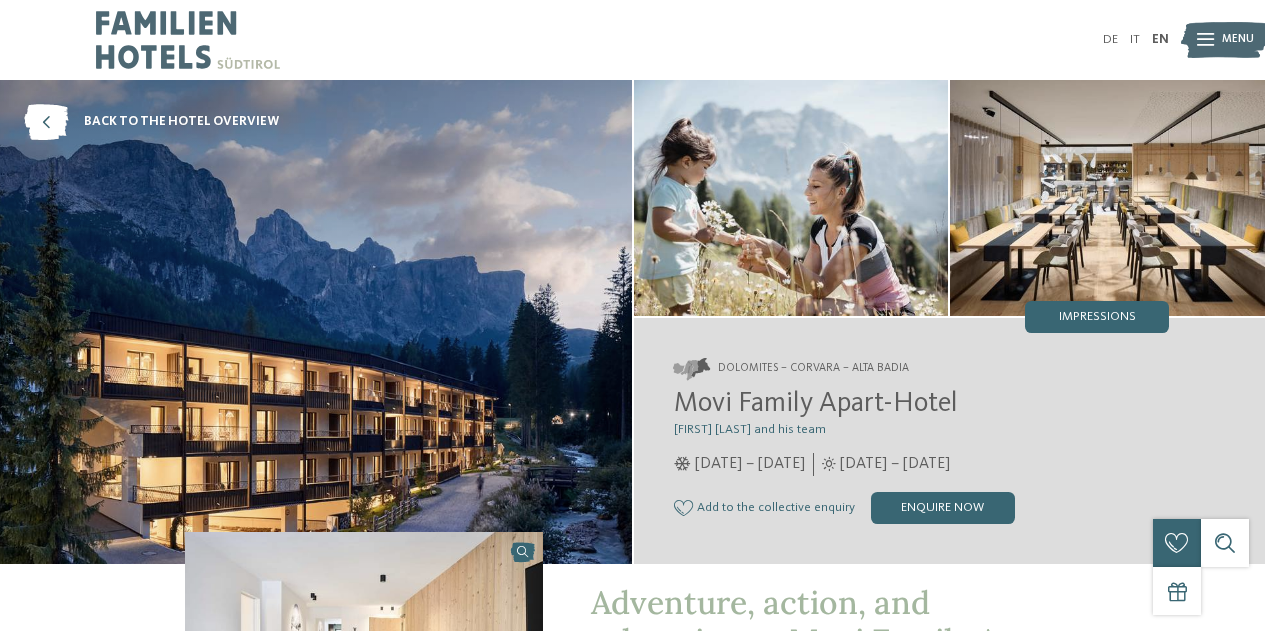 scroll, scrollTop: 0, scrollLeft: 0, axis: both 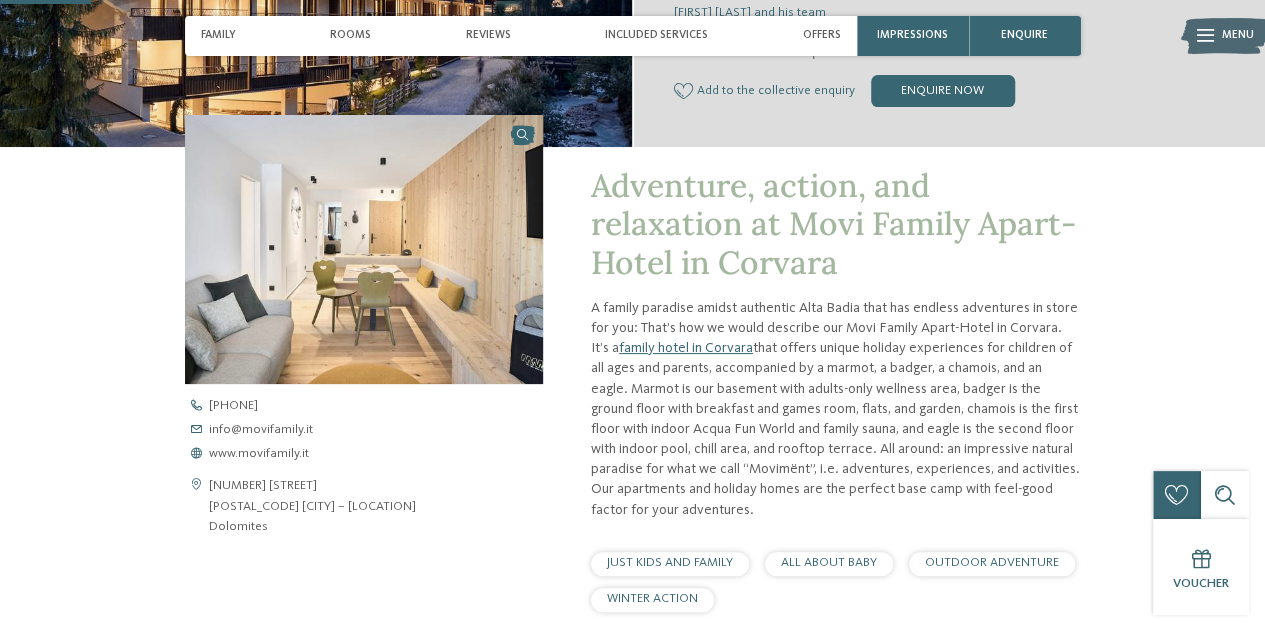 click on "A family paradise amidst authentic Alta Badia that has endless adventures in store for you: That’s how we would describe our Movi Family Apart-Hotel in Corvara. It’s a  family hotel in Corvara  that offers unique holiday experiences for children of all ages and parents, accompanied by a marmot, a badger, a chamois, and an eagle. Marmot is our basement with adults-only wellness area, badger is the ground floor with breakfast and games room, flats, and garden, chamois is the first floor with indoor Acqua Fun World and family sauna, and eagle is the second floor with indoor pool, chill area, and rooftop terrace. All around: an impressive natural paradise for what we call “Movimënt”, i.e. adventures, experiences, and activities. Our apartments and holiday homes are the perfect base camp with feel-good factor for your adventures." at bounding box center (836, 409) 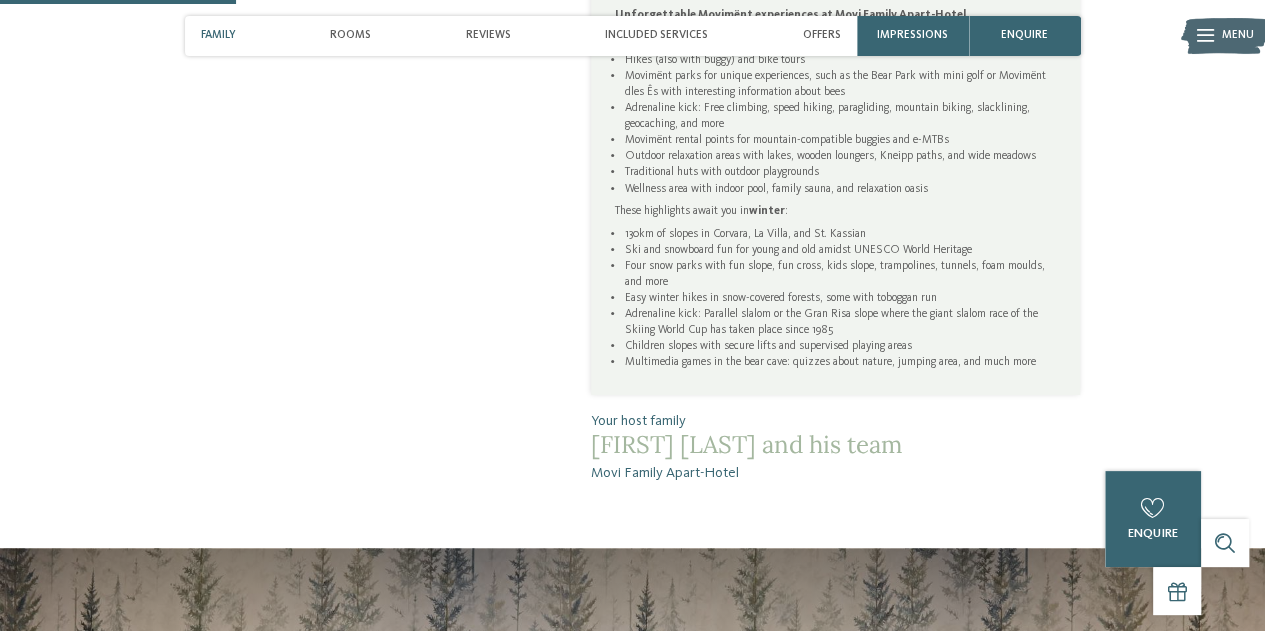 scroll, scrollTop: 1081, scrollLeft: 0, axis: vertical 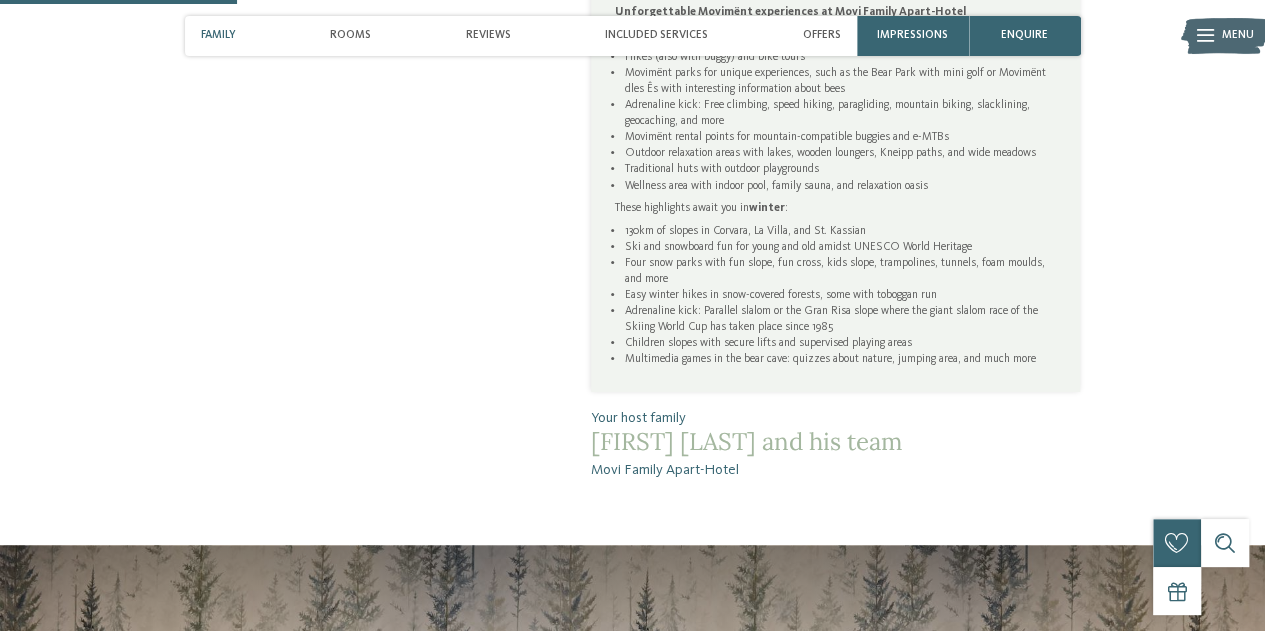 click on "Unforgettable Movimënt experiences at Movi Family Apart-Hotel
These highlights make your  summer  unique:  	 Hikes (also with buggy) and bike tours  	 Movimënt parks for unique experiences, such as the Bear Park with mini golf or Movimënt dles Ês with interesting information about bees  	 Adrenaline kick: Free climbing, speed hiking, paragliding, mountain biking, slacklining, geocaching, and more  	 Movimënt rental points for mountain-compatible buggies and e-MTBs  	 Outdoor relaxation areas with lakes, wooden loungers, Kneipp paths, and wide meadows  	 Traditional huts with outdoor playgrounds  	 Wellness area with indoor pool, family sauna, and relaxation oasis   These highlights await you in  winter :  	 130km of slopes in Corvara, La Villa, and St. Kassian  	 Ski and snowboard fun for young and old amidst UNESCO World Heritage  	 Four snow parks with fun slope, fun cross, kids slope, trampolines, tunnels, foam moulds, and more" at bounding box center (836, 186) 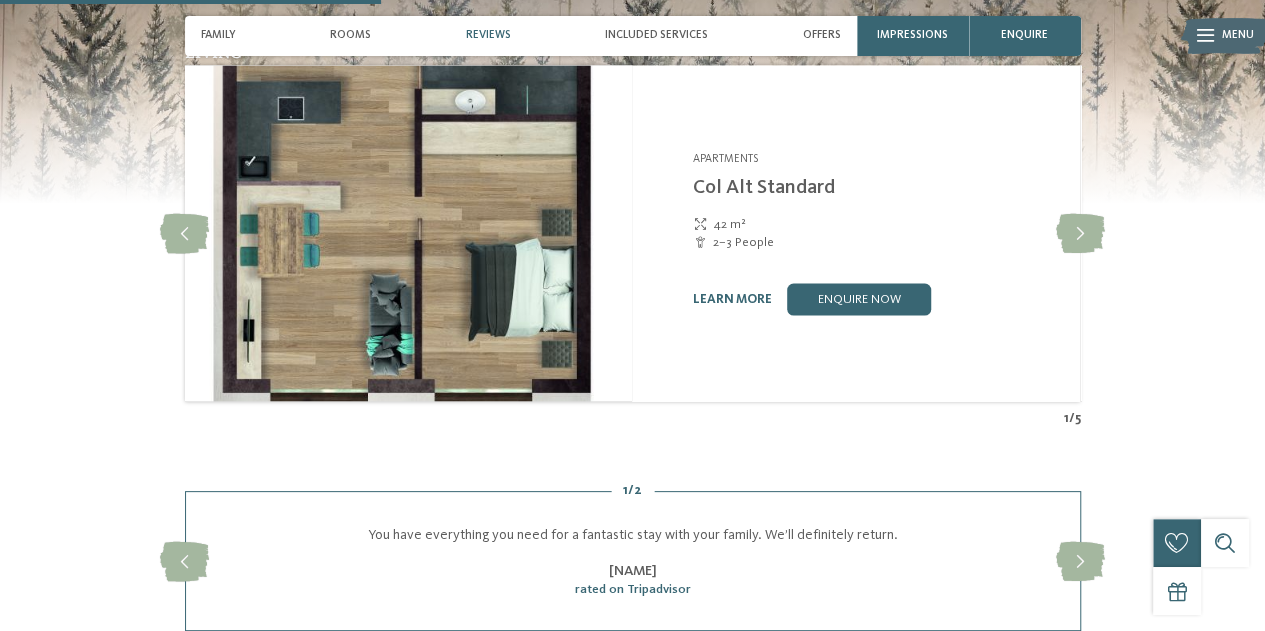 scroll, scrollTop: 1743, scrollLeft: 0, axis: vertical 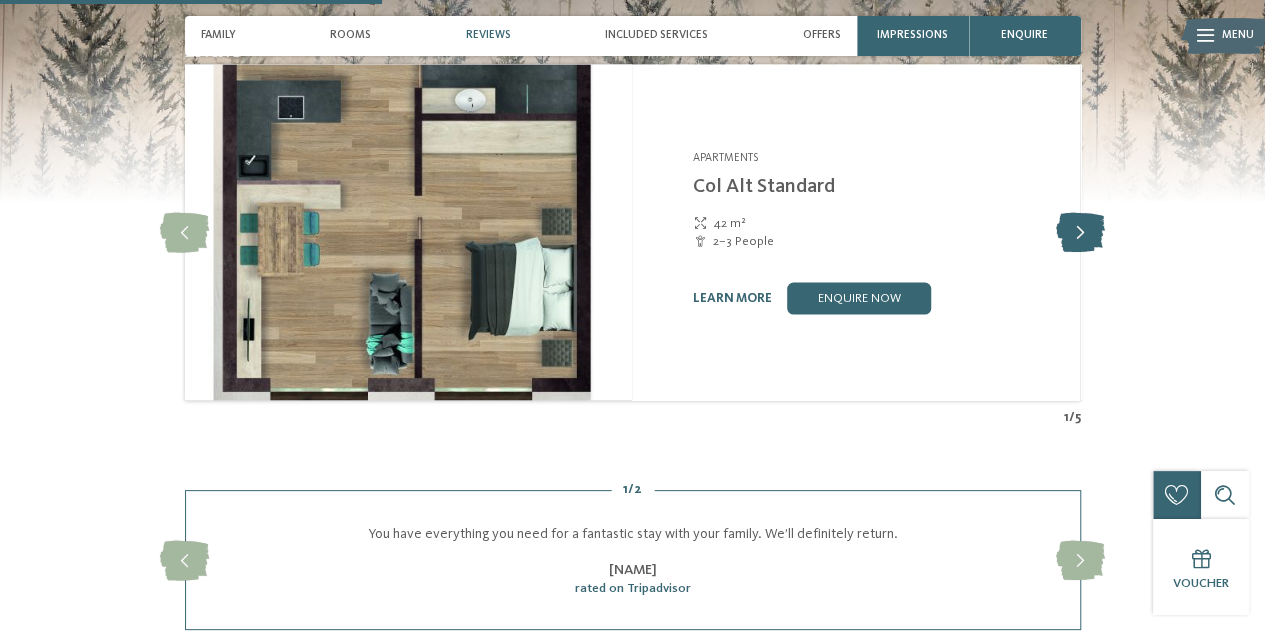 click at bounding box center [1080, 232] 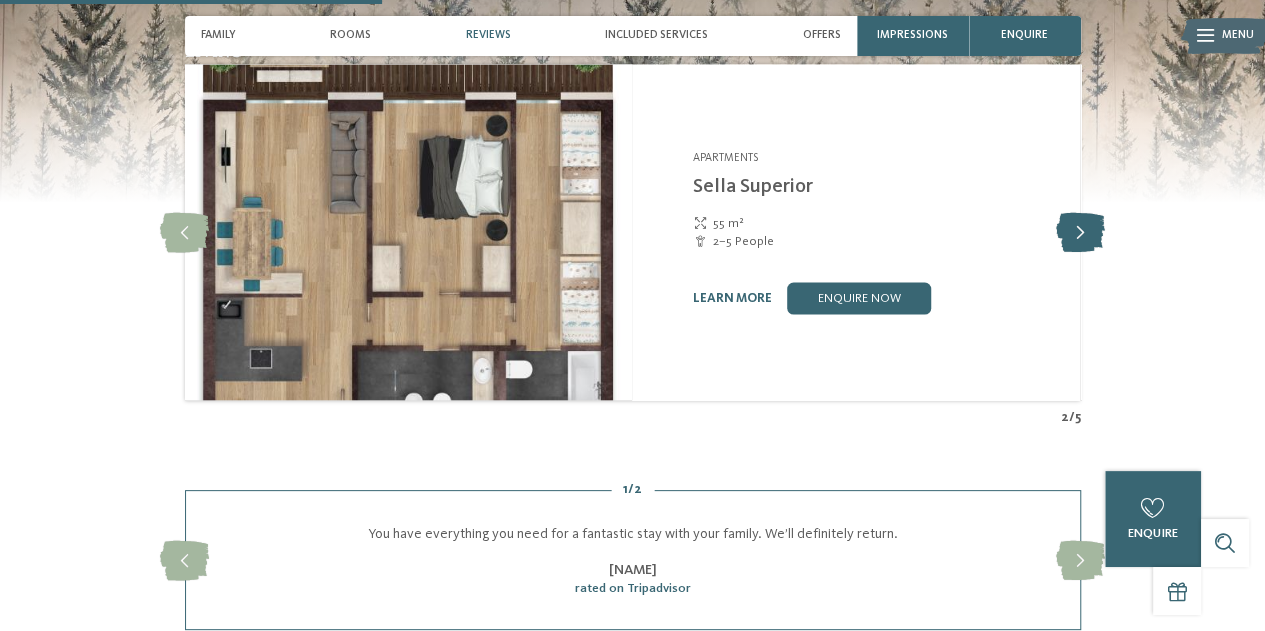 click at bounding box center [1080, 232] 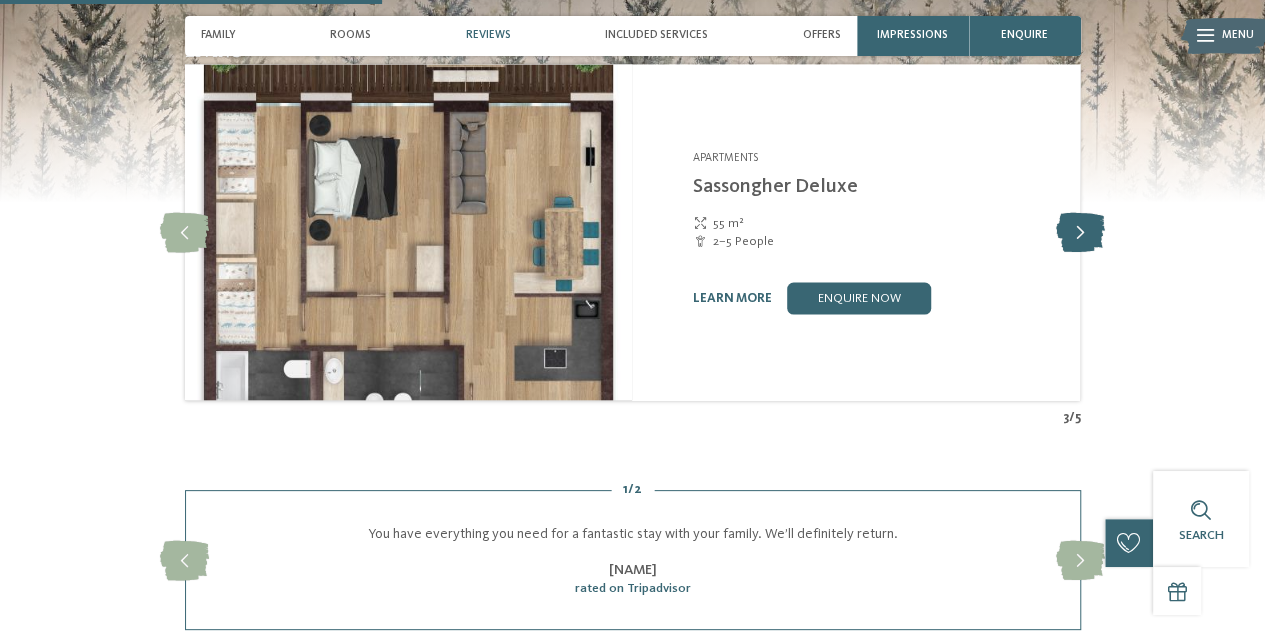 click at bounding box center [1080, 232] 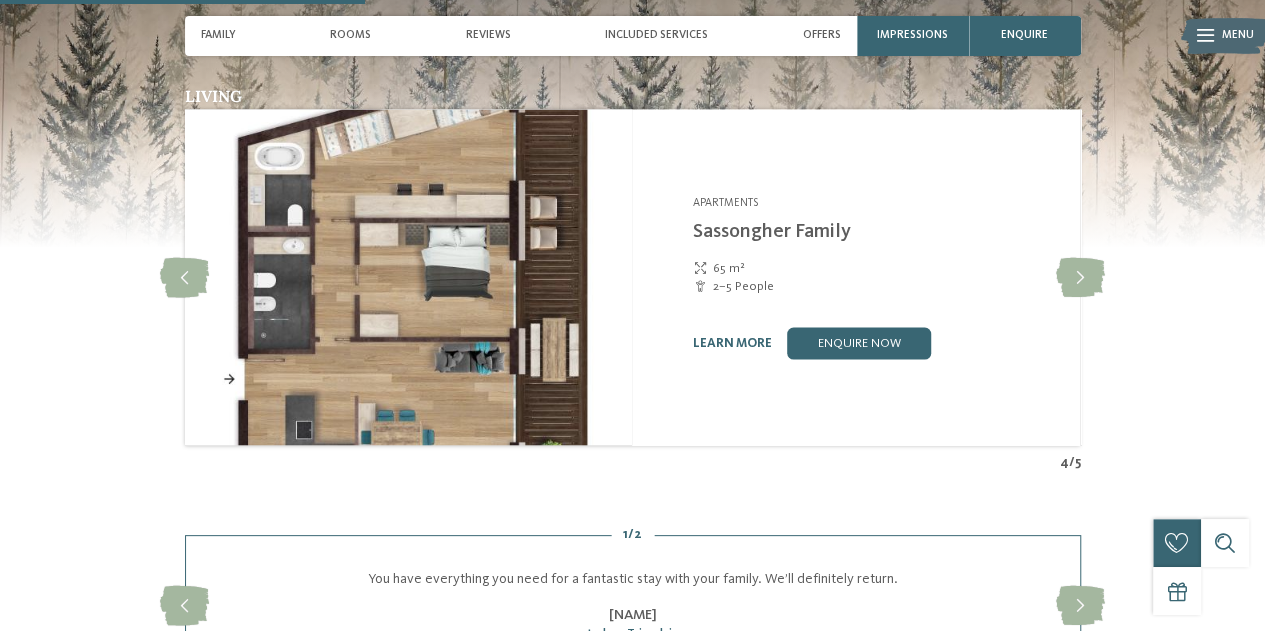 scroll, scrollTop: 1704, scrollLeft: 0, axis: vertical 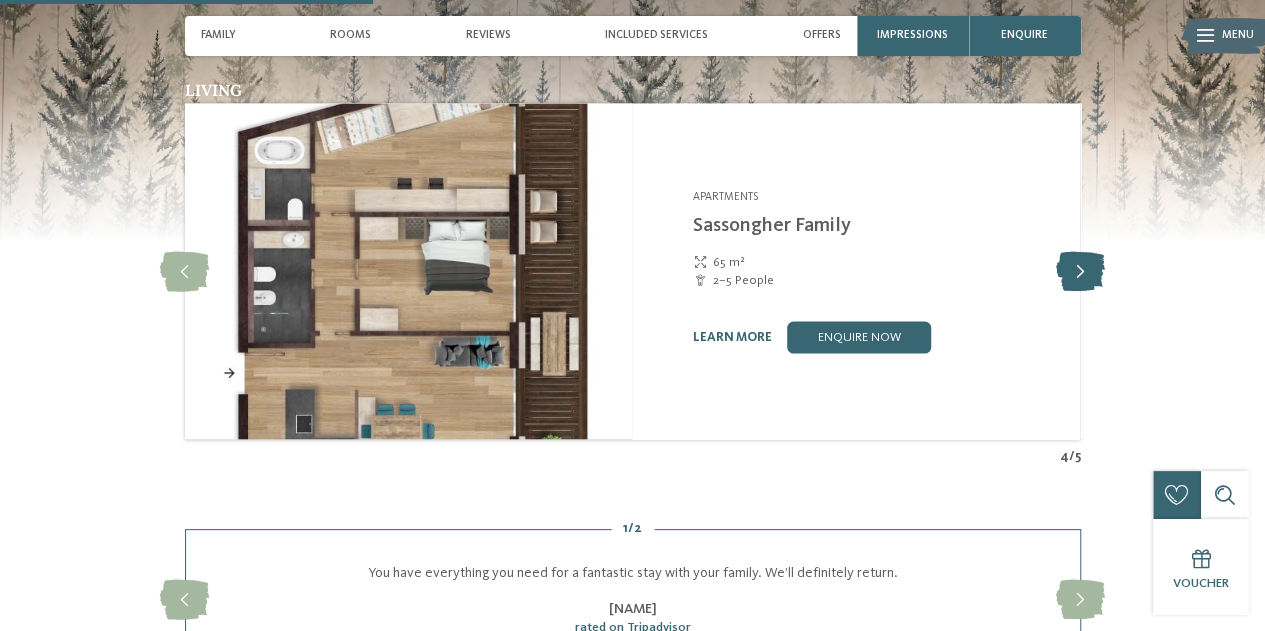click at bounding box center [1080, 271] 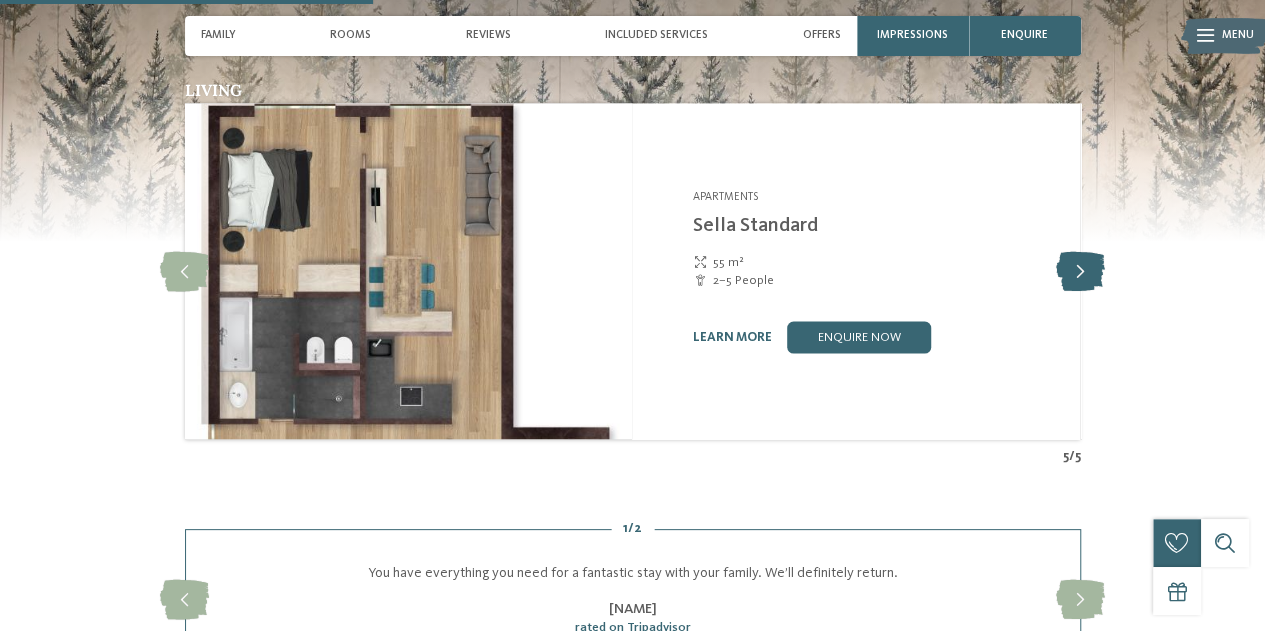 click at bounding box center (1080, 271) 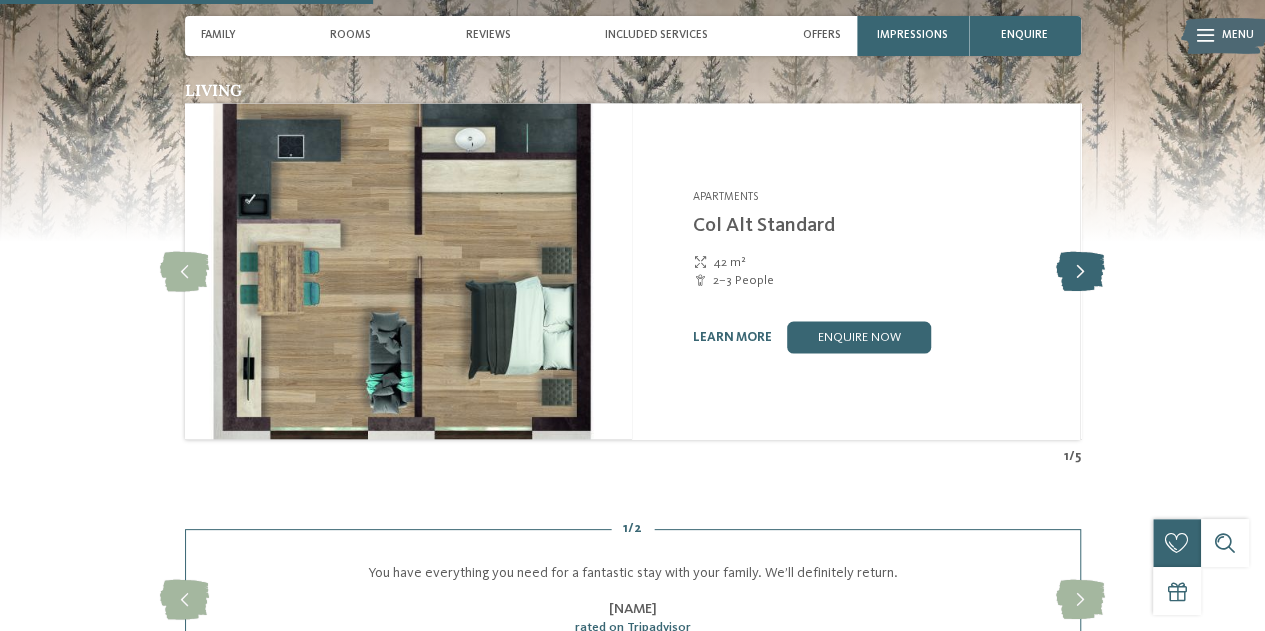 click at bounding box center (1080, 271) 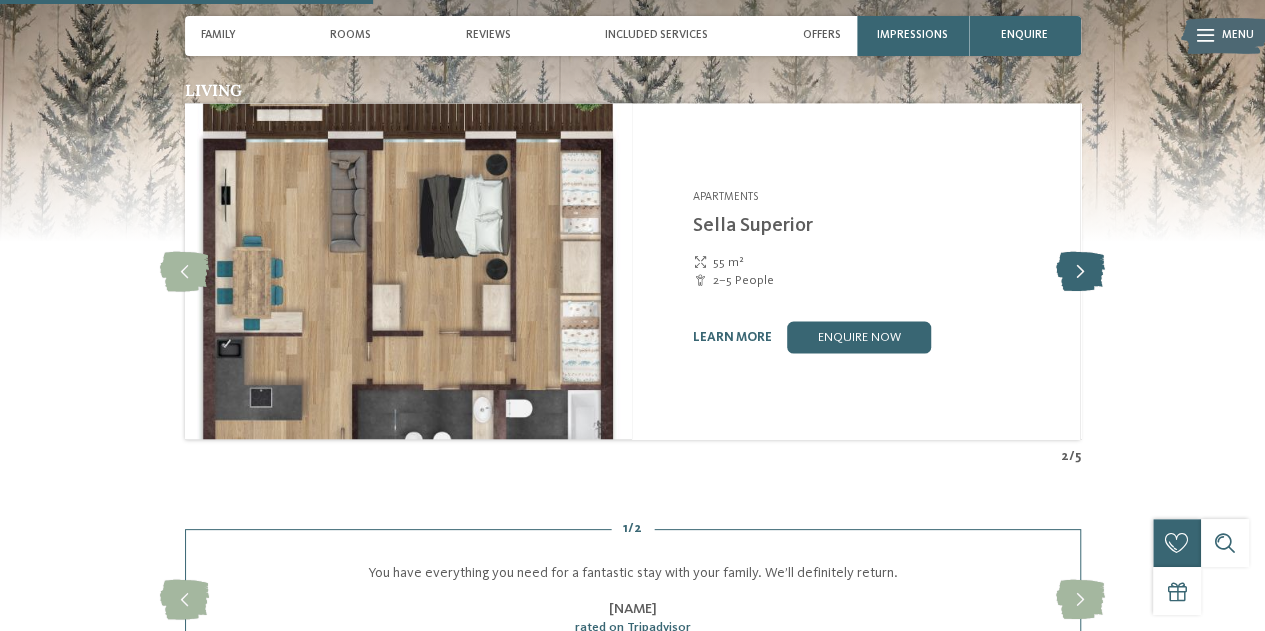 click at bounding box center (1080, 271) 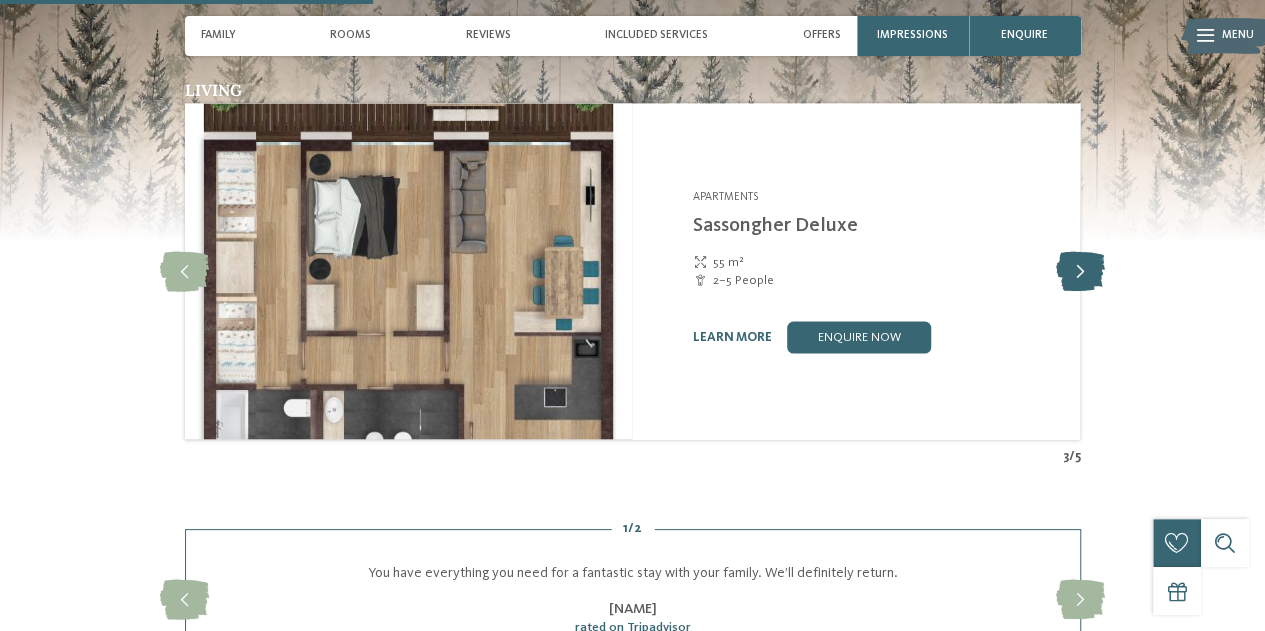 click at bounding box center (1080, 271) 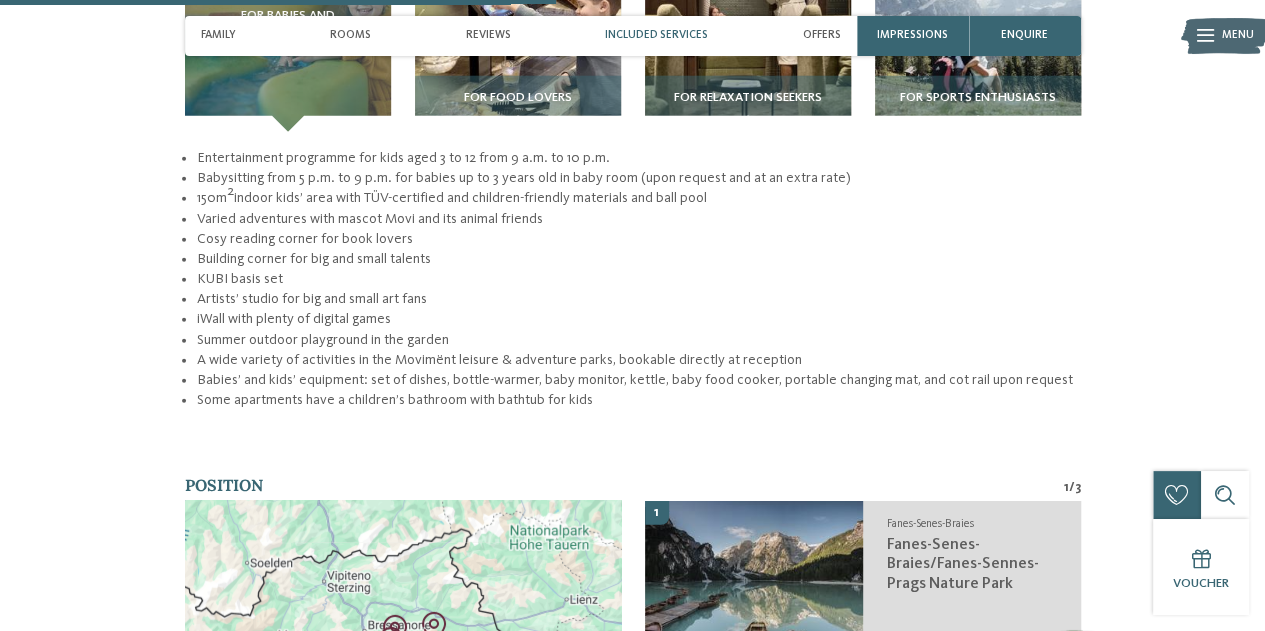 scroll, scrollTop: 2543, scrollLeft: 0, axis: vertical 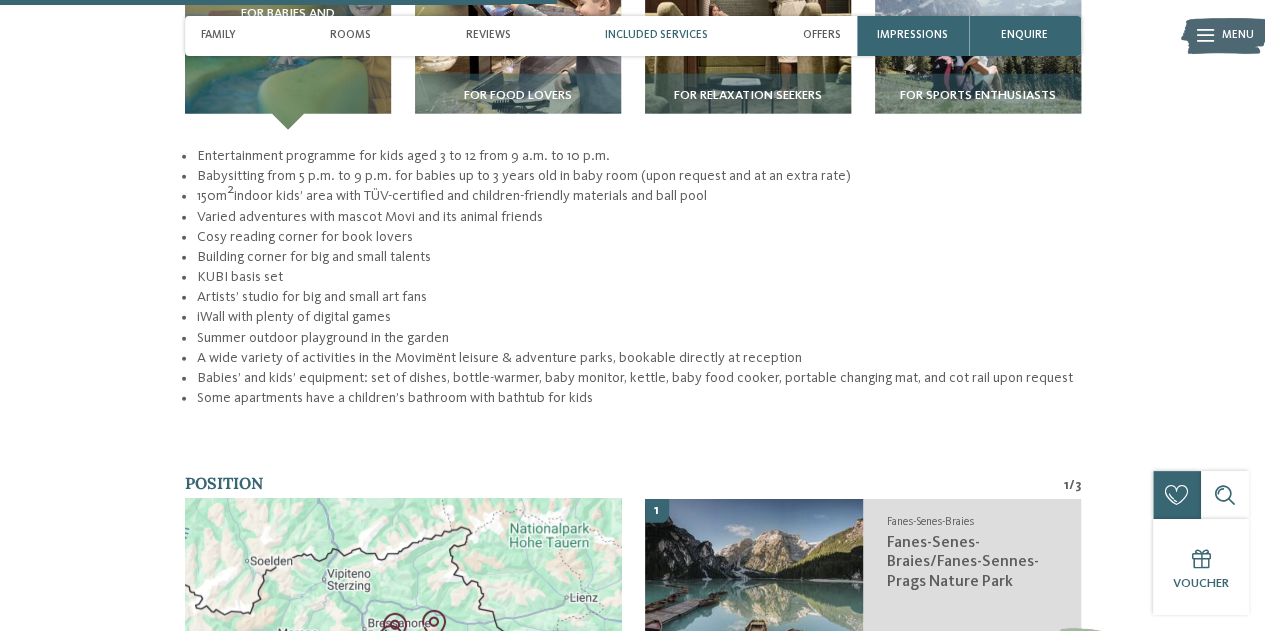 click on "back to the hotel overview
Movi Family Apart-Hotel" at bounding box center (632, 258) 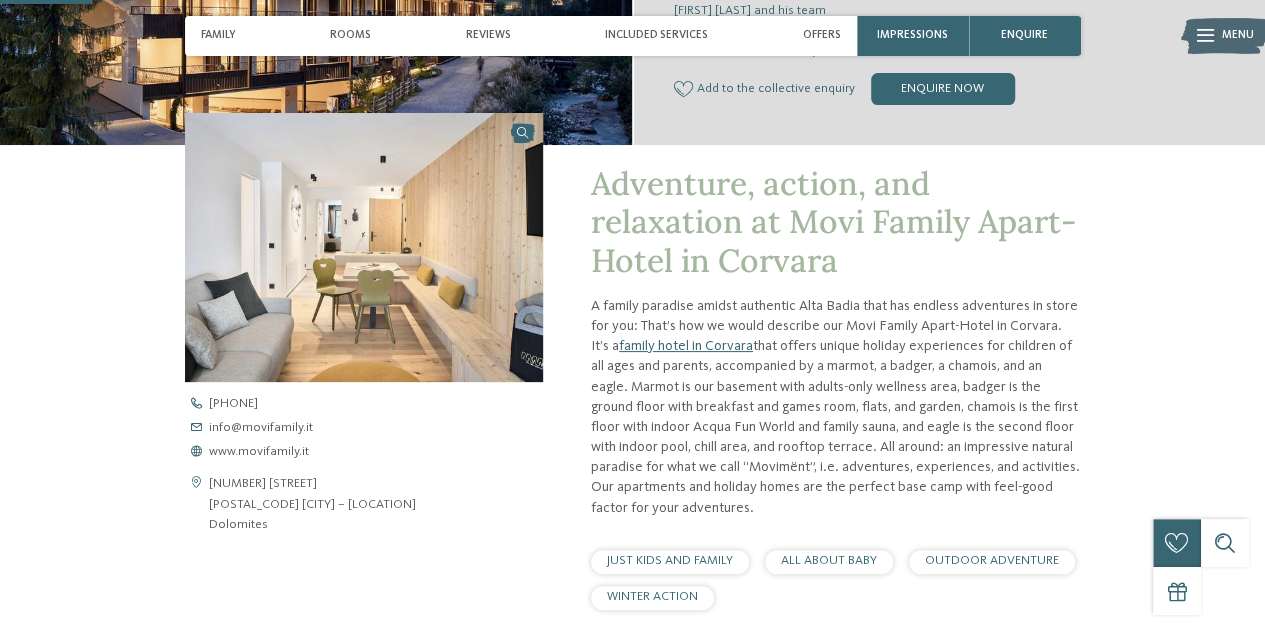 scroll, scrollTop: 420, scrollLeft: 0, axis: vertical 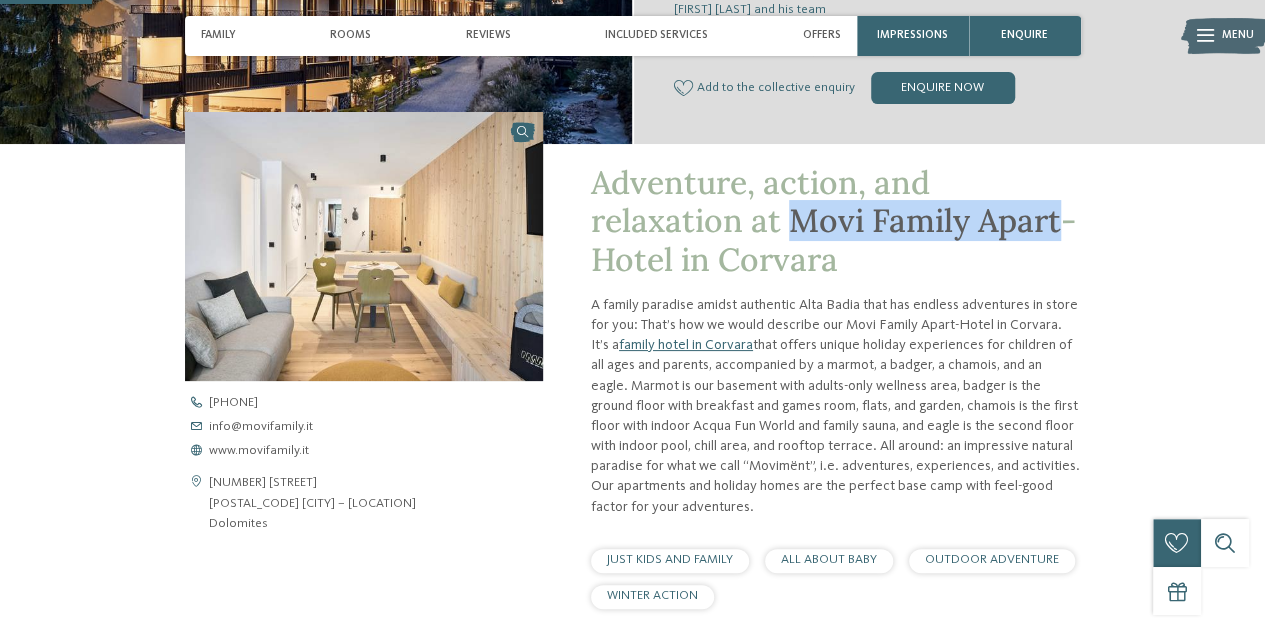 drag, startPoint x: 1062, startPoint y: 219, endPoint x: 793, endPoint y: 212, distance: 269.09106 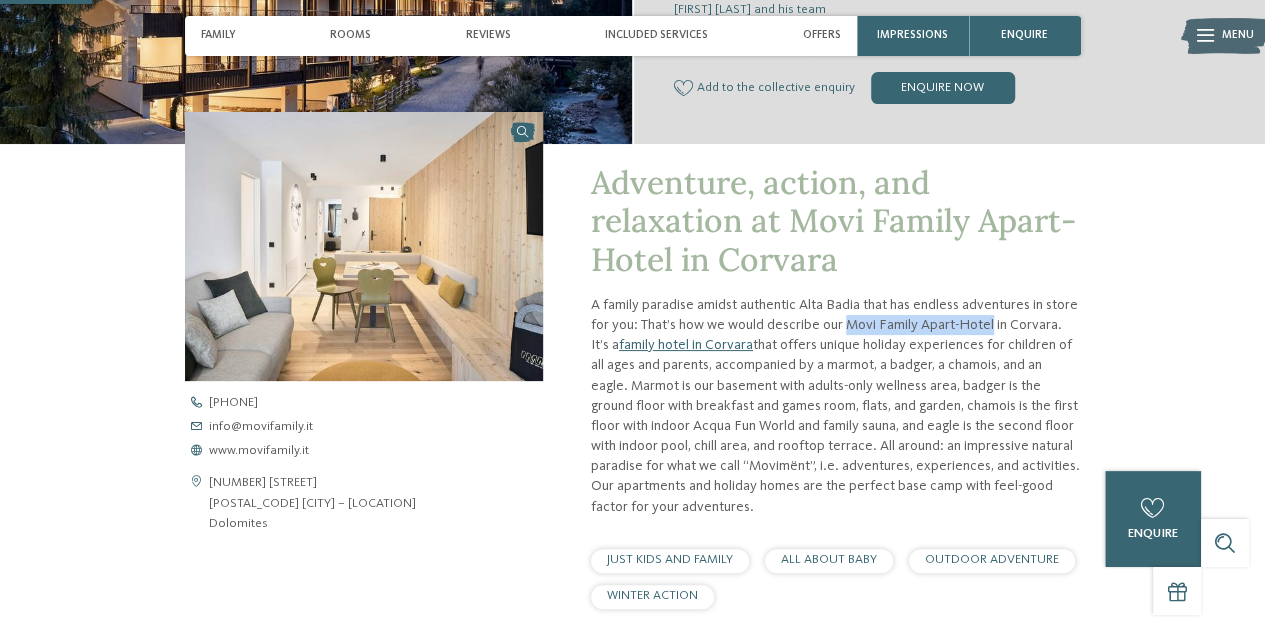drag, startPoint x: 842, startPoint y: 324, endPoint x: 986, endPoint y: 324, distance: 144 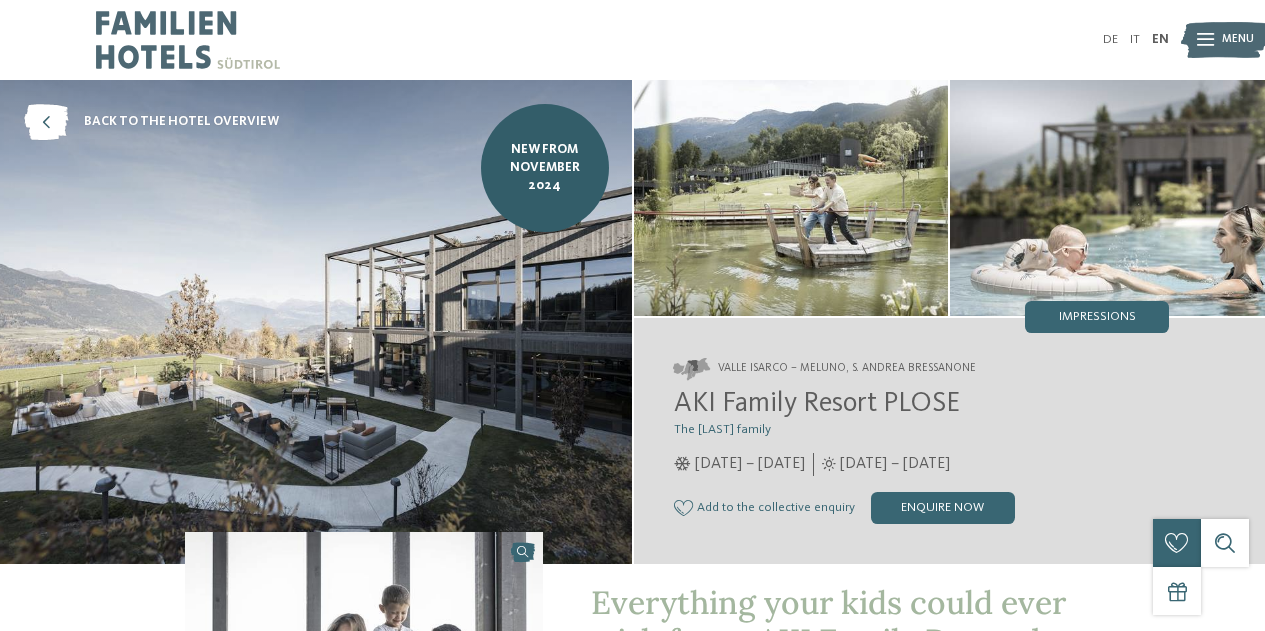 scroll, scrollTop: 0, scrollLeft: 0, axis: both 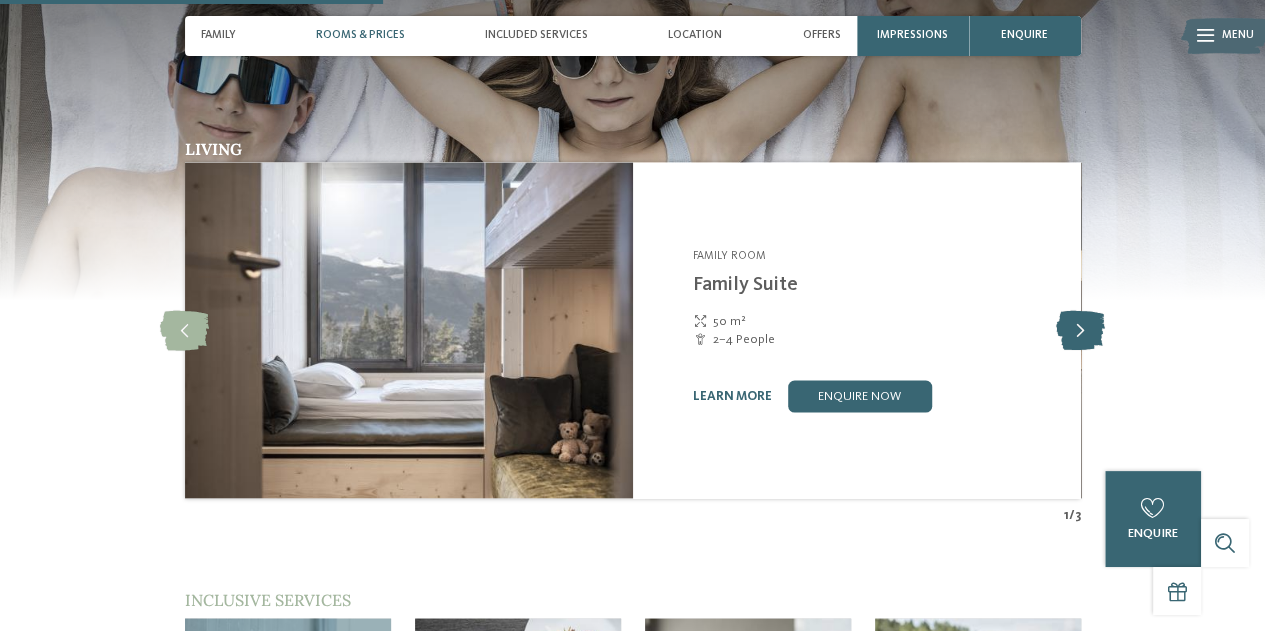 click at bounding box center [1080, 330] 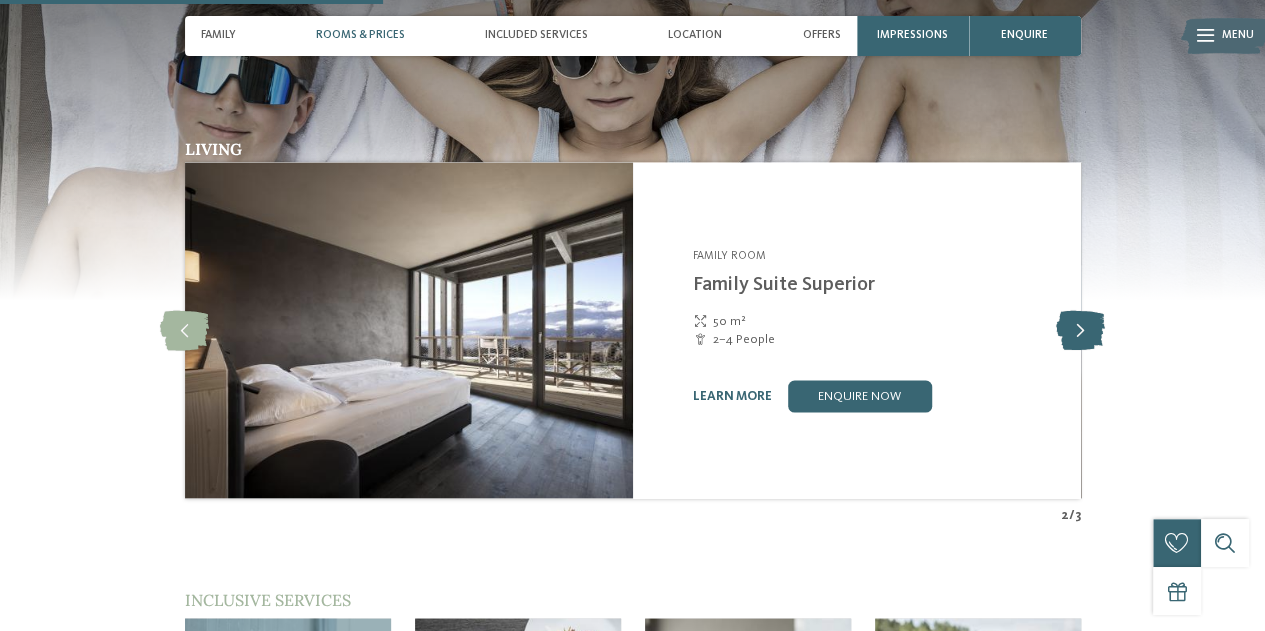 click at bounding box center [1080, 330] 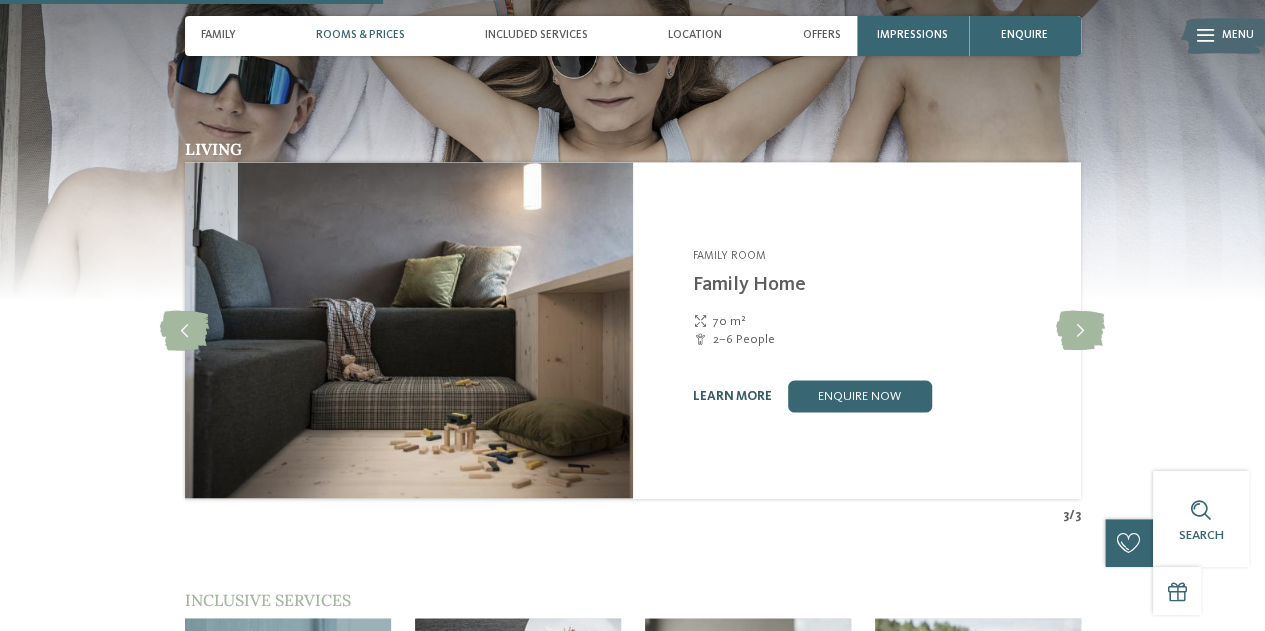 click on "learn more" at bounding box center [732, 395] 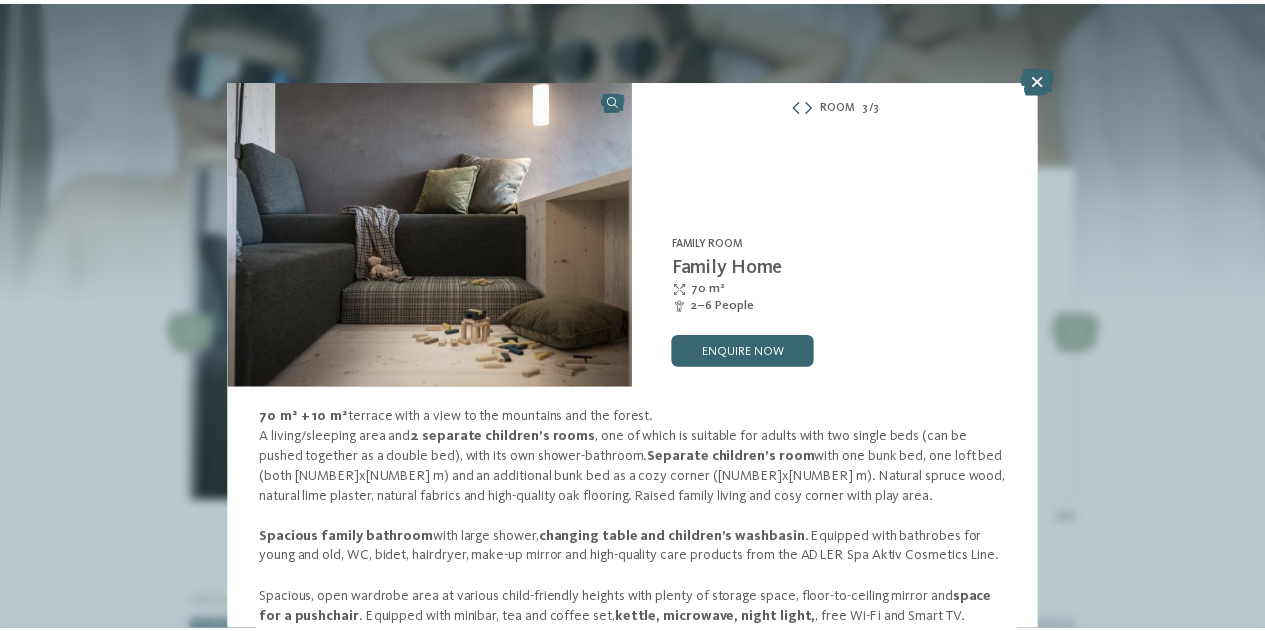 scroll, scrollTop: 54, scrollLeft: 0, axis: vertical 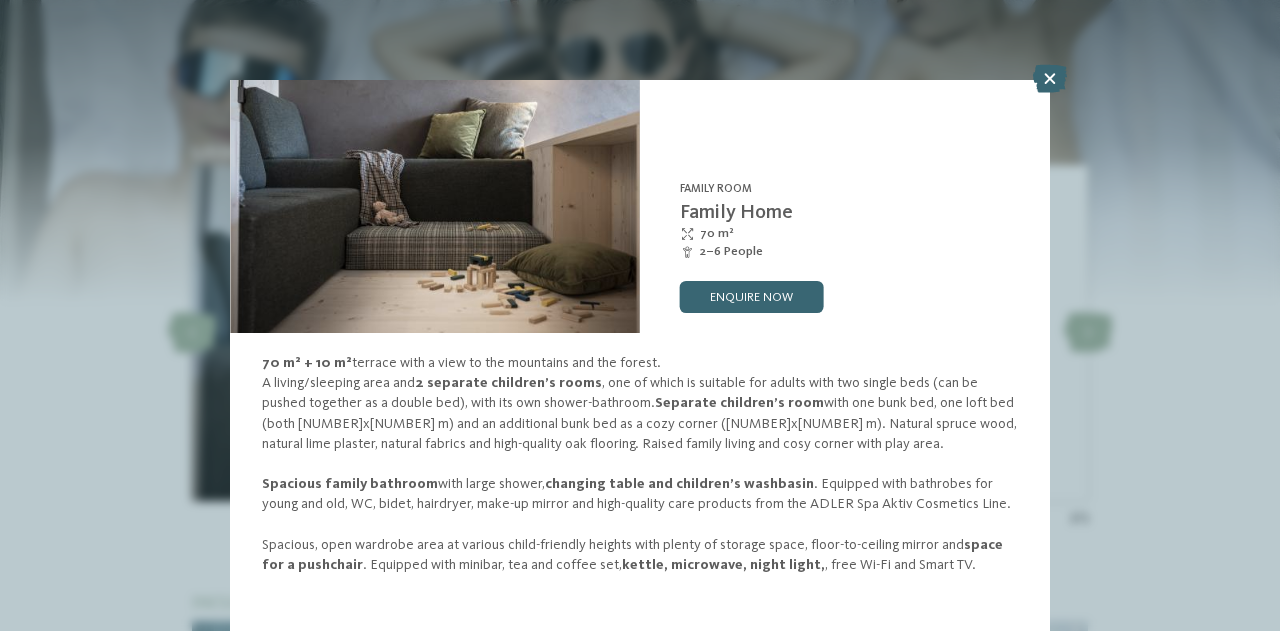 click on "70 m² + 10 m²  terrace with a view to the mountains and the forest. A living/sleeping area and  2 separate children’s rooms , one of which is suitable for adults with two single beds (can be pushed together as a double bed), with its own shower-bathroom.  Separate children’s room  with one bunk bed, one loft bed (both 1.90x80 m) and an additional bunk bed as a cozy corner (1.50x80 m). Natural spruce wood, natural lime plaster, natural fabrics and high-quality oak flooring. Raised family living and cosy corner with play area. Spacious family bathroom  with large shower,  changing table and children’s washbasin . Equipped with bathrobes for young and old, WC, bidet, hairdryer, make-up mirror and high-quality care products from the ADLER Spa Aktiv Cosmetics Line. Spacious, open wardrobe area at various child-friendly heights with plenty of storage space, floor-to-ceiling mirror and  space for a pushchair . Equipped with minibar, tea and coffee set,  kettle, microwave, night light," at bounding box center [639, 464] 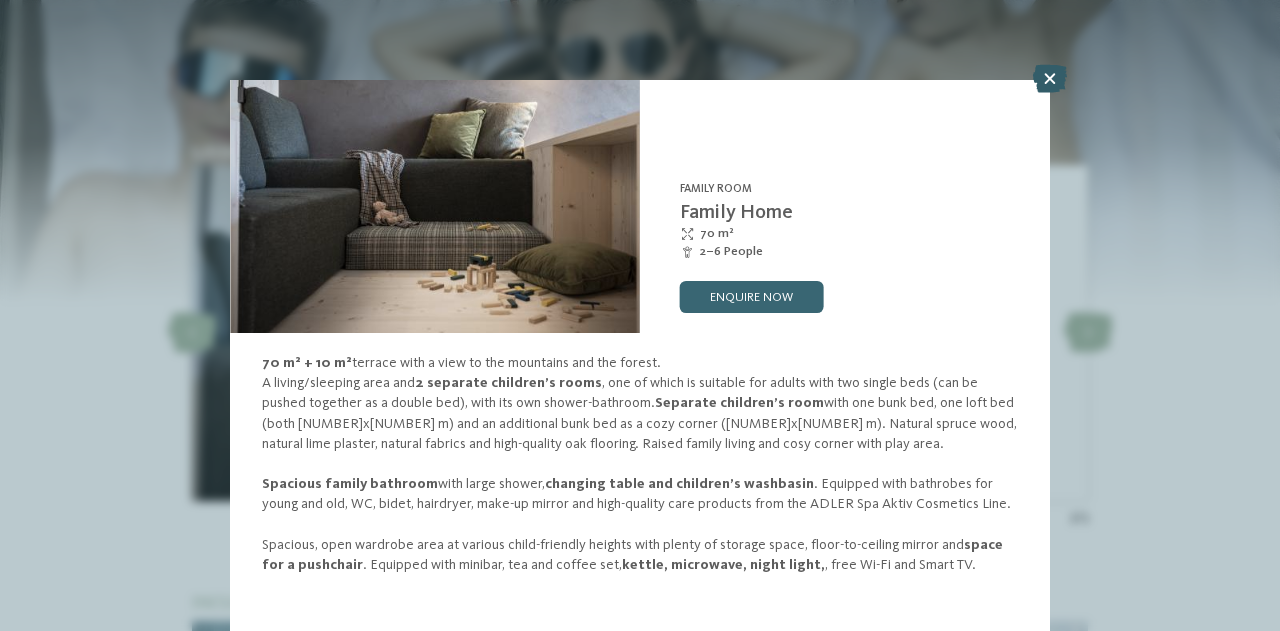 click at bounding box center (1050, 79) 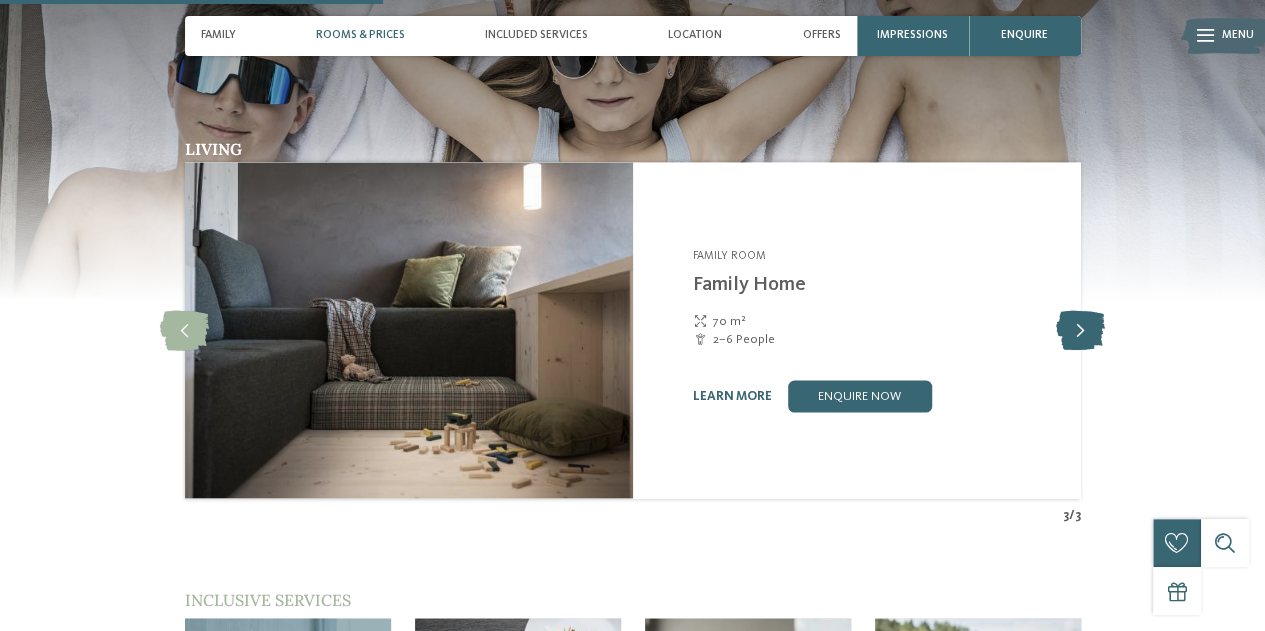 click at bounding box center (1080, 330) 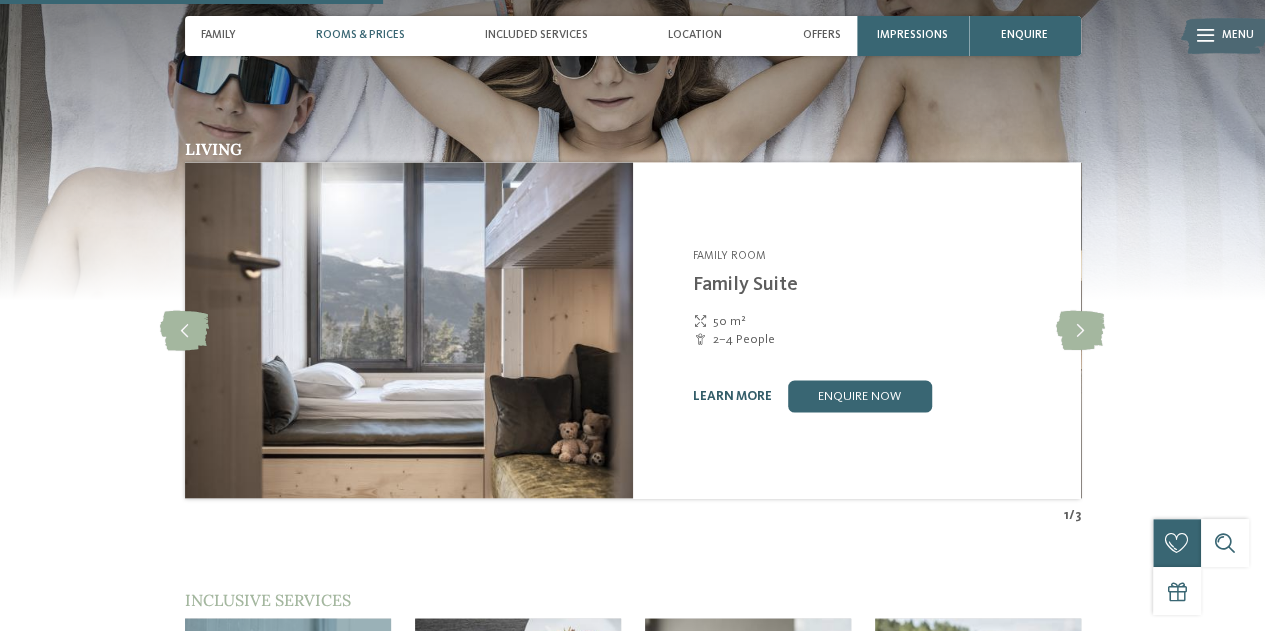 click on "learn more" at bounding box center [732, 395] 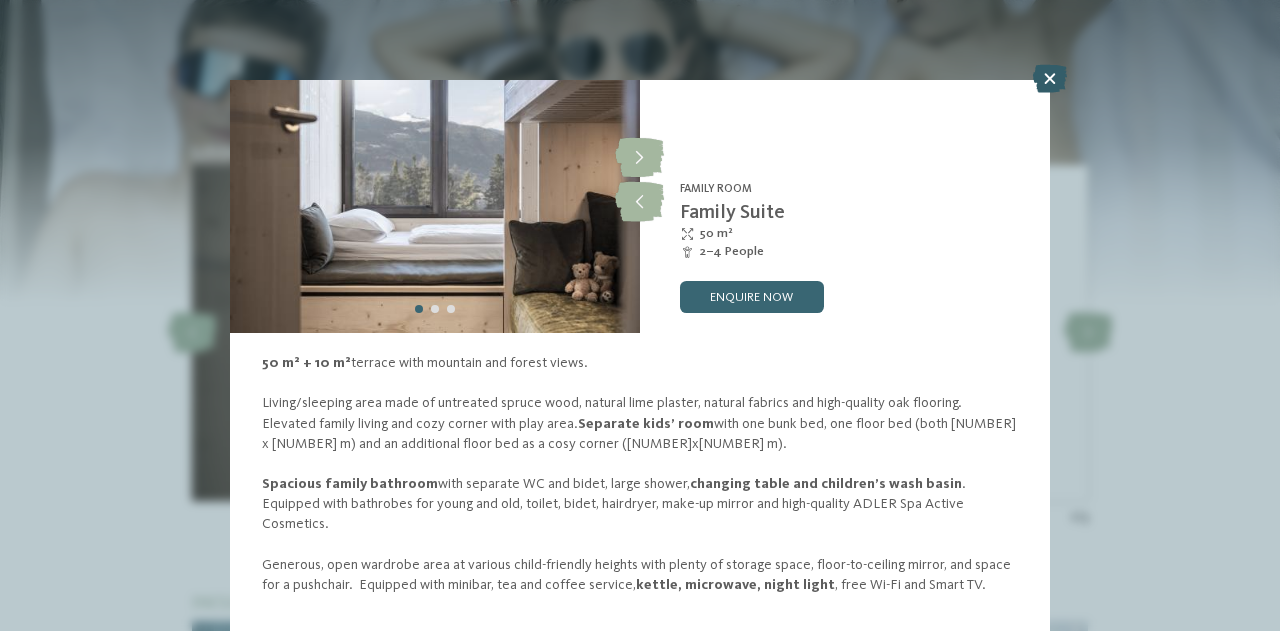 click at bounding box center (1050, 79) 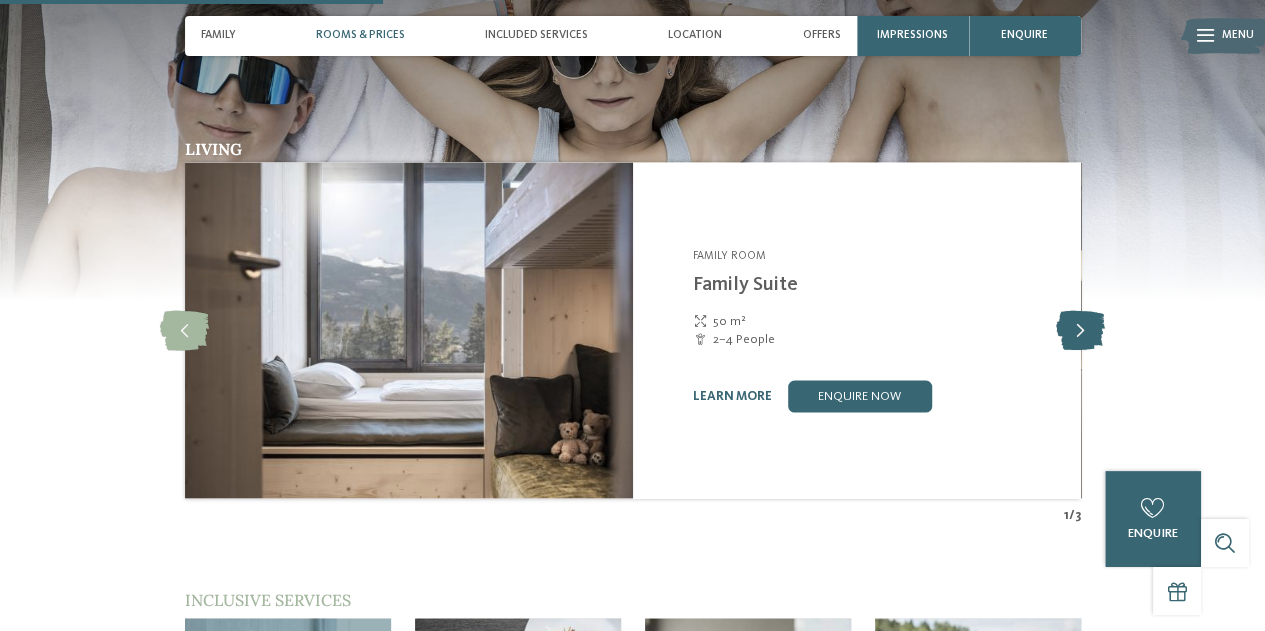 click at bounding box center [1080, 330] 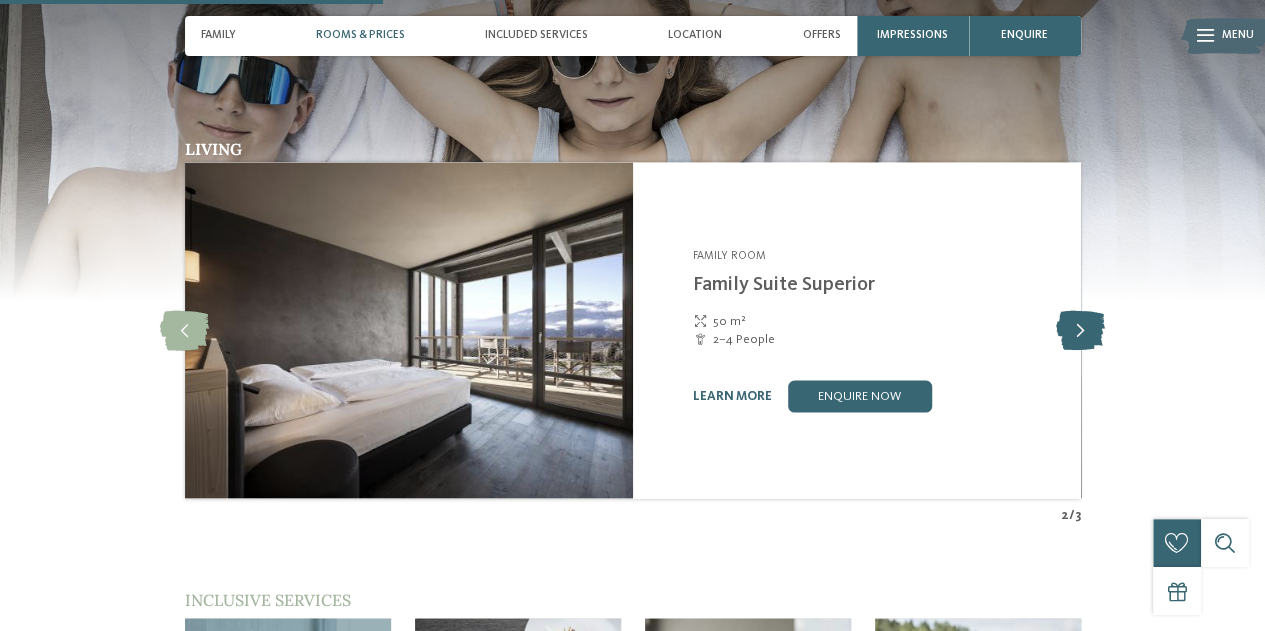 click at bounding box center [1080, 330] 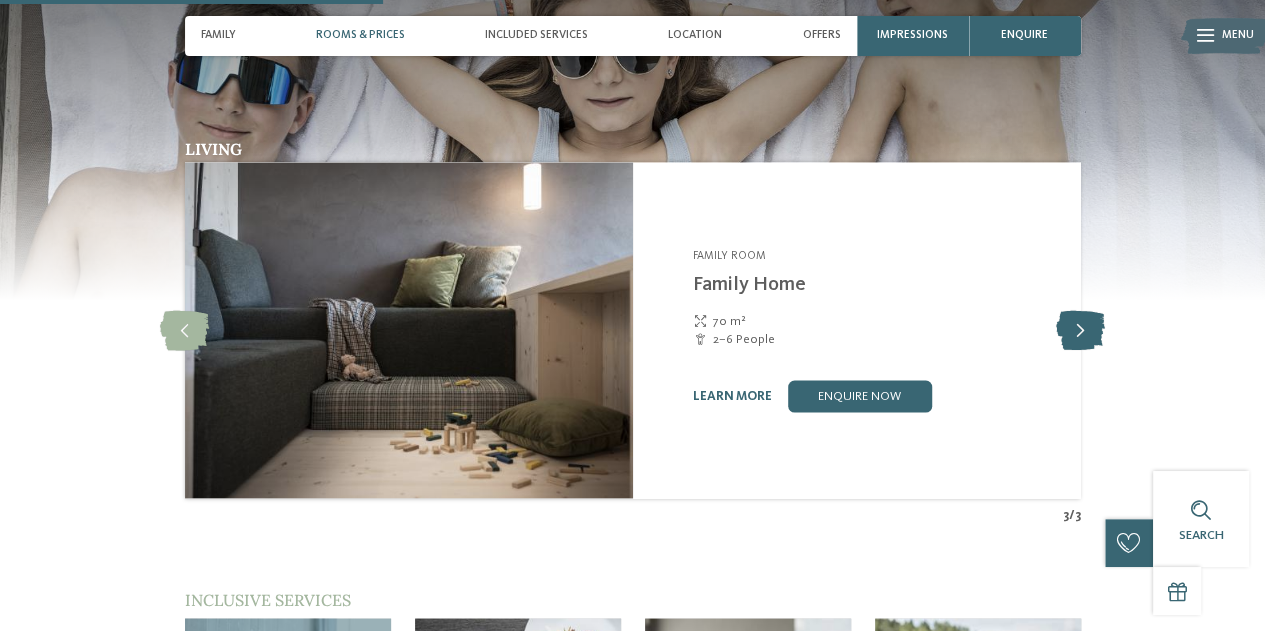 click at bounding box center (1080, 330) 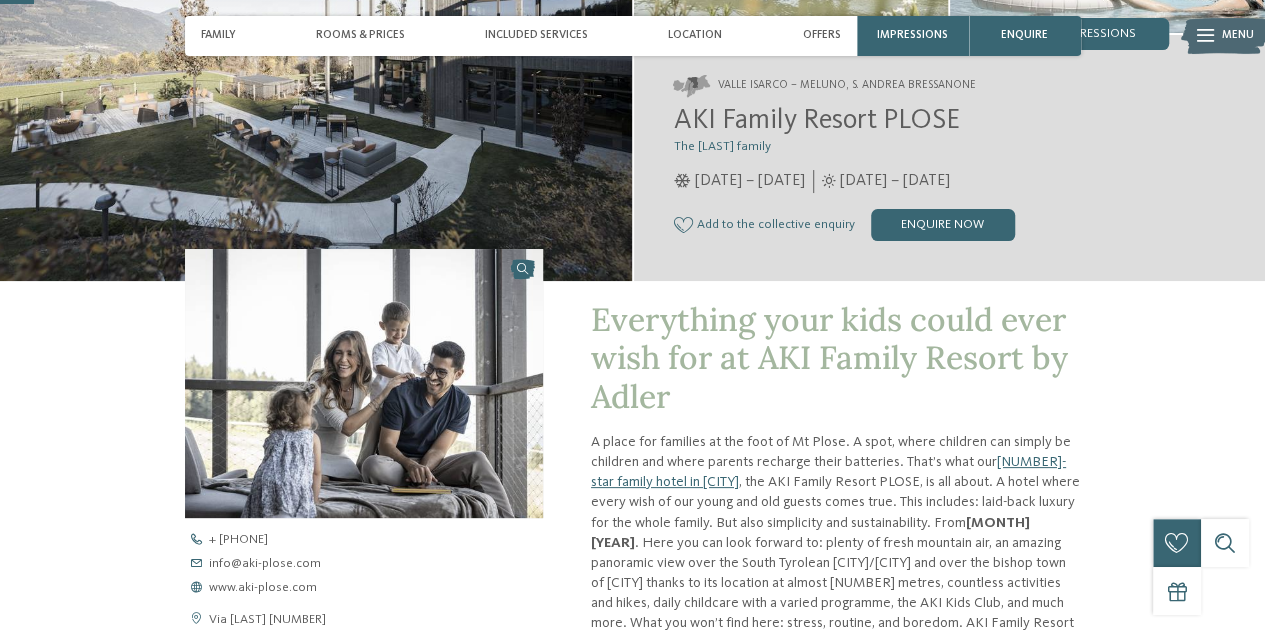 scroll, scrollTop: 0, scrollLeft: 0, axis: both 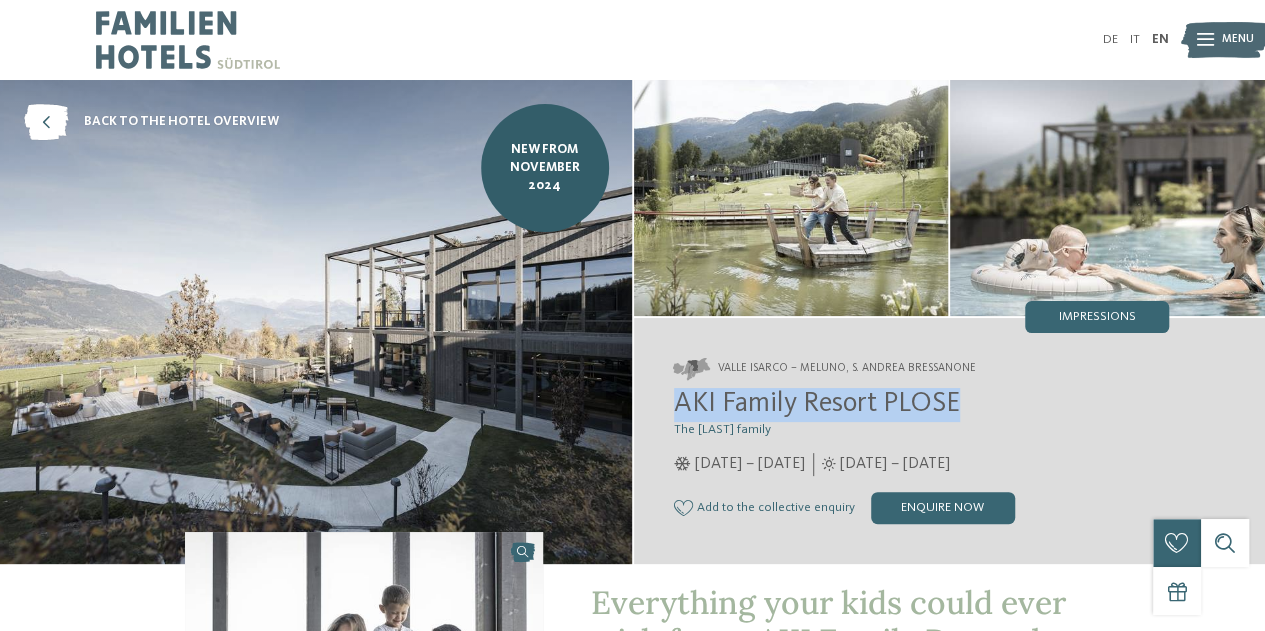 drag, startPoint x: 972, startPoint y: 404, endPoint x: 672, endPoint y: 406, distance: 300.00665 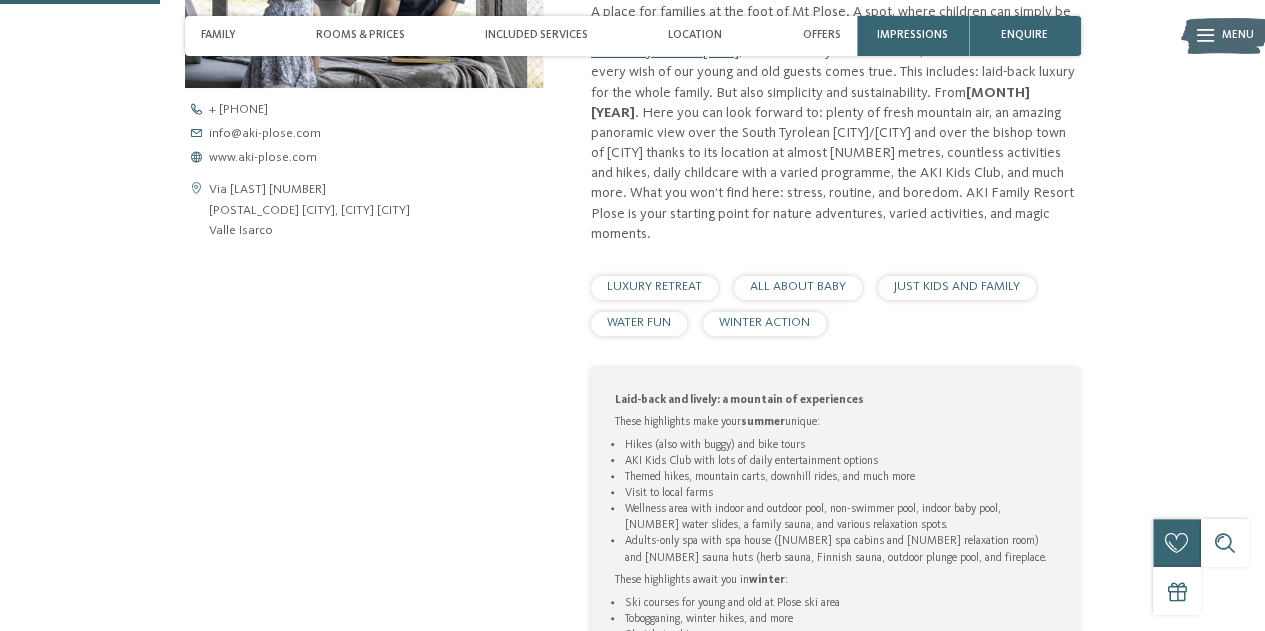 scroll, scrollTop: 714, scrollLeft: 0, axis: vertical 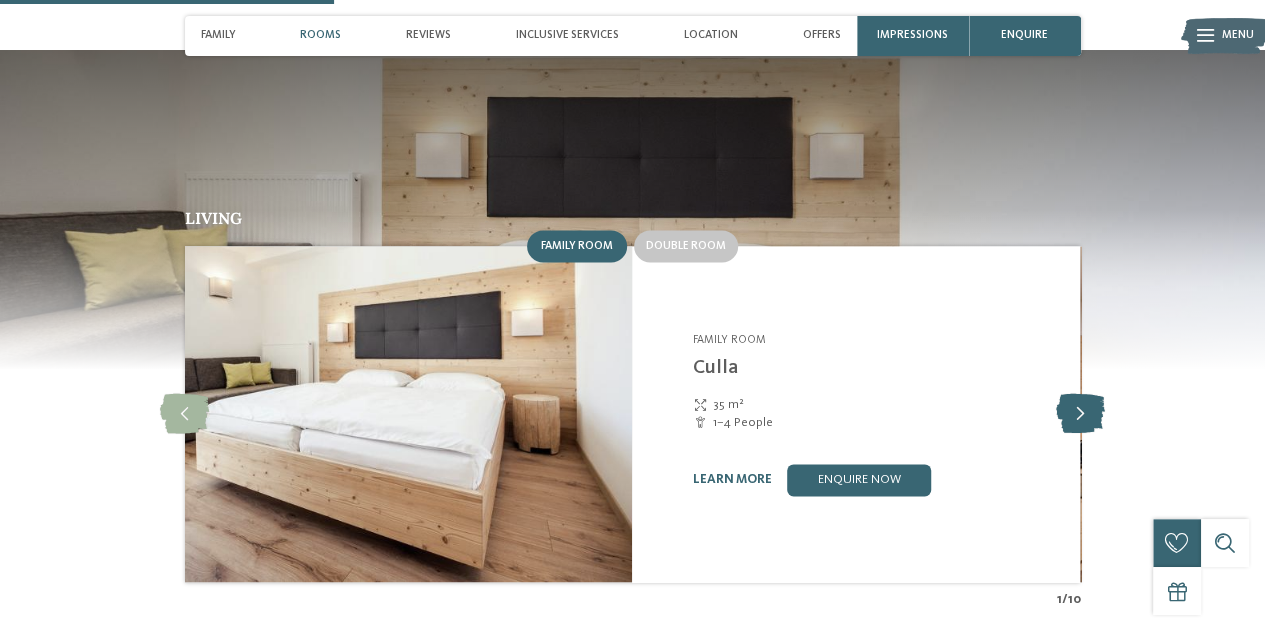 click at bounding box center [1080, 414] 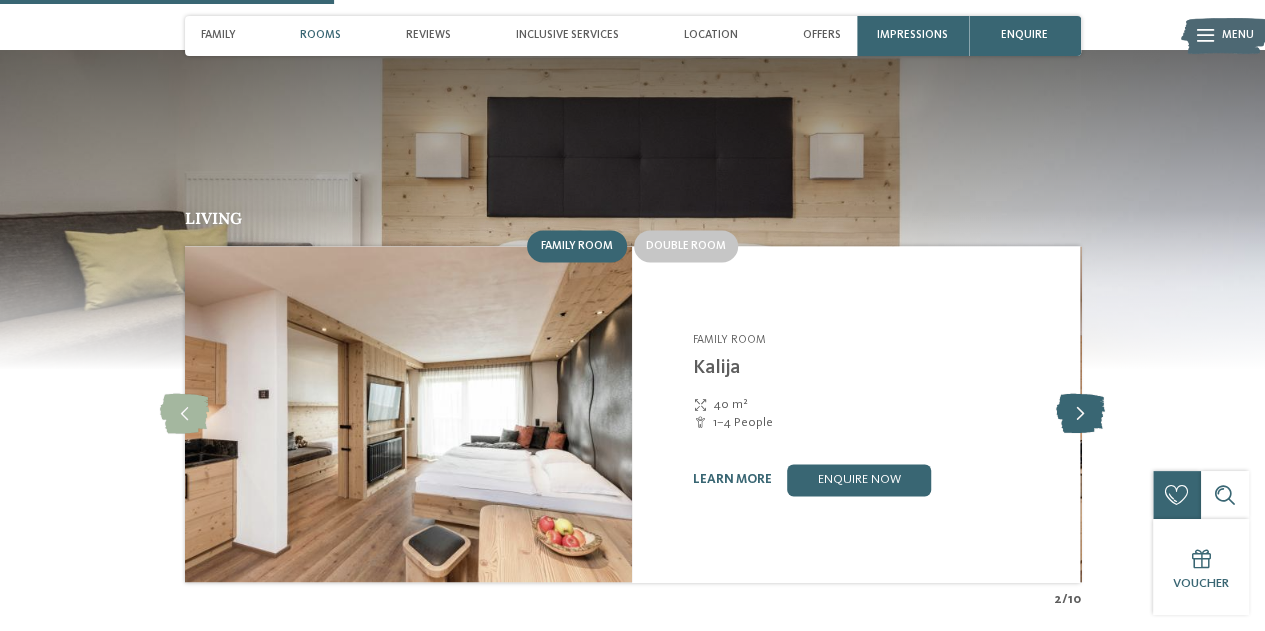 click at bounding box center (1080, 414) 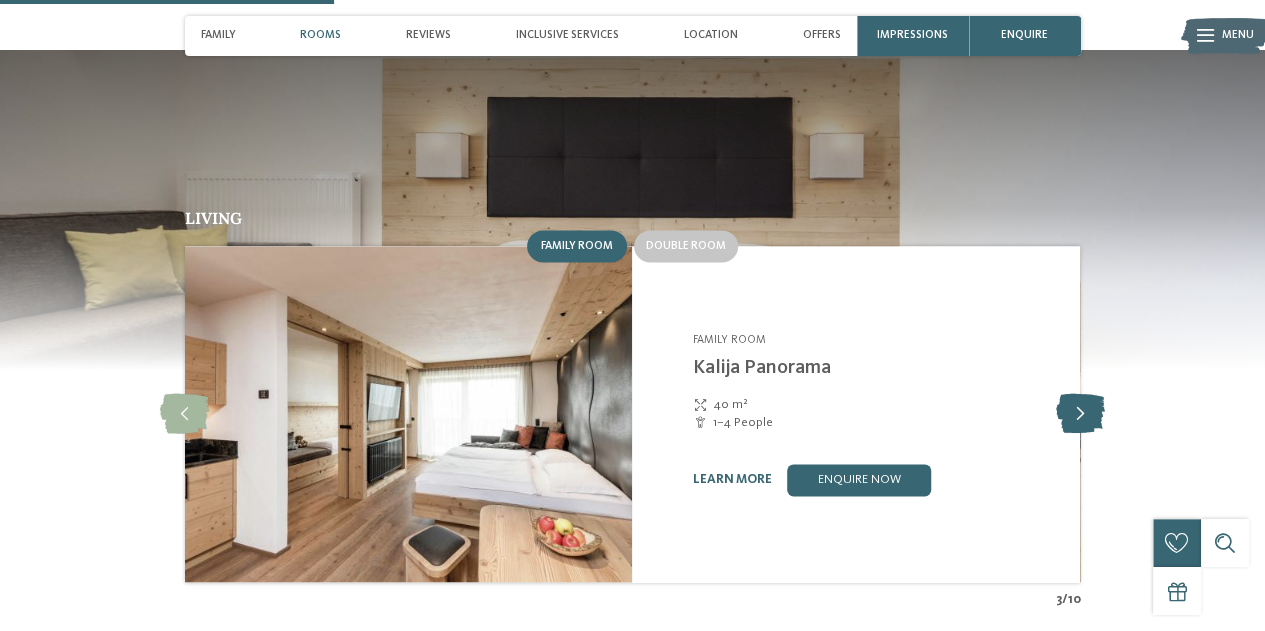 click at bounding box center [1080, 414] 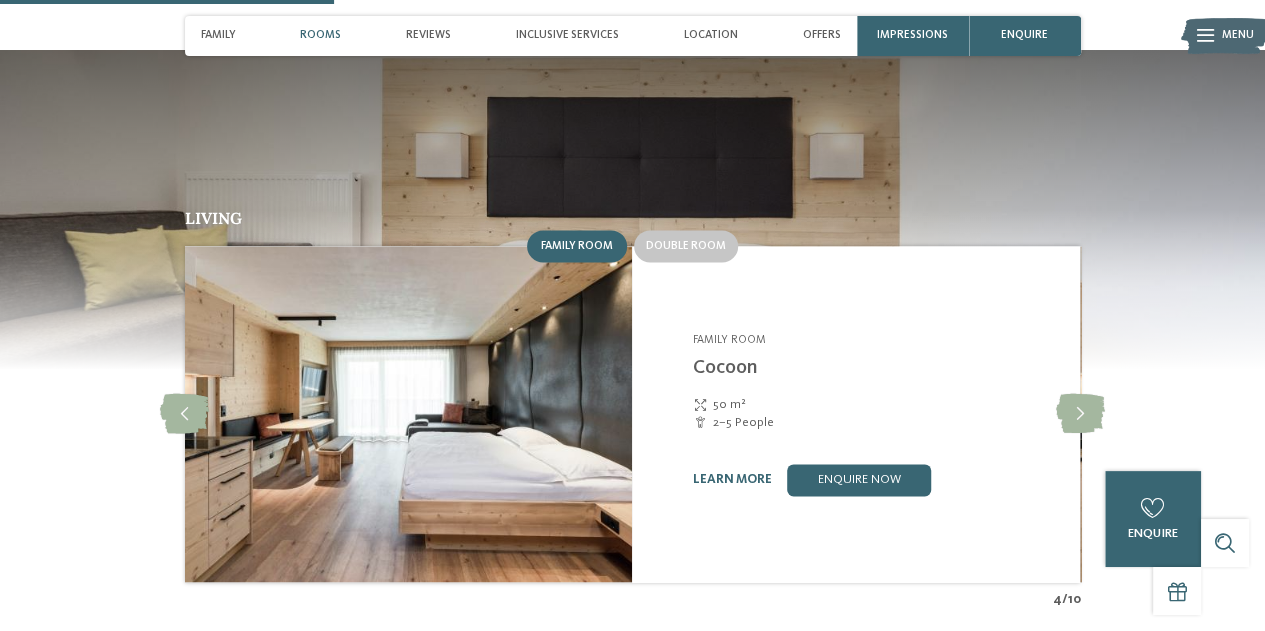 click on "learn more
enquire now" at bounding box center (876, 480) 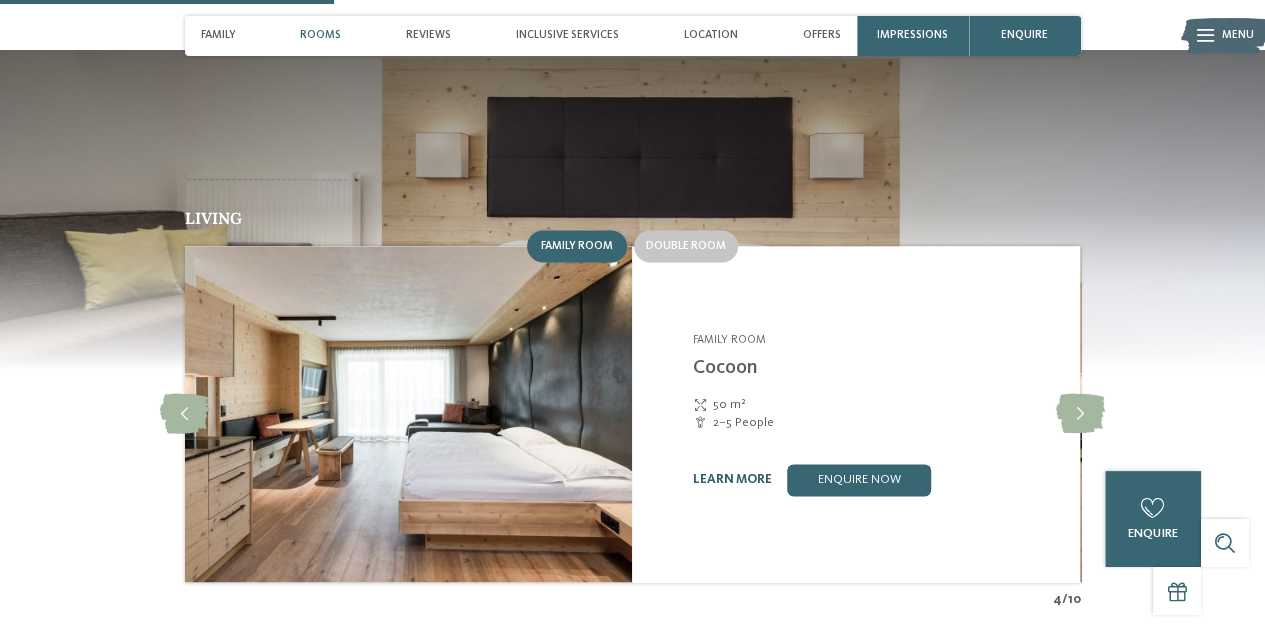 click on "learn more" at bounding box center [731, 479] 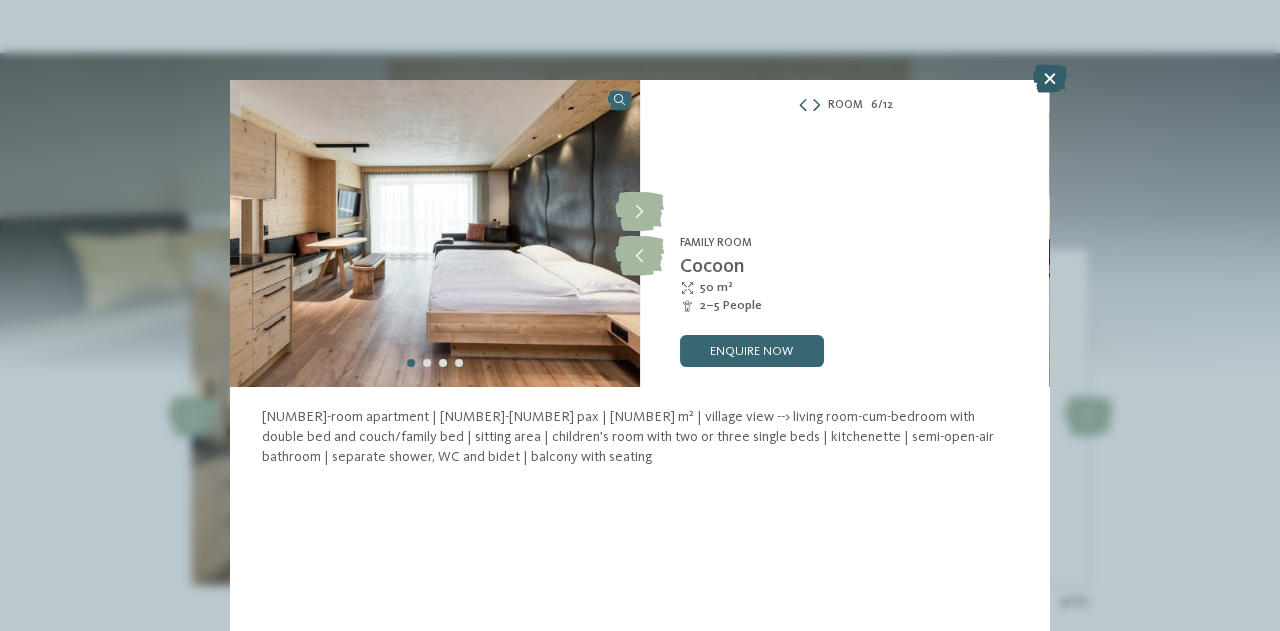 click at bounding box center (1050, 79) 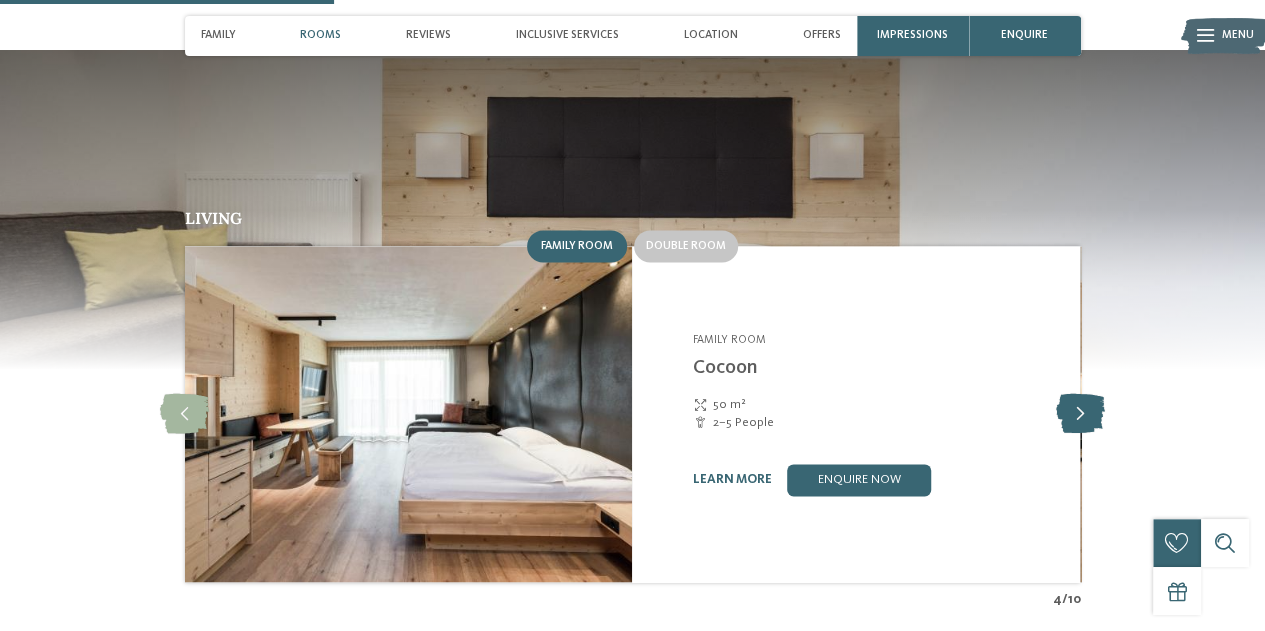 click at bounding box center (1080, 414) 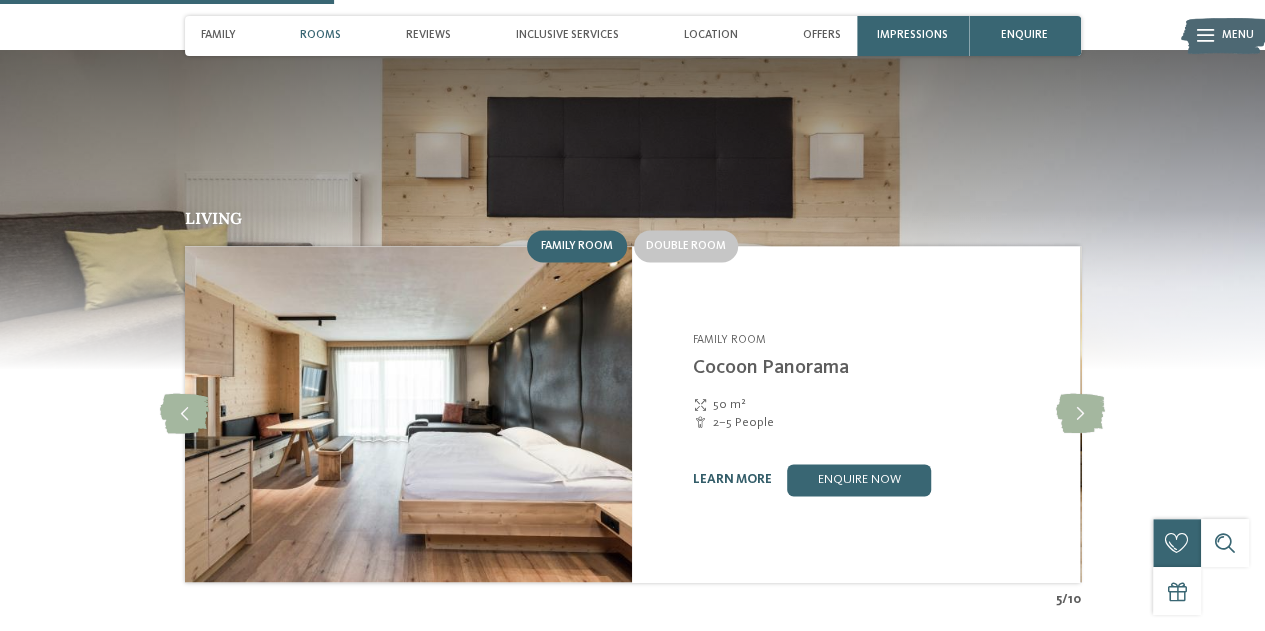 click on "learn more" at bounding box center [731, 479] 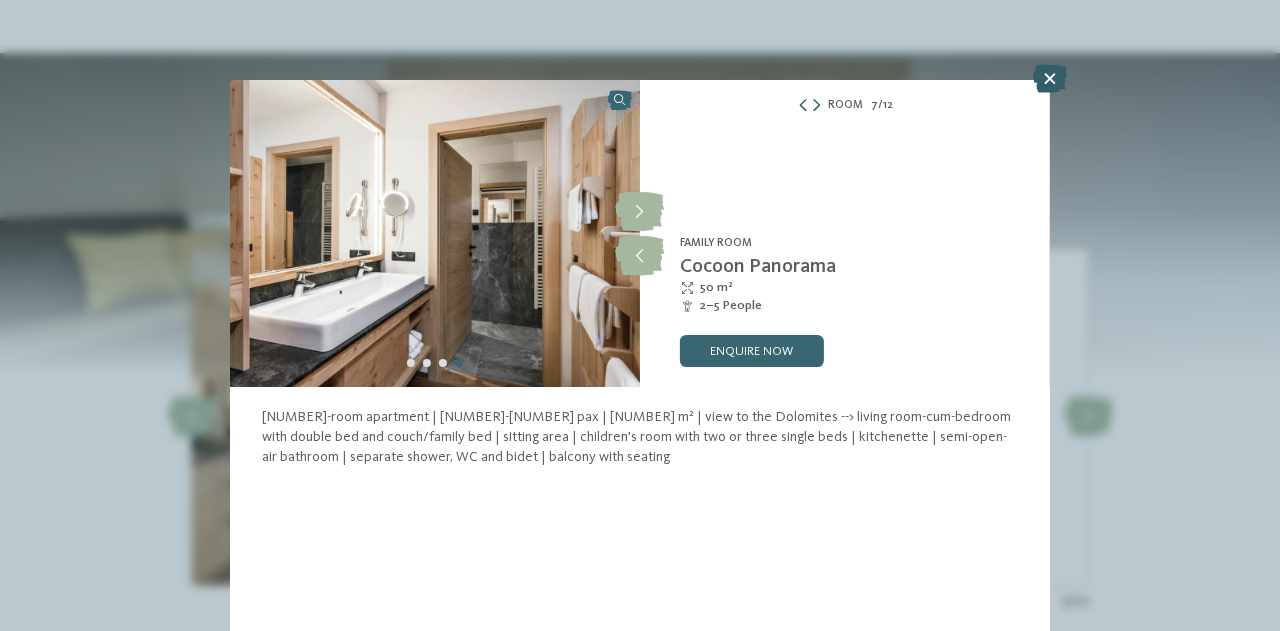 click at bounding box center [1050, 79] 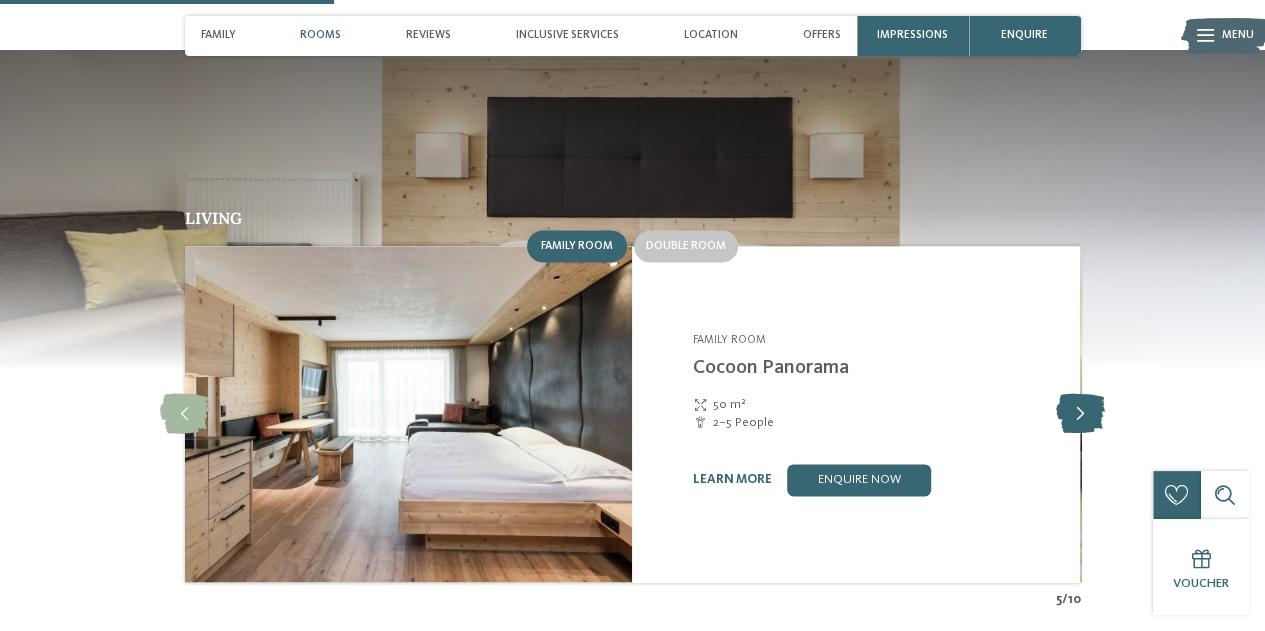 click at bounding box center [1080, 414] 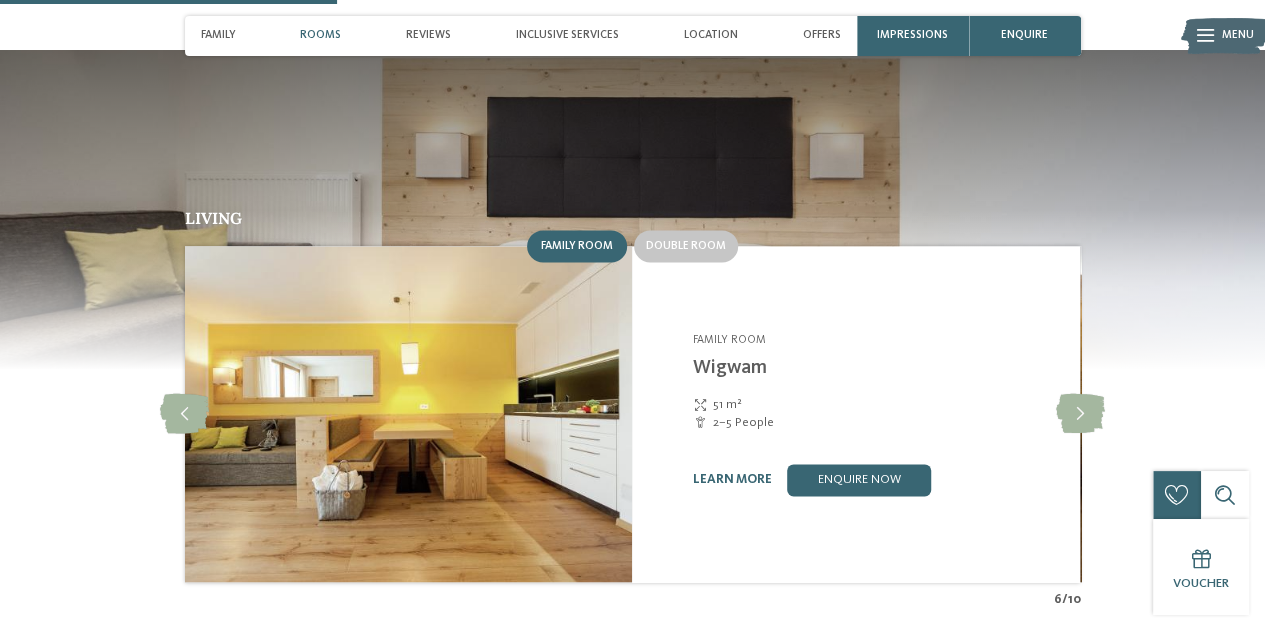 scroll, scrollTop: 1376, scrollLeft: 0, axis: vertical 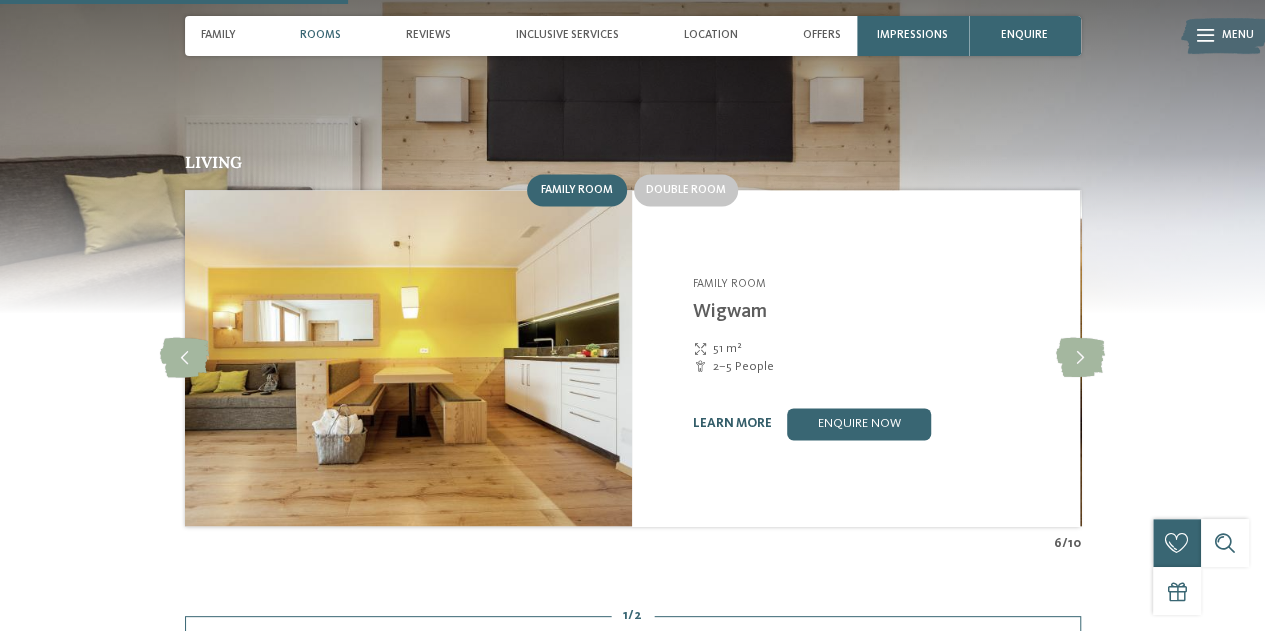 click on "learn more" at bounding box center (731, 423) 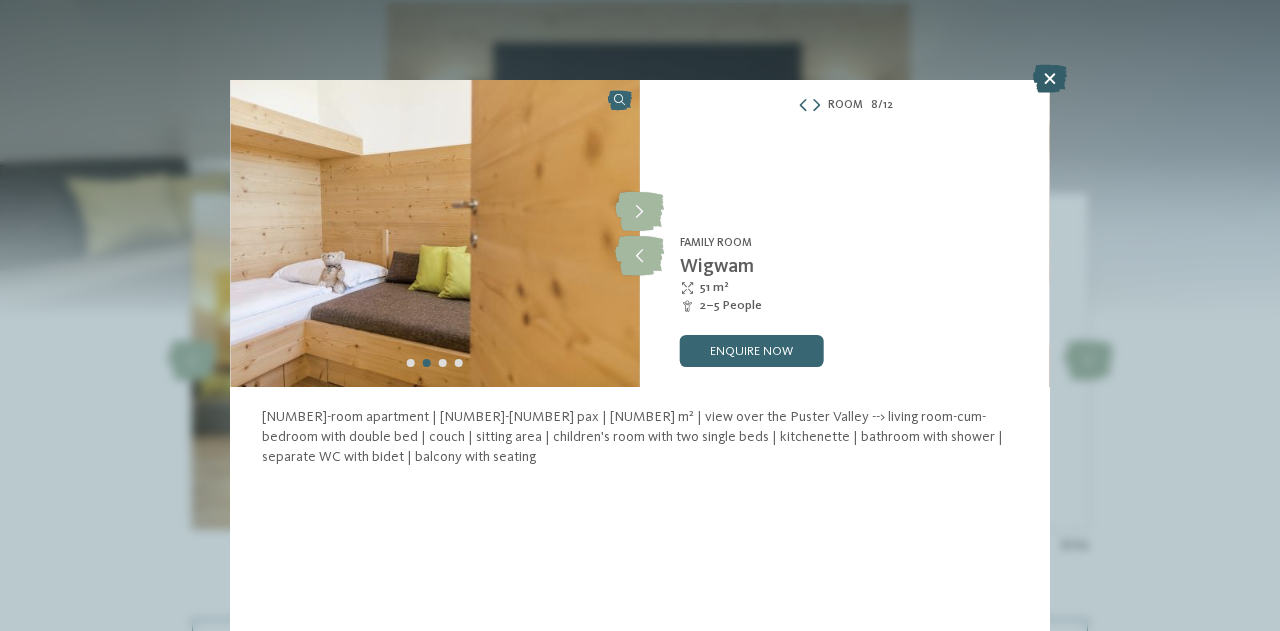 click at bounding box center [1050, 79] 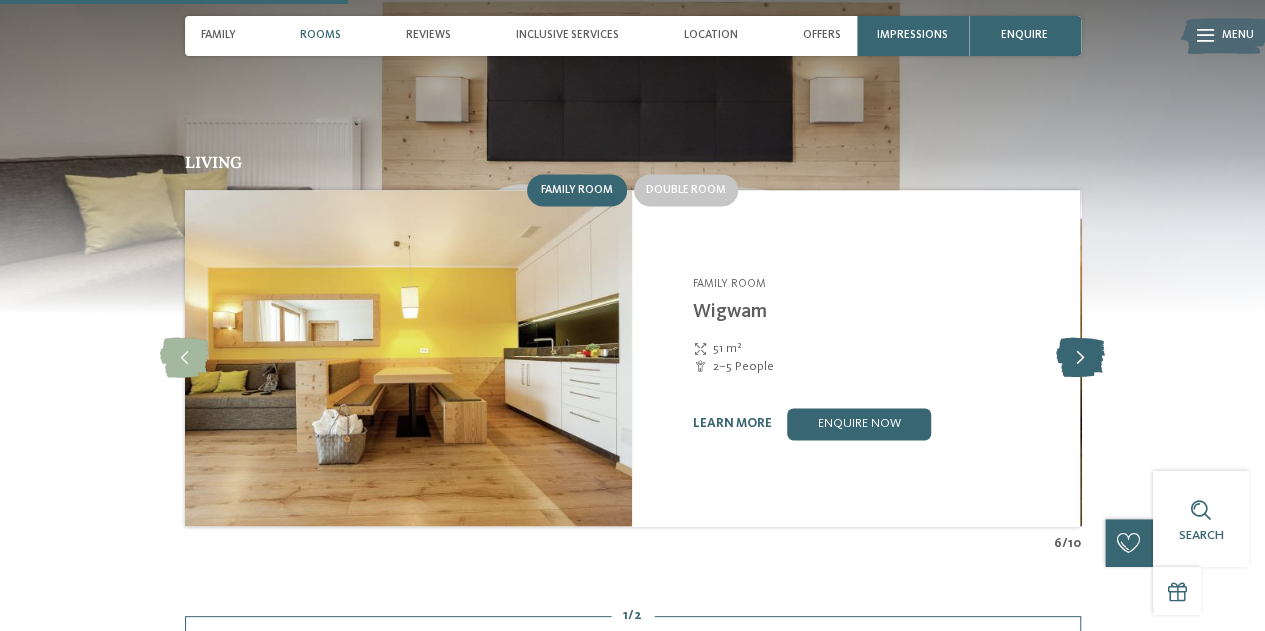 click at bounding box center (1080, 358) 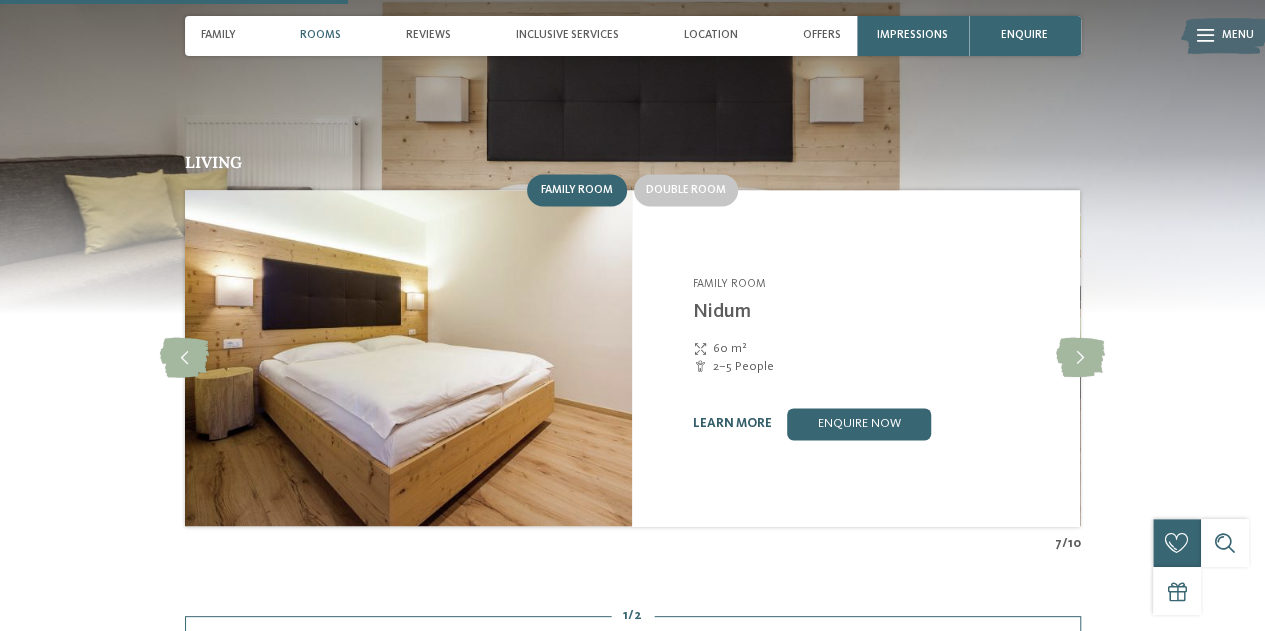 click on "learn more" at bounding box center [731, 423] 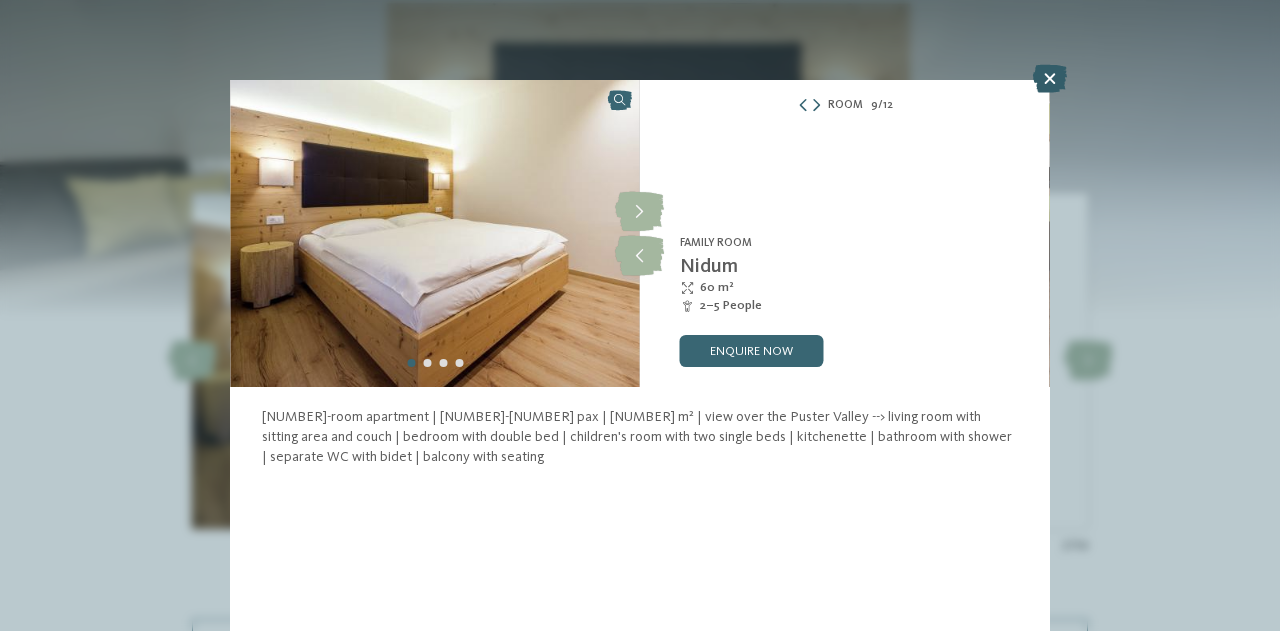 click at bounding box center (1050, 79) 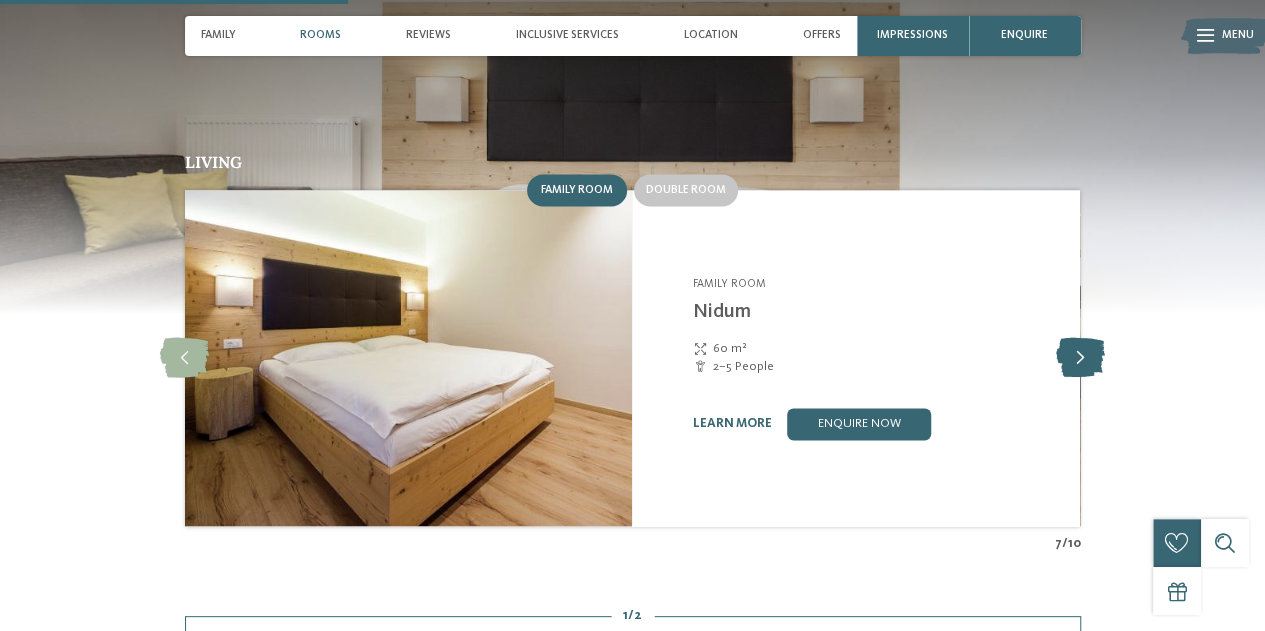 click at bounding box center [1080, 358] 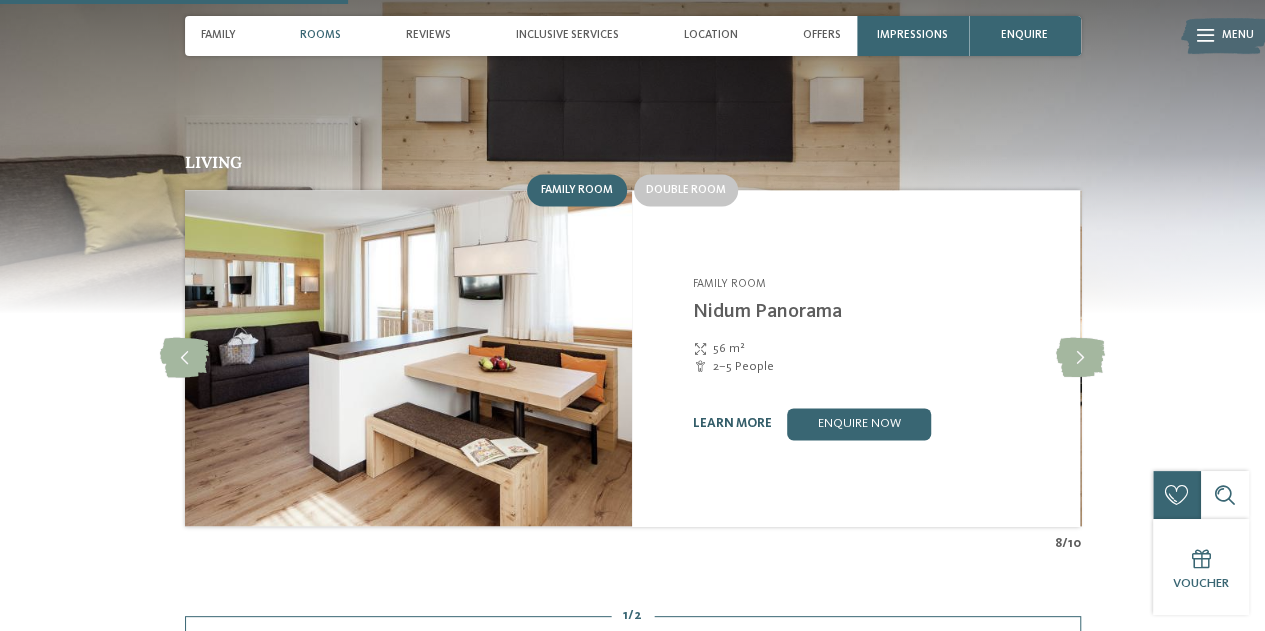 click on "learn more" at bounding box center (731, 423) 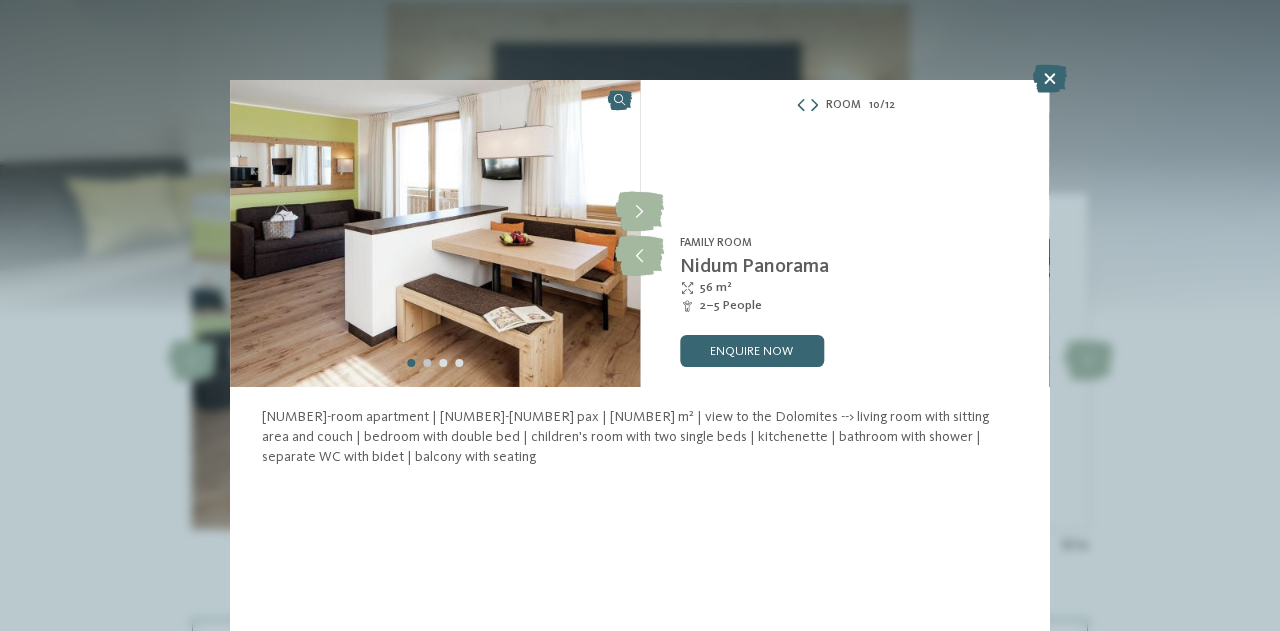 click at bounding box center [427, 363] 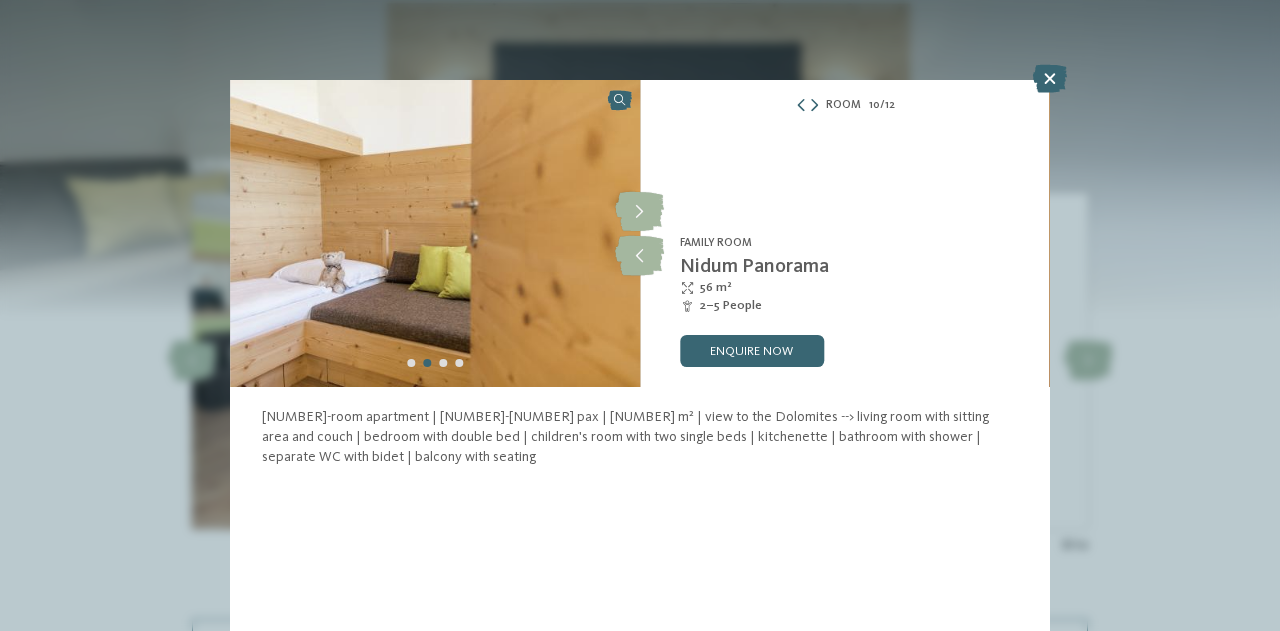 click at bounding box center (435, 363) 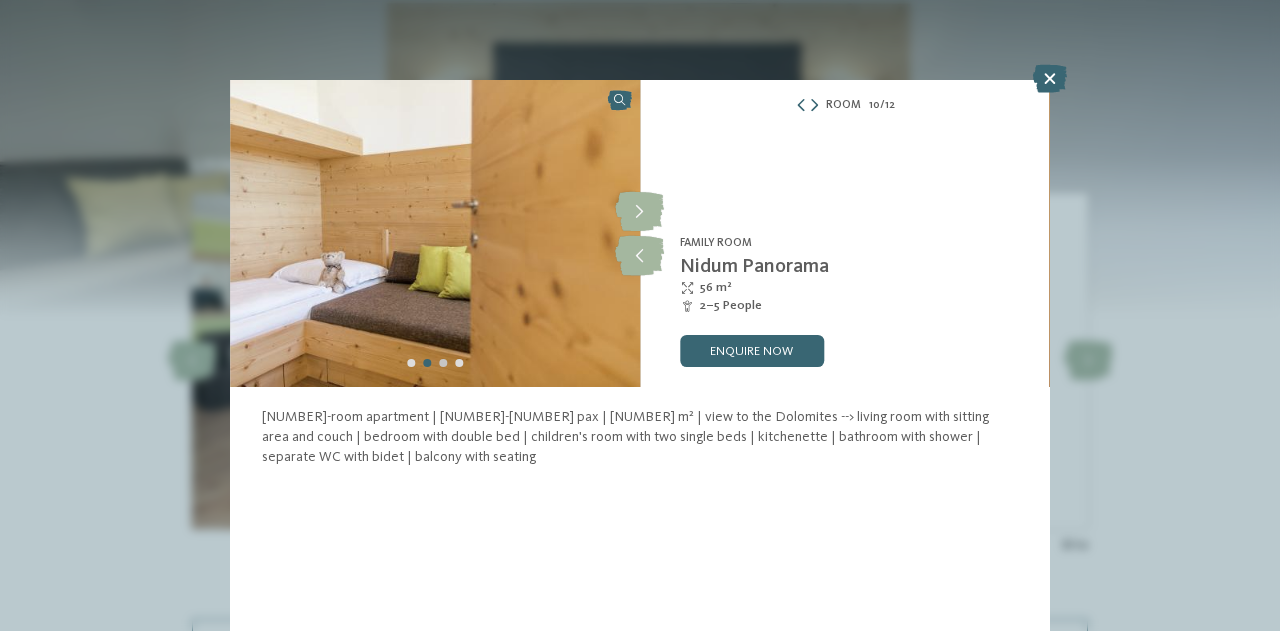 click at bounding box center (443, 363) 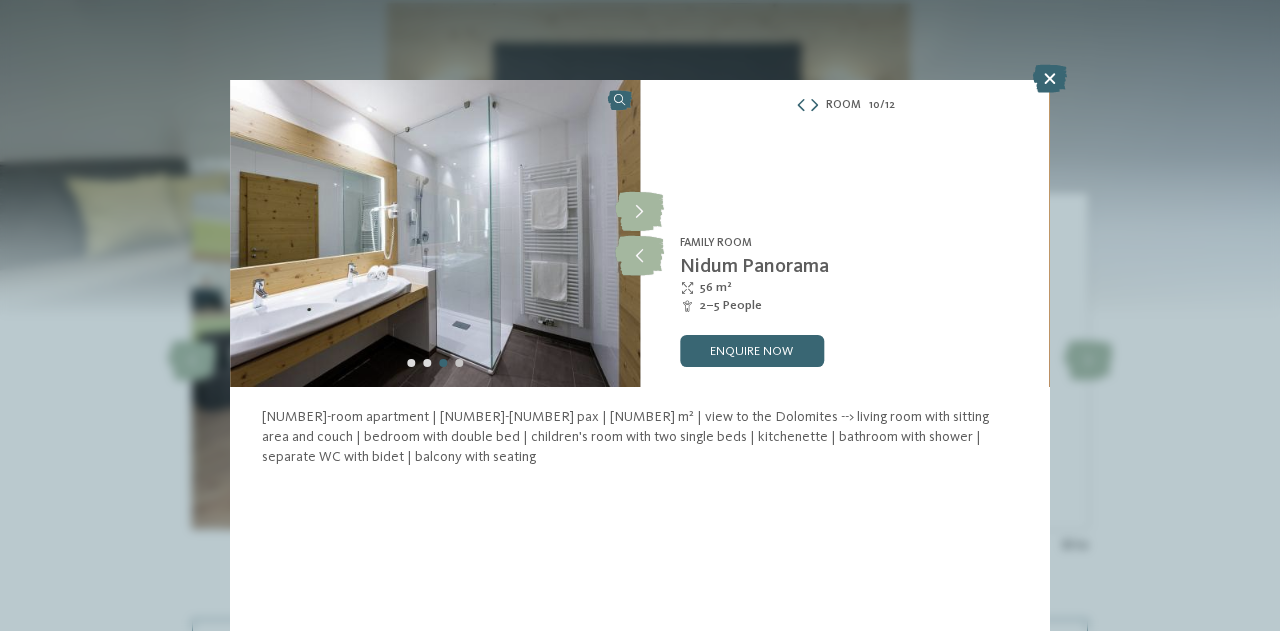 click at bounding box center [459, 363] 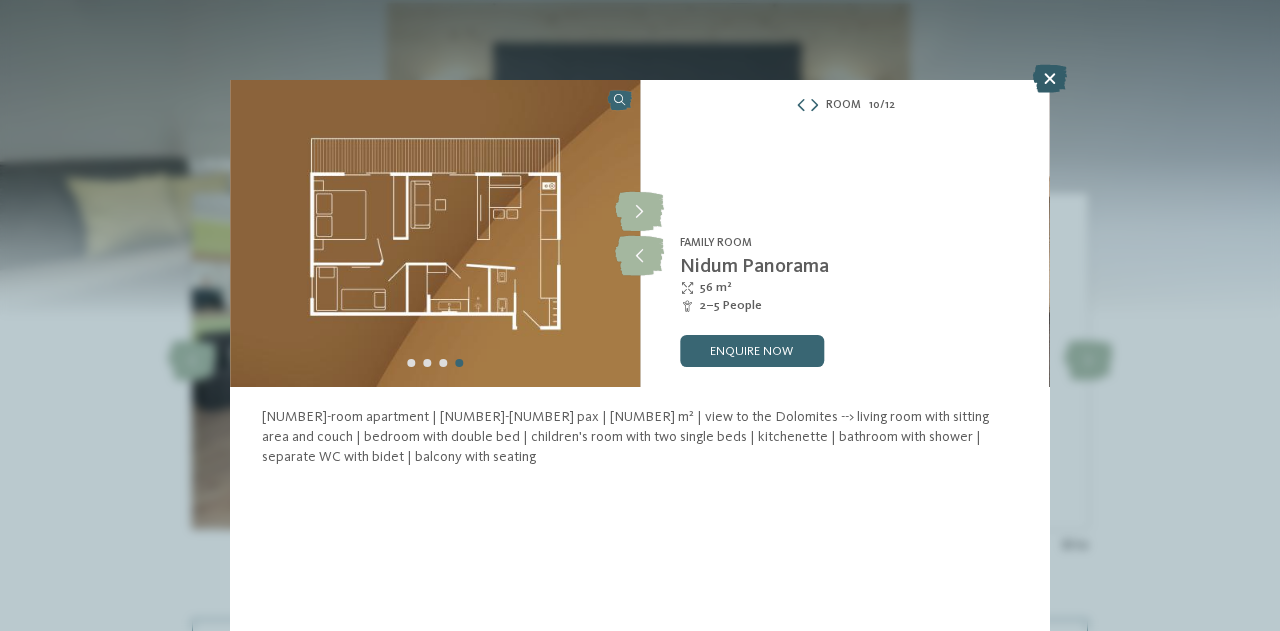 click at bounding box center [1050, 79] 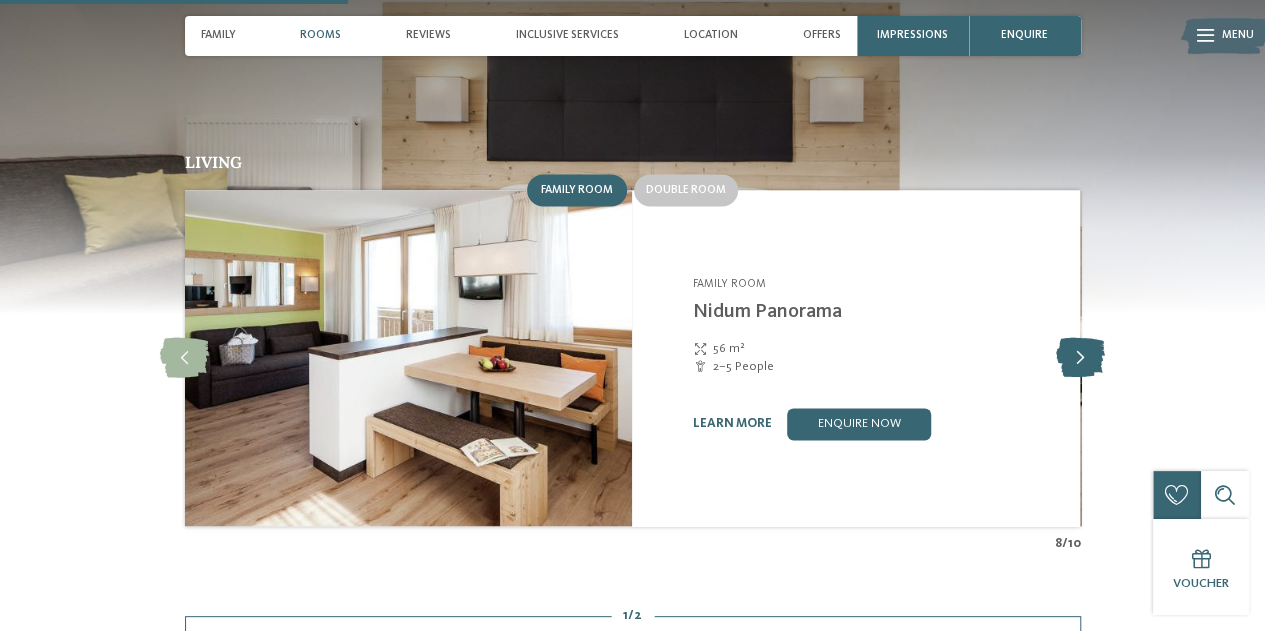 click at bounding box center [1080, 358] 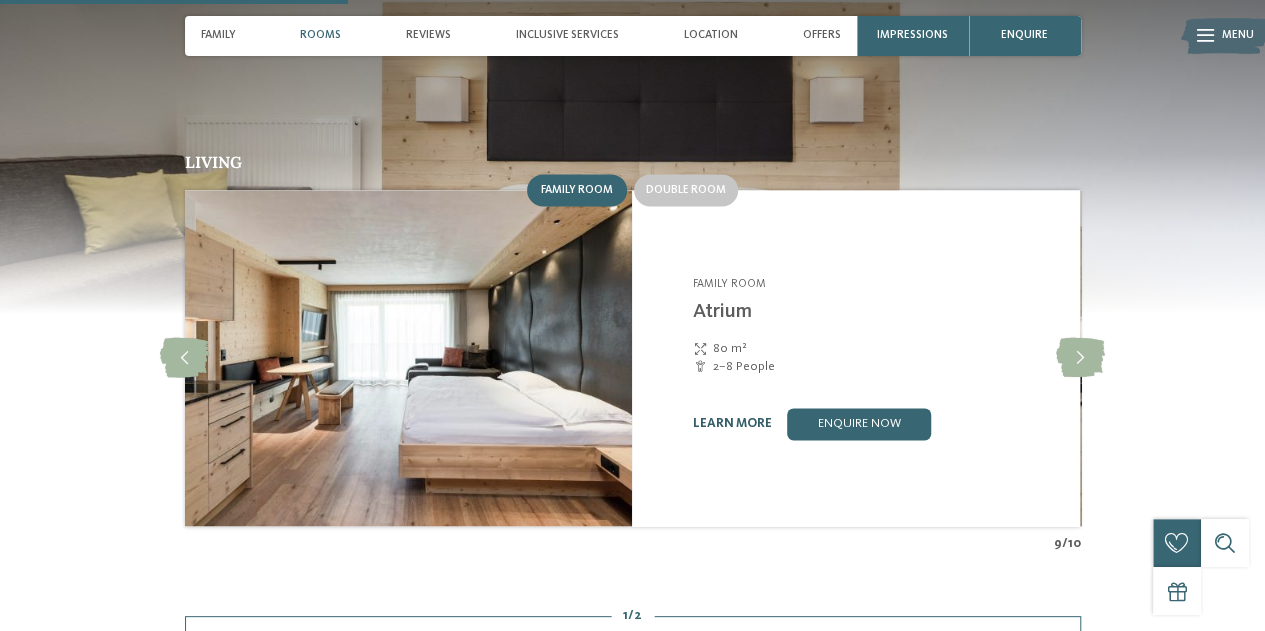 click on "learn more" at bounding box center (731, 423) 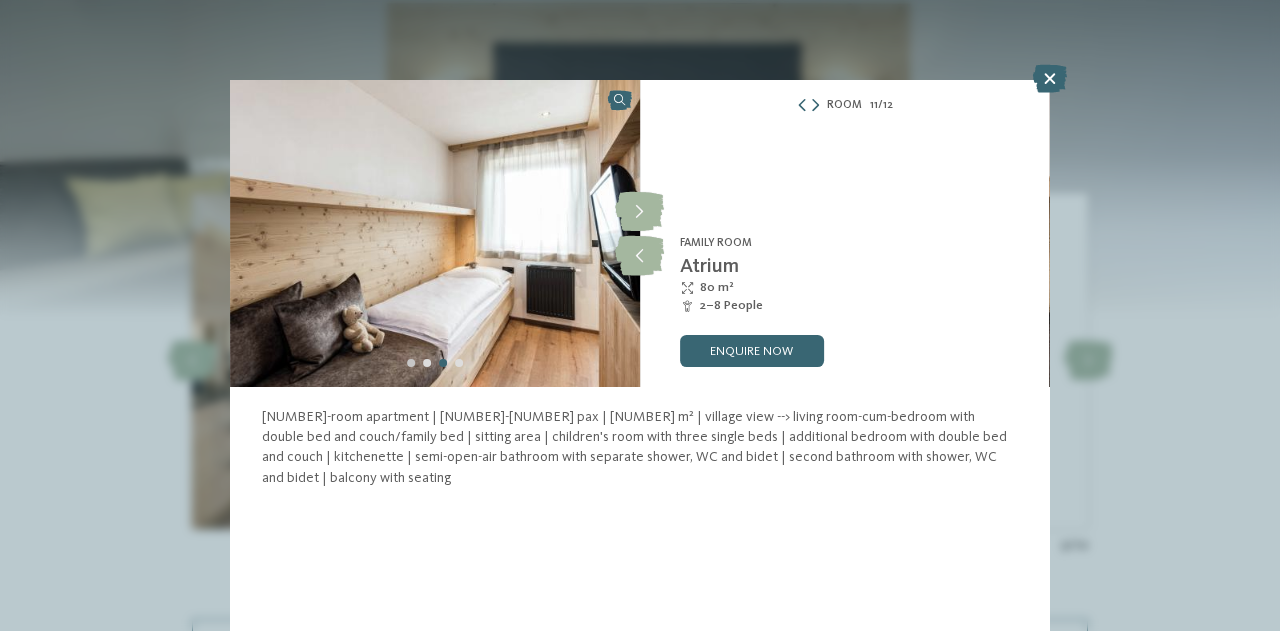 click at bounding box center (411, 363) 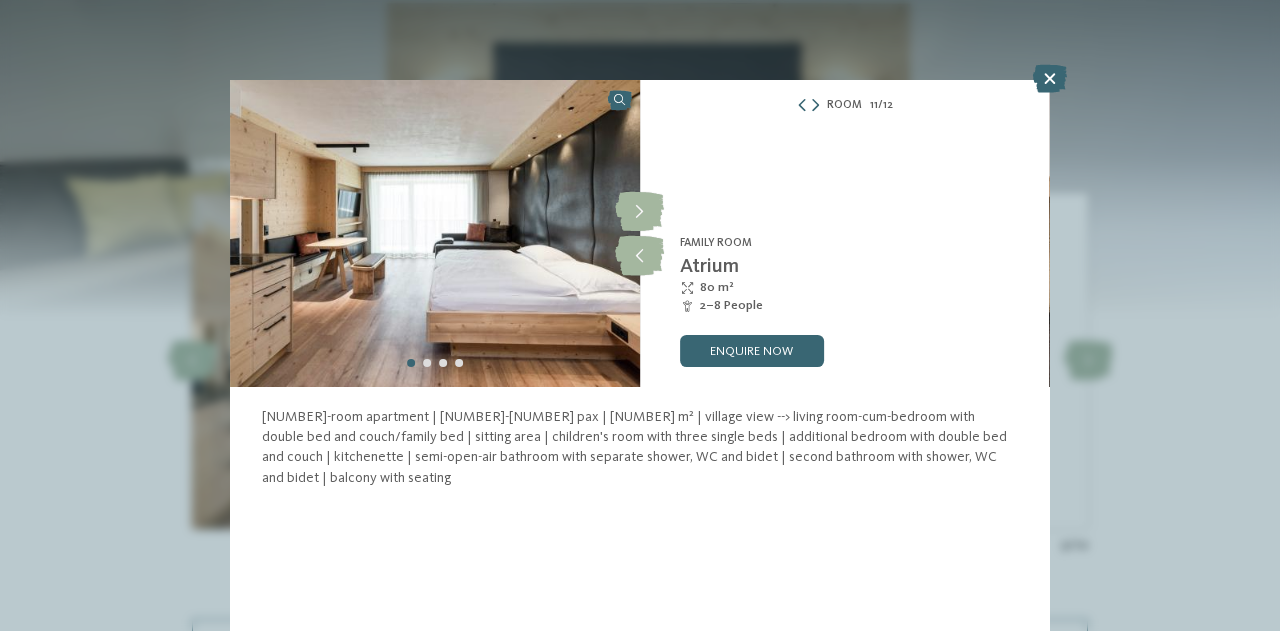 click at bounding box center [427, 363] 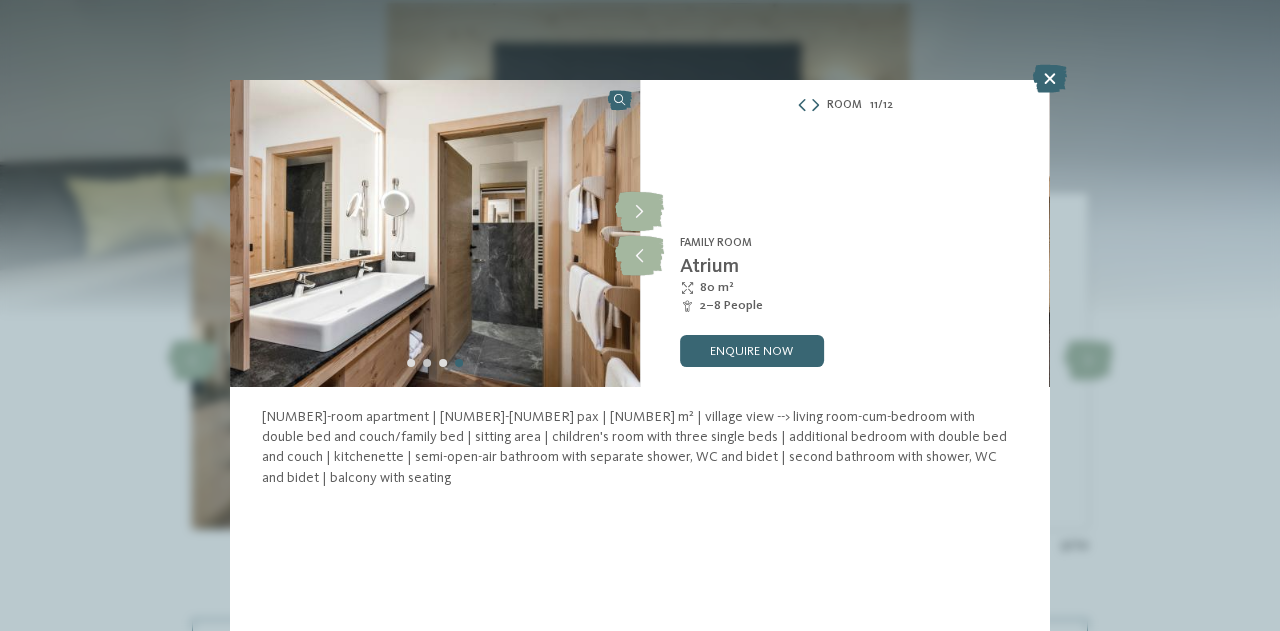 click at bounding box center (427, 363) 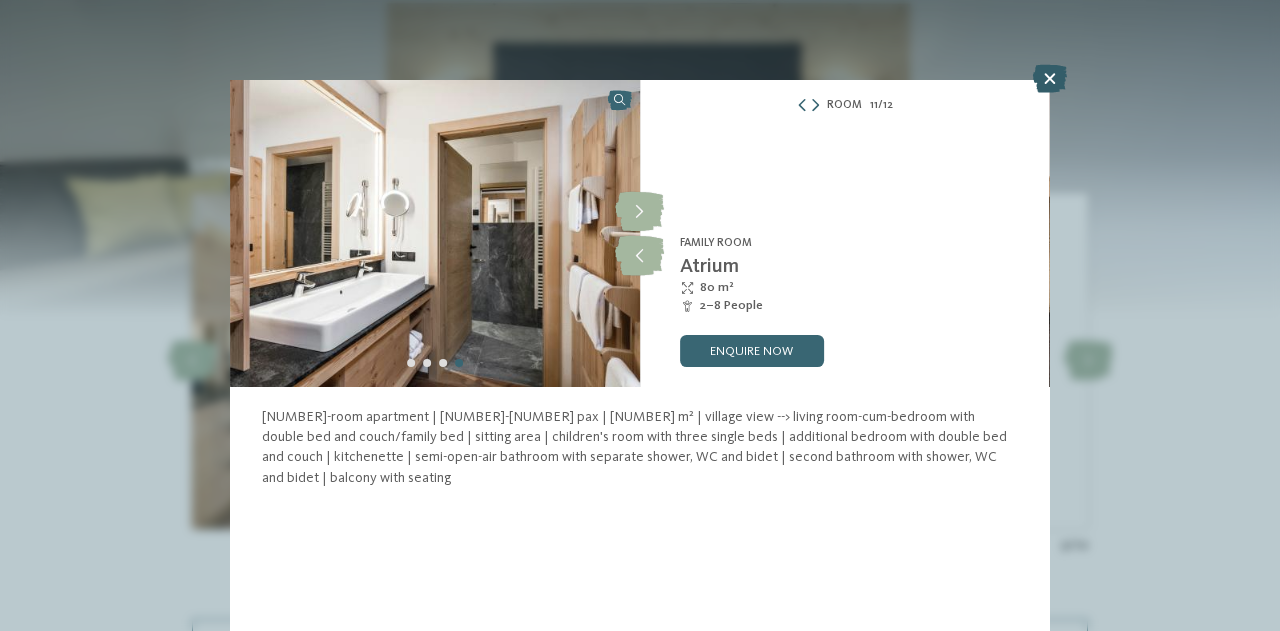 click at bounding box center (1050, 79) 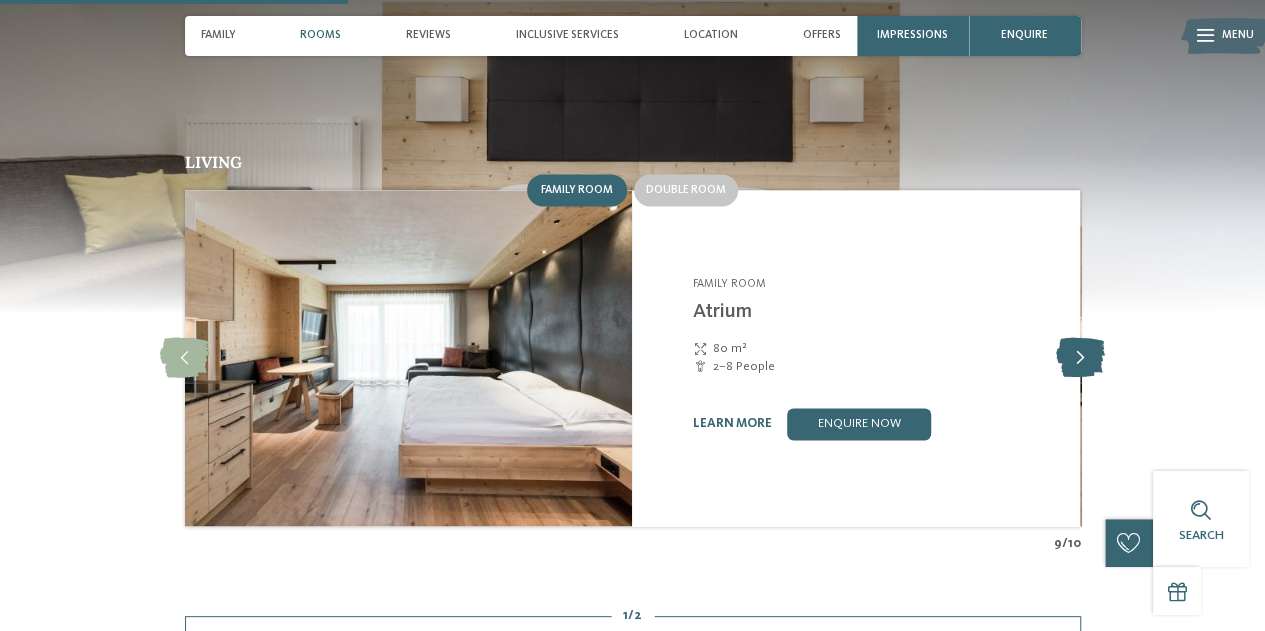 click at bounding box center (1080, 358) 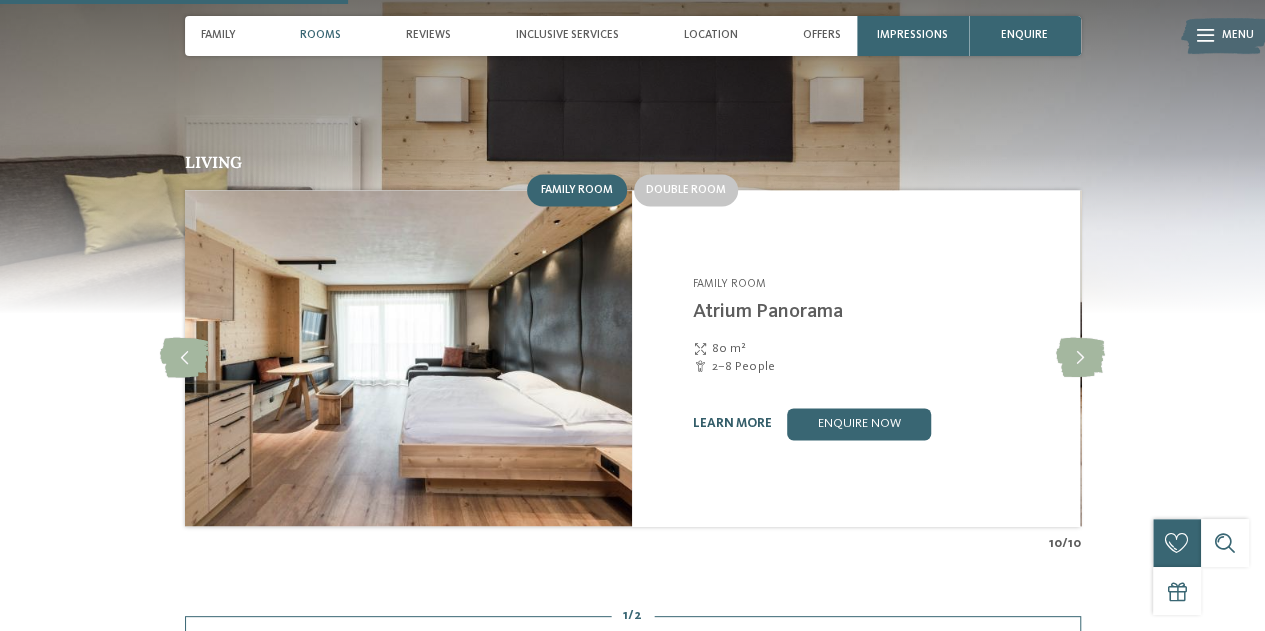 click on "learn more" at bounding box center (731, 423) 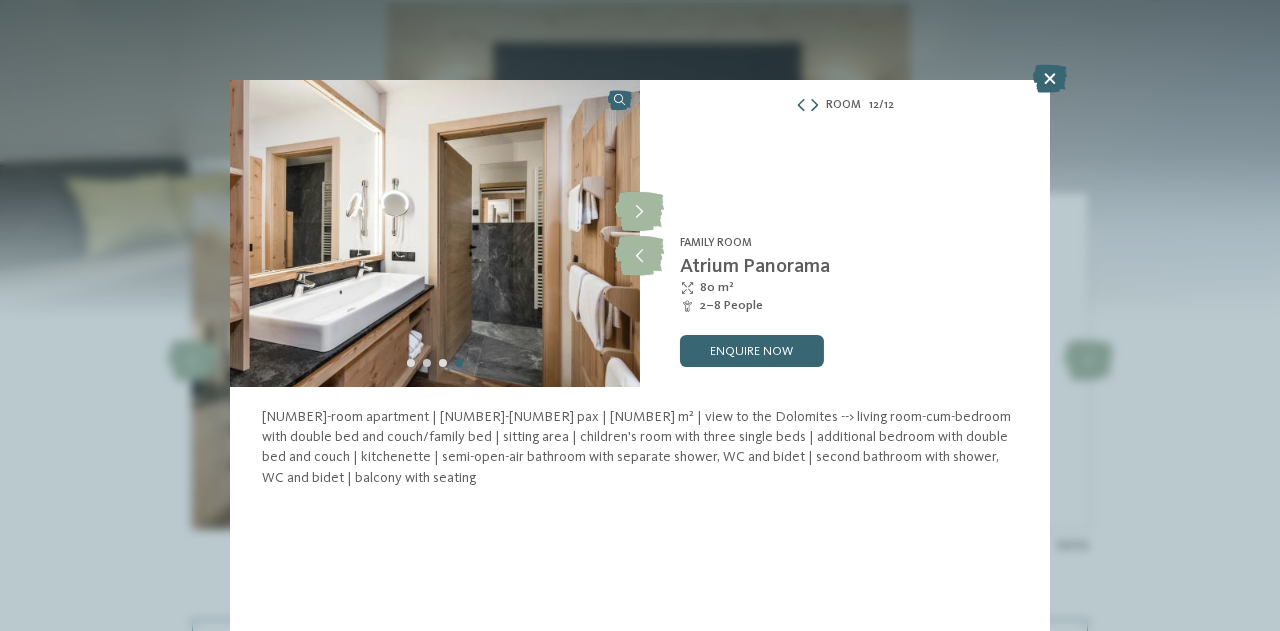 click at bounding box center [427, 363] 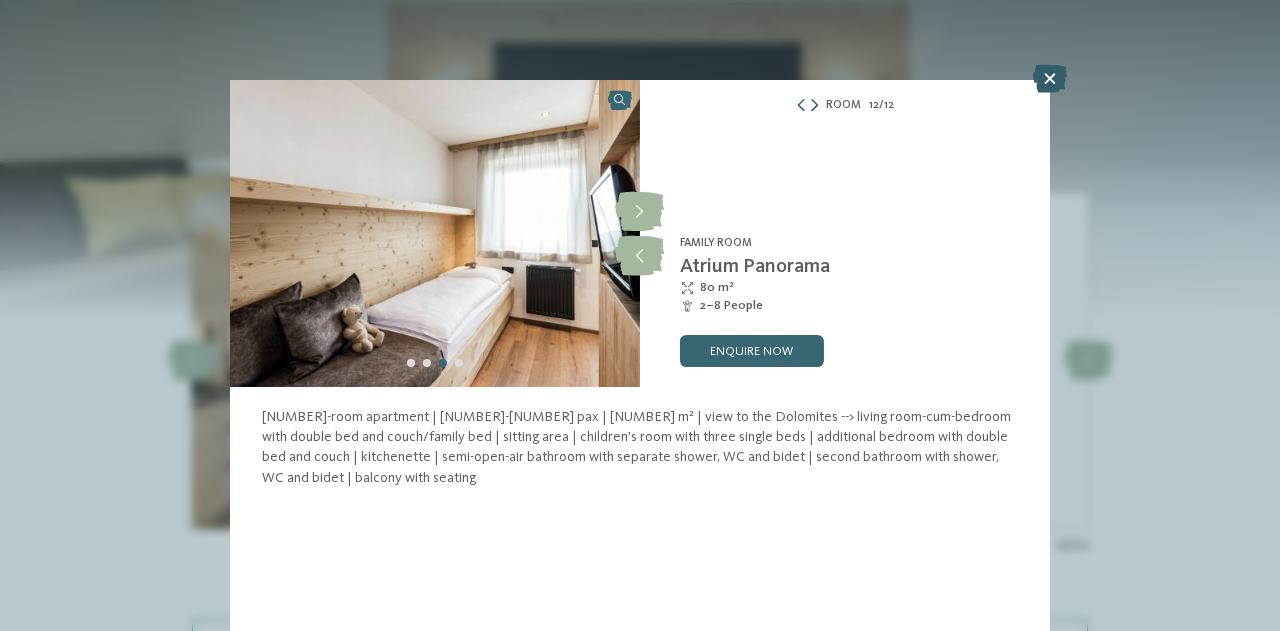 click at bounding box center [1050, 79] 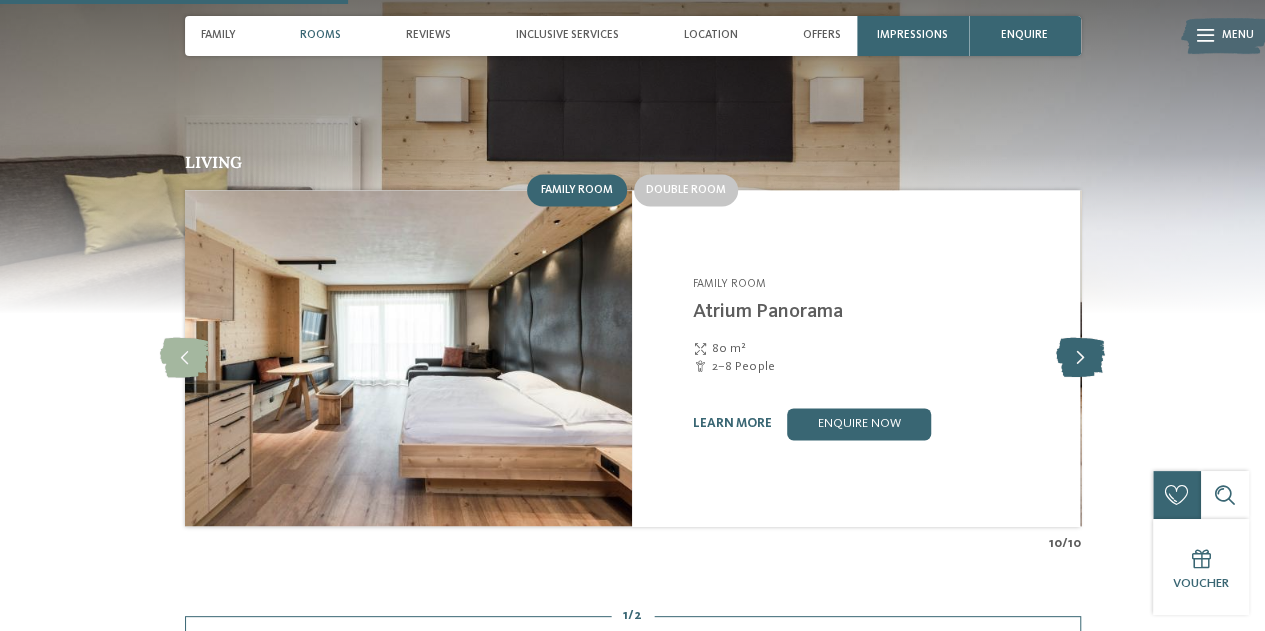 click at bounding box center [1080, 358] 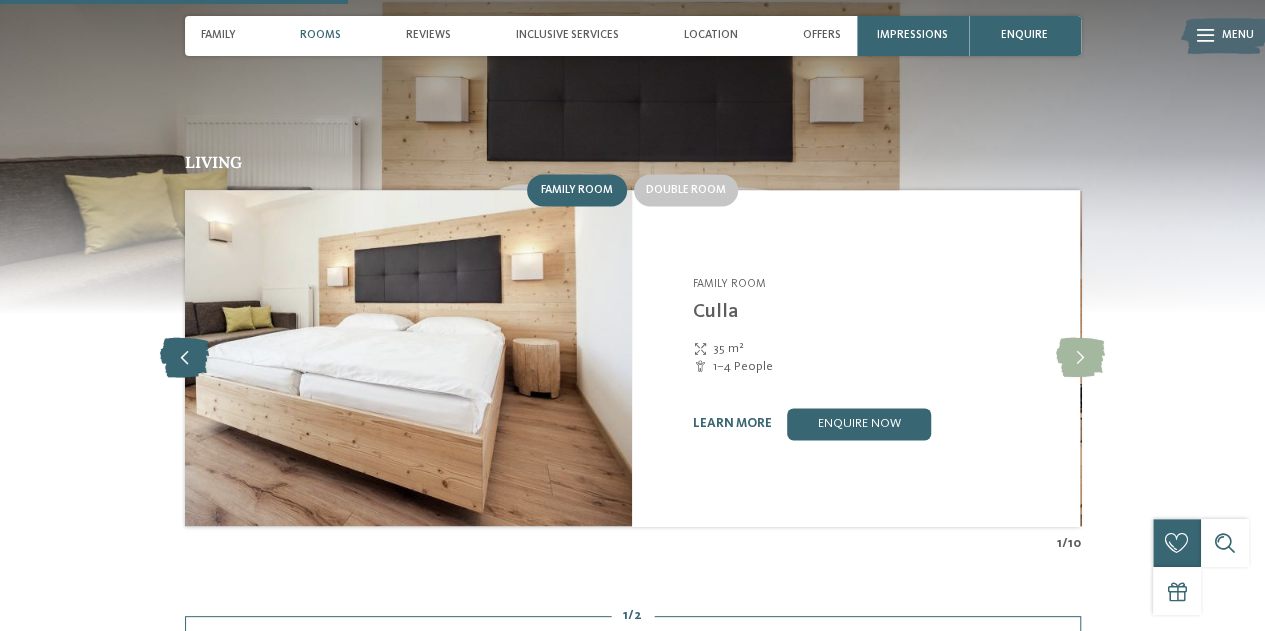 click at bounding box center (184, 358) 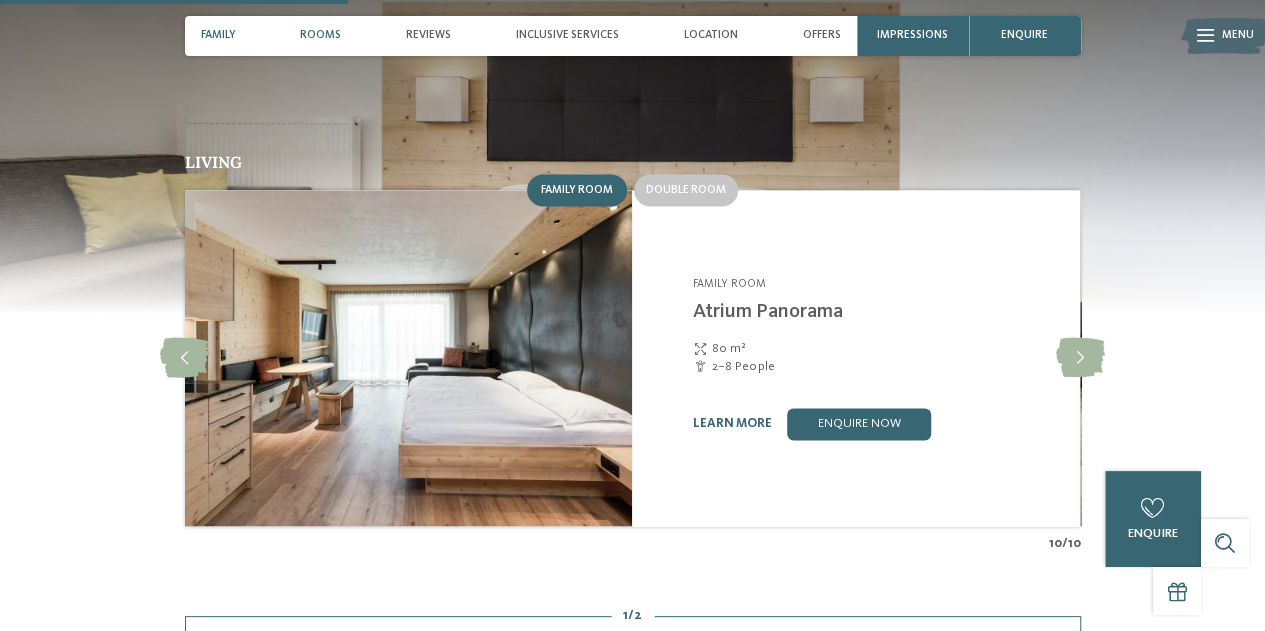 click on "Family" at bounding box center [218, 35] 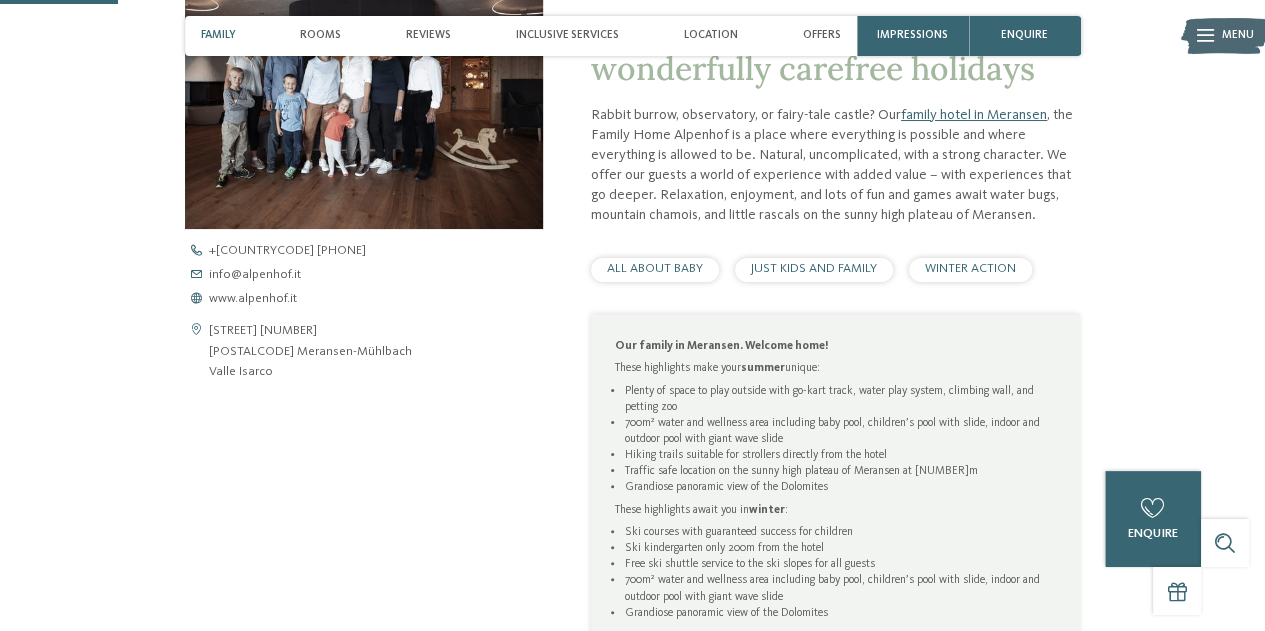 scroll, scrollTop: 454, scrollLeft: 0, axis: vertical 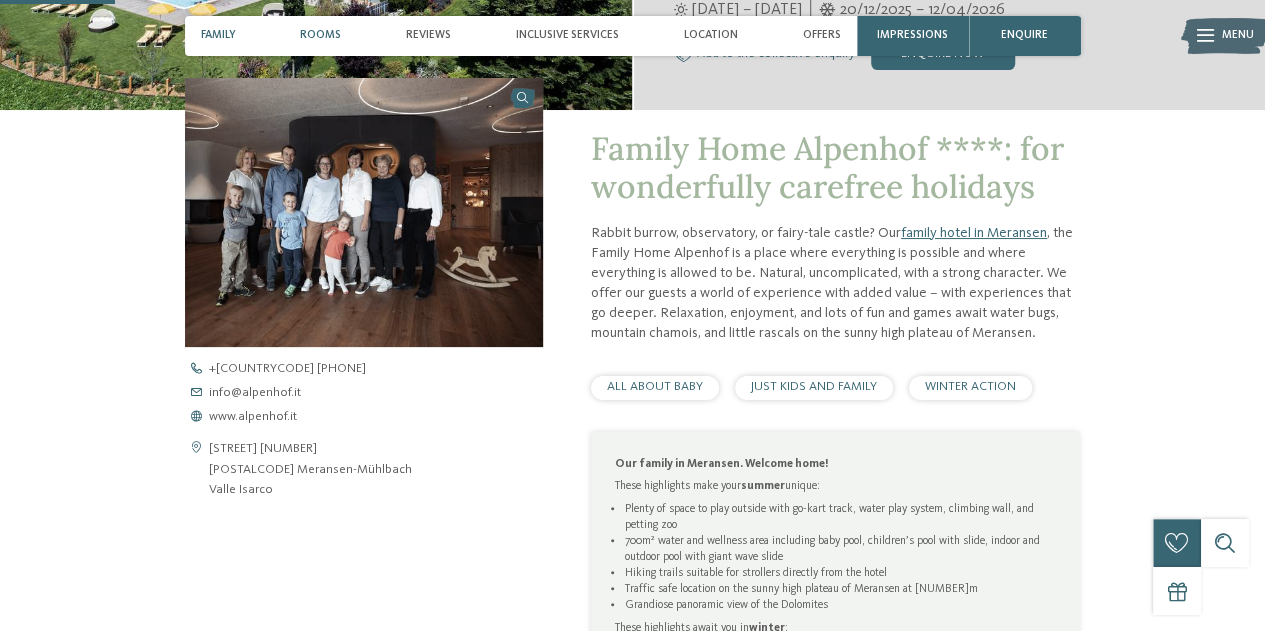 click on "Rooms" at bounding box center [320, 35] 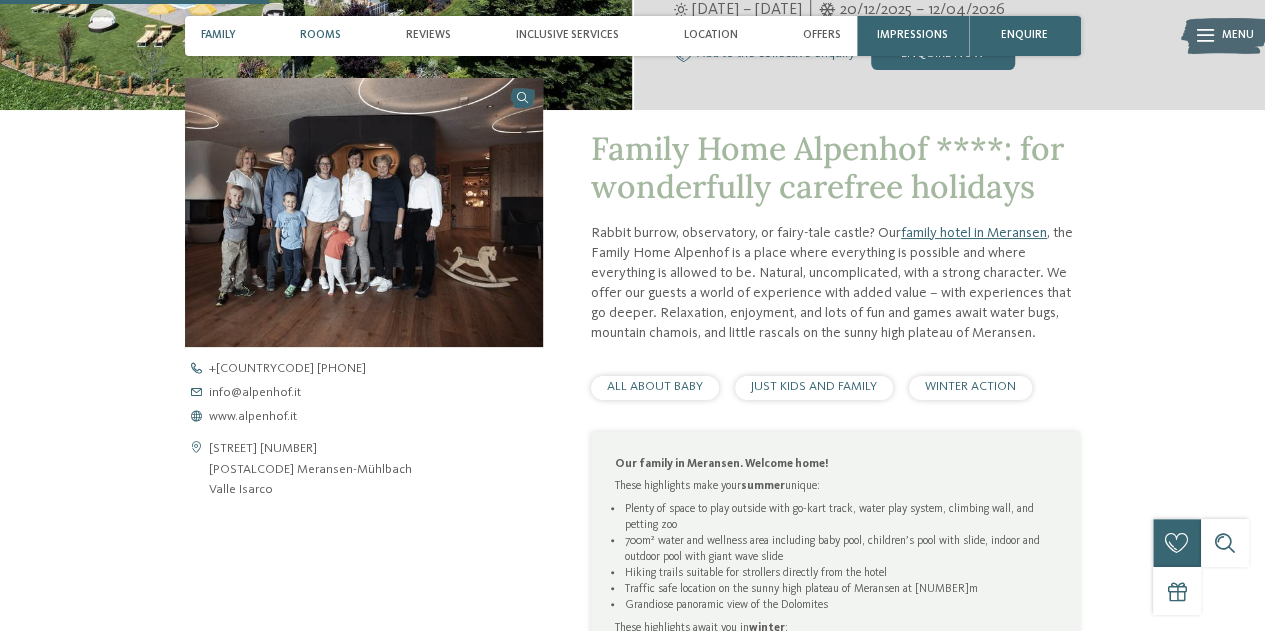 scroll, scrollTop: 1260, scrollLeft: 0, axis: vertical 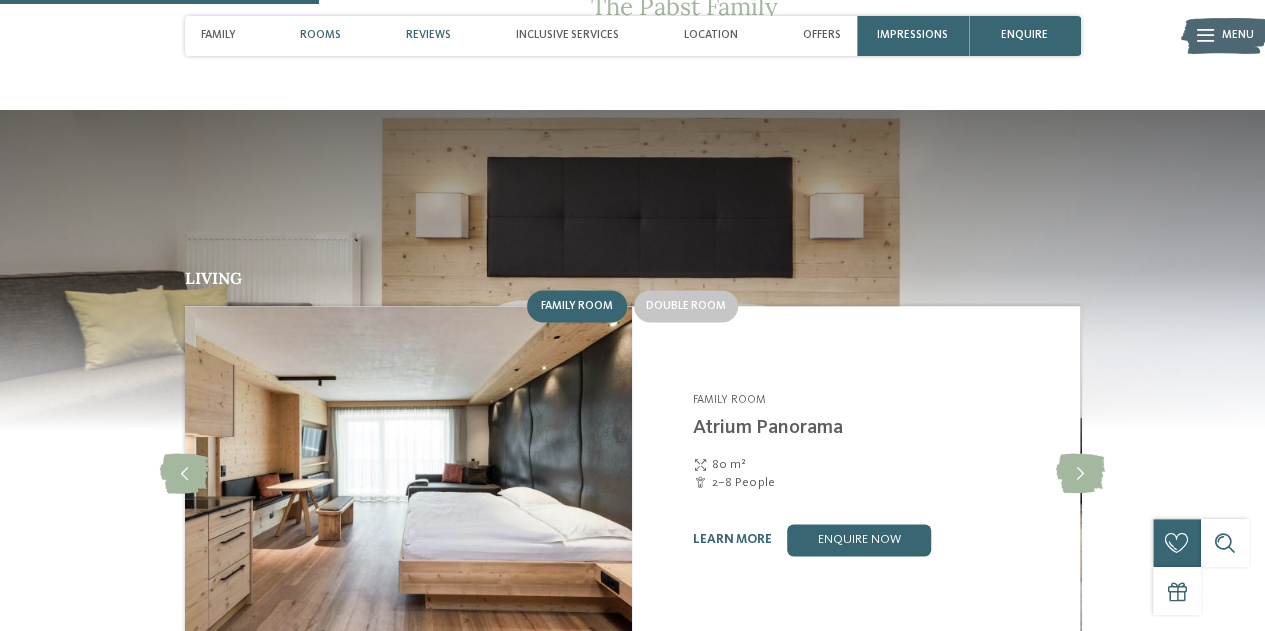click on "Reviews" at bounding box center (428, 36) 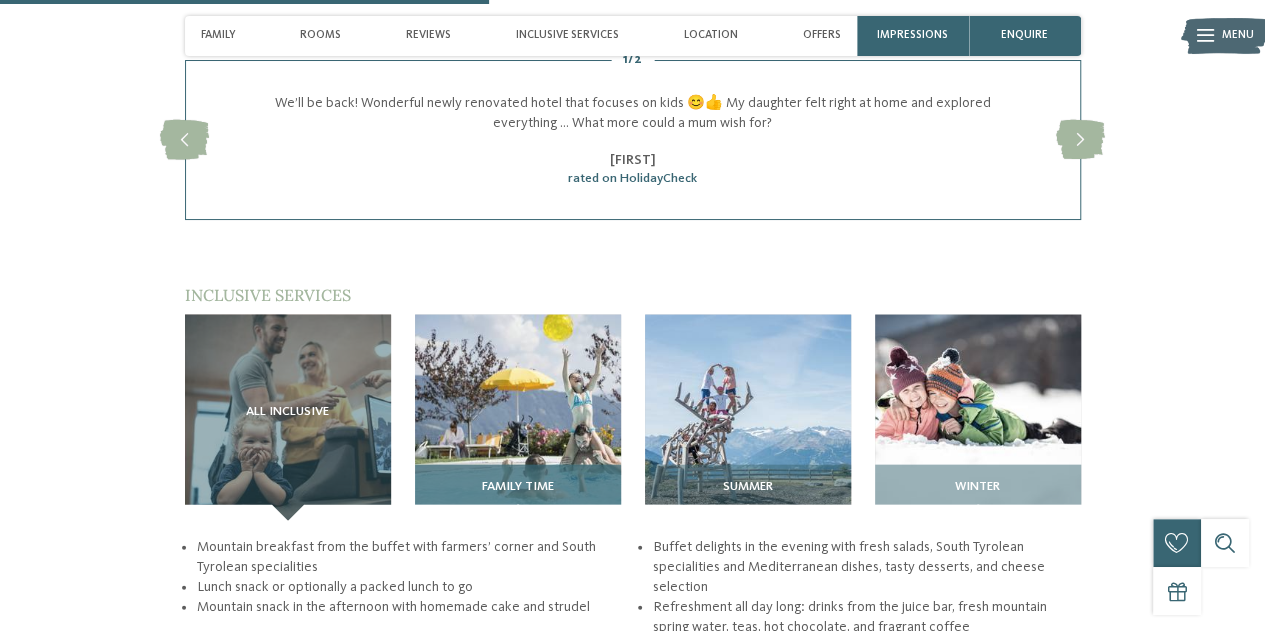 scroll, scrollTop: 1931, scrollLeft: 0, axis: vertical 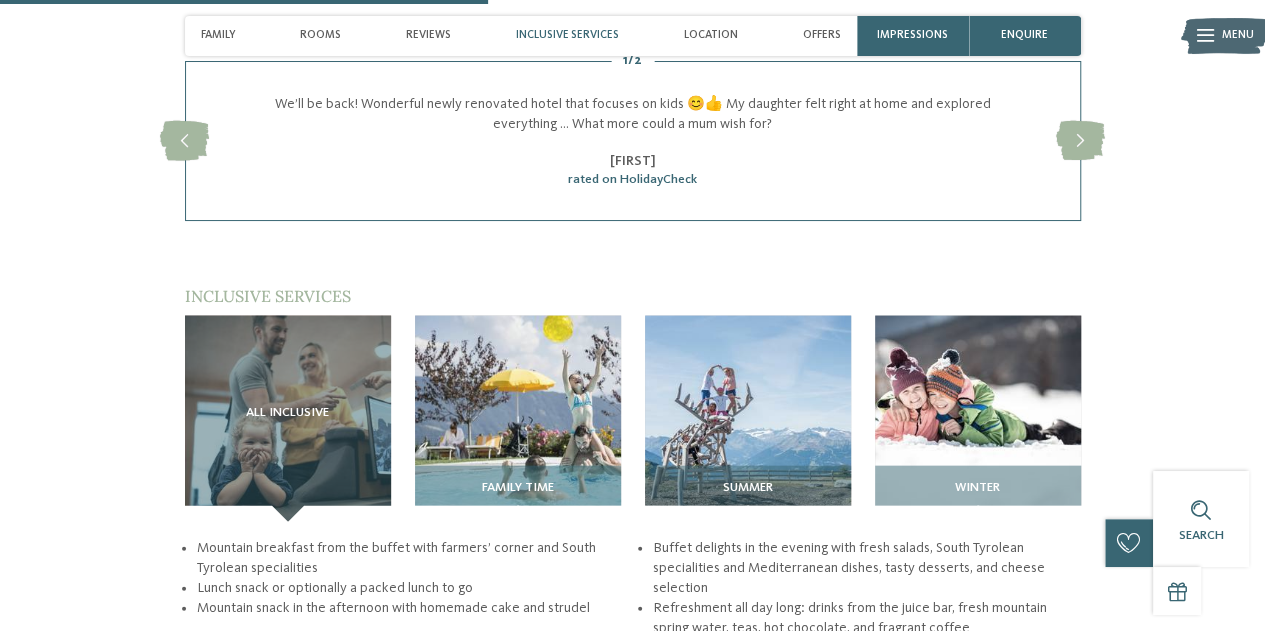 click on "Inclusive services" at bounding box center [567, 35] 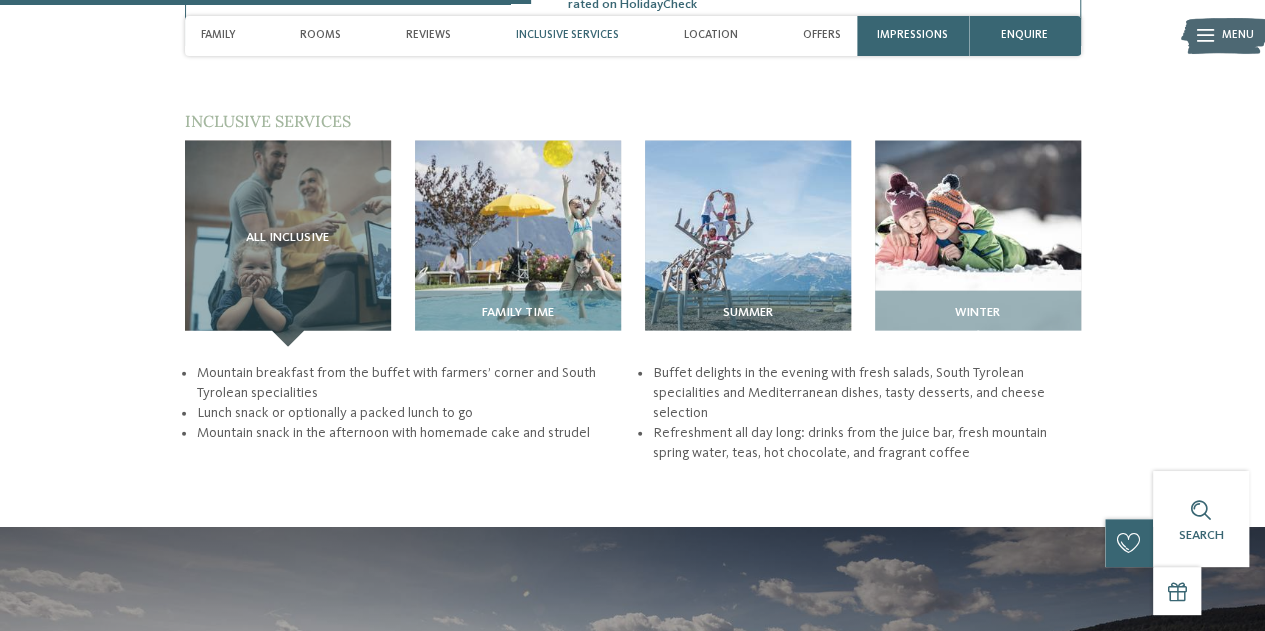 scroll, scrollTop: 2106, scrollLeft: 0, axis: vertical 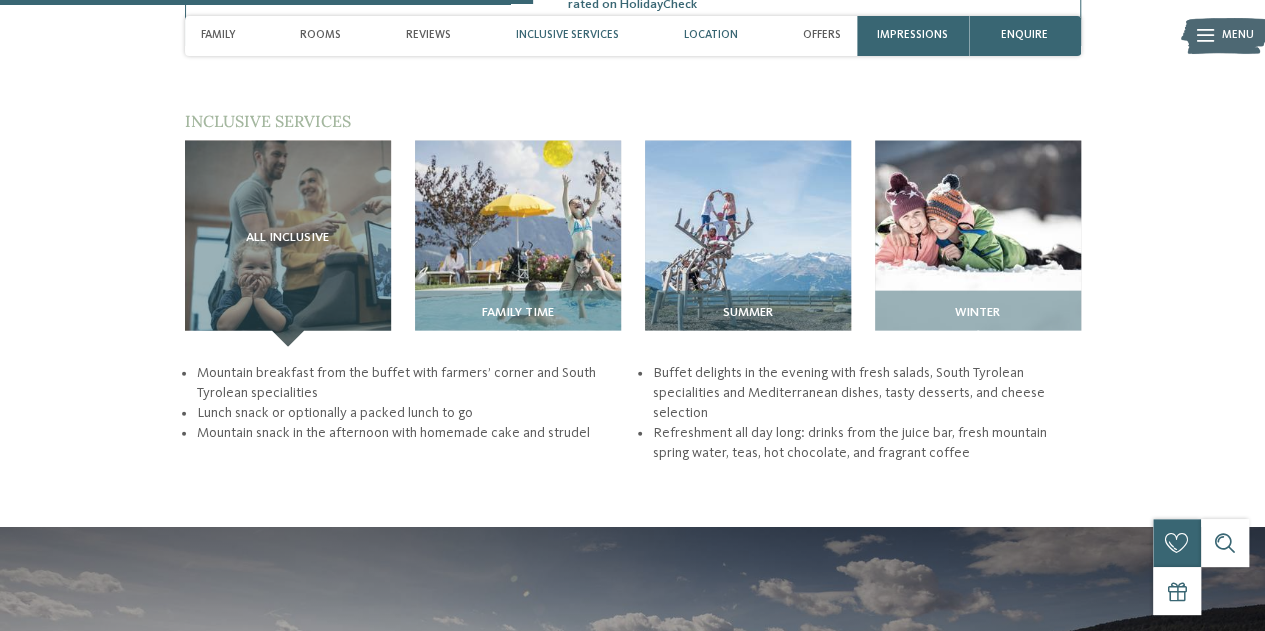 click on "Location" at bounding box center [711, 35] 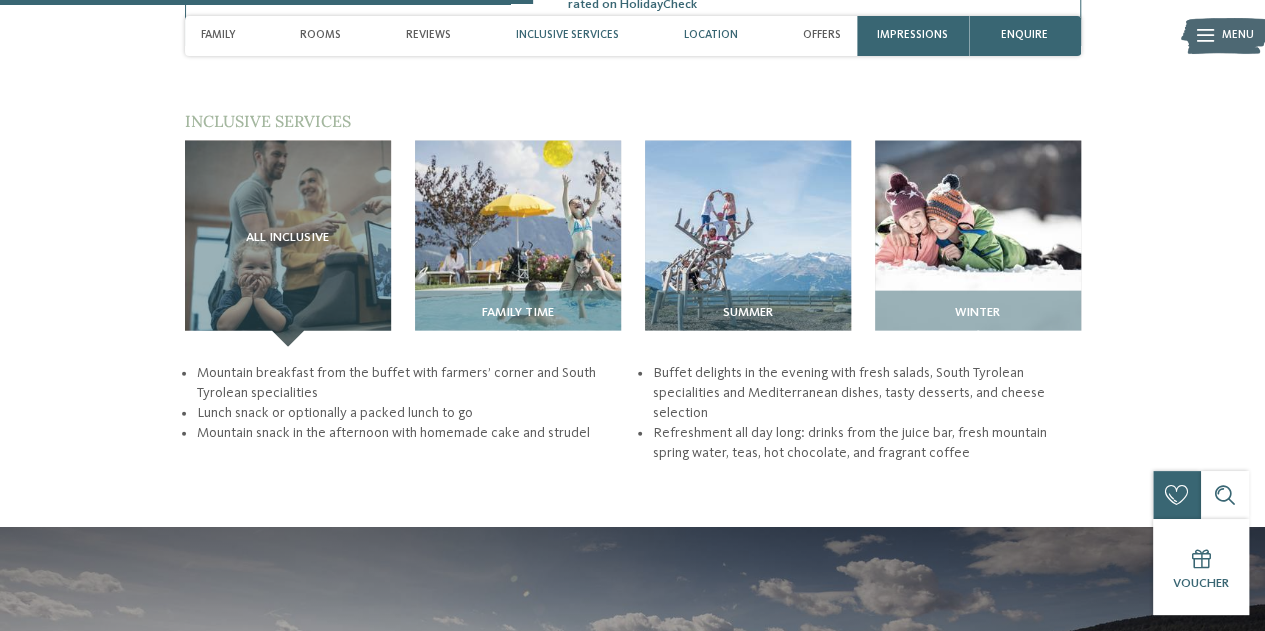 click on "Location" at bounding box center [711, 35] 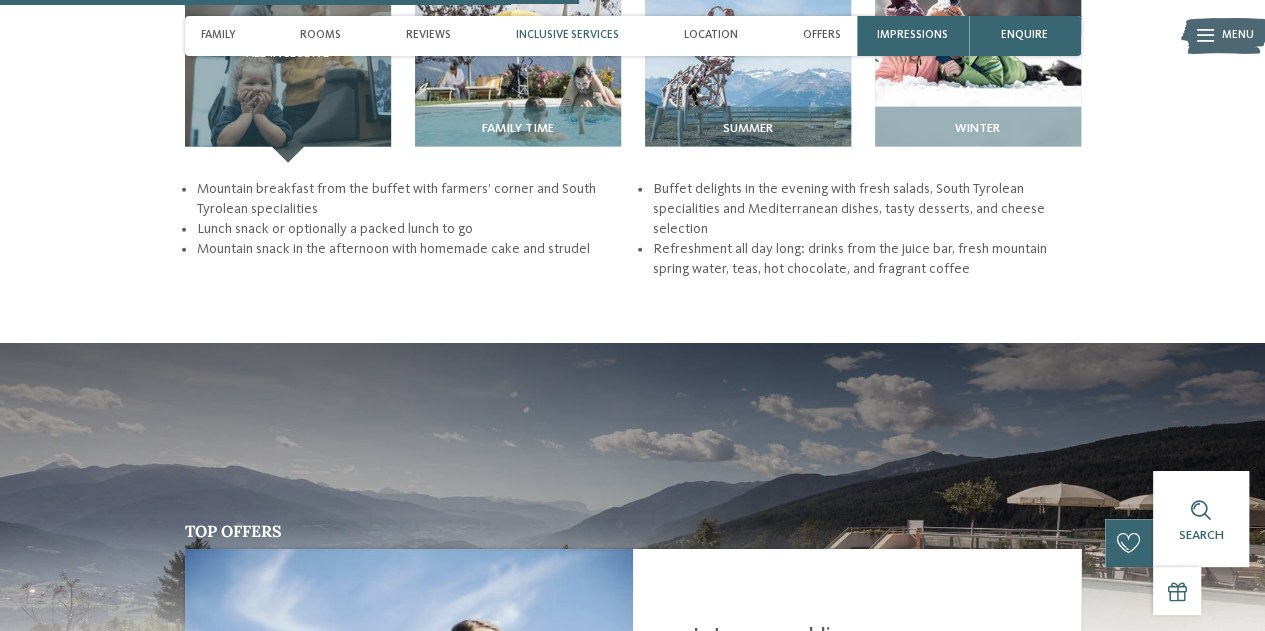 scroll, scrollTop: 2291, scrollLeft: 0, axis: vertical 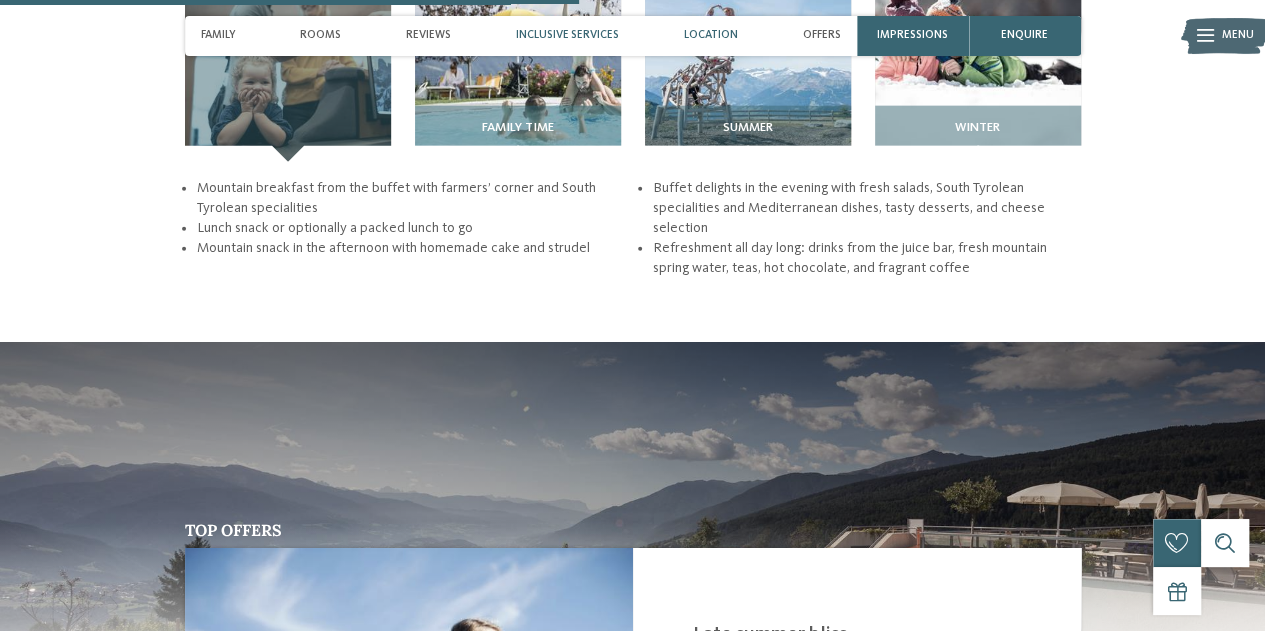 click on "Location" at bounding box center (711, 35) 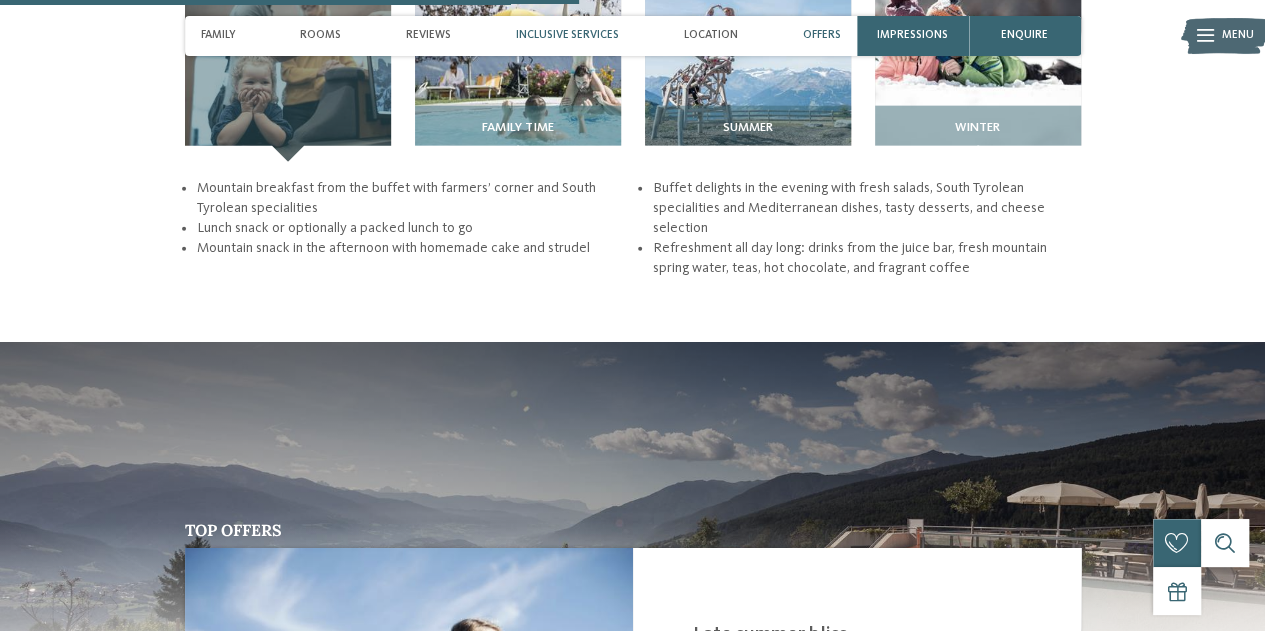click on "Offers" at bounding box center [821, 35] 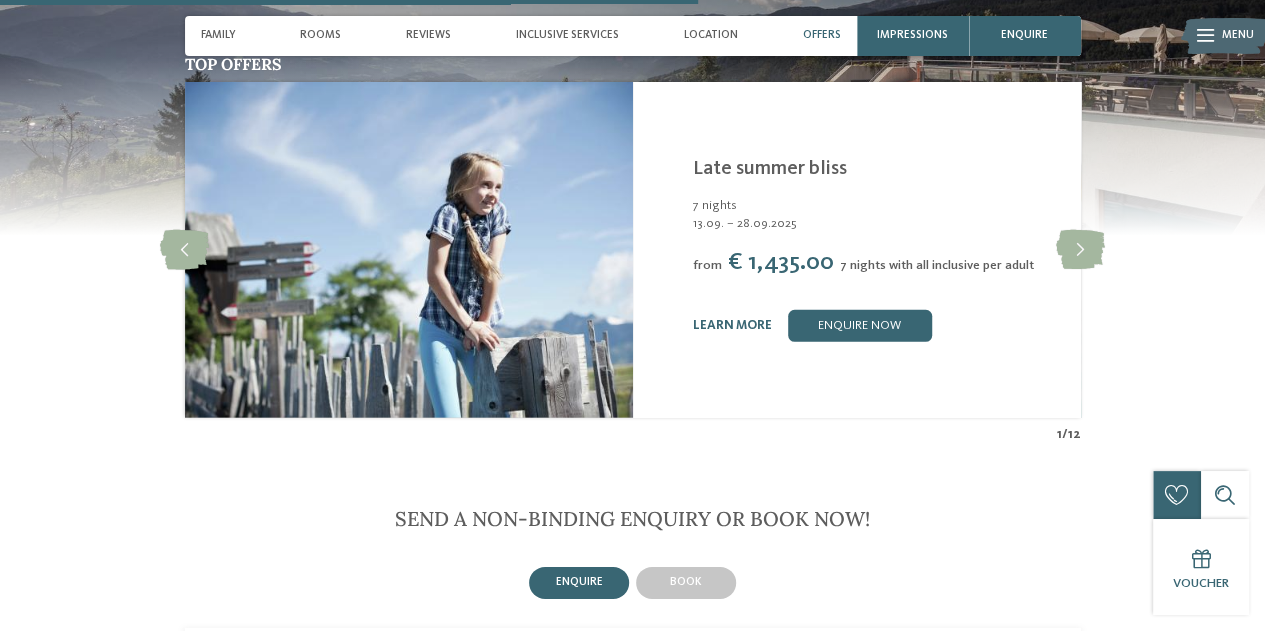 scroll, scrollTop: 2758, scrollLeft: 0, axis: vertical 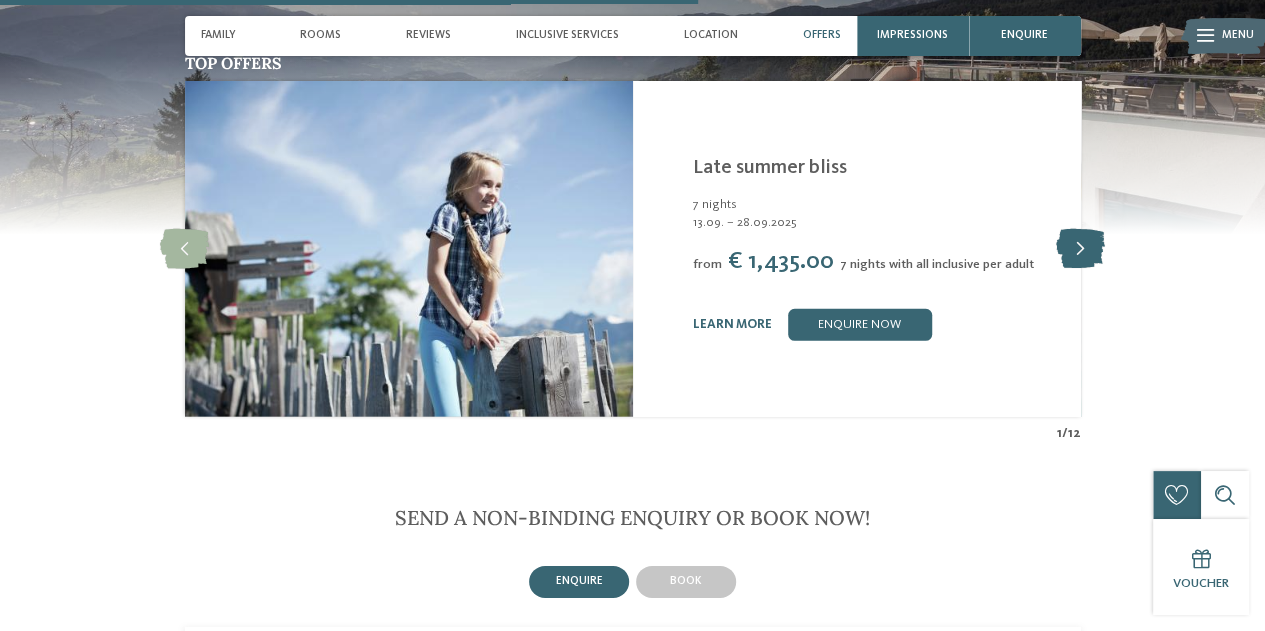 click at bounding box center [1080, 249] 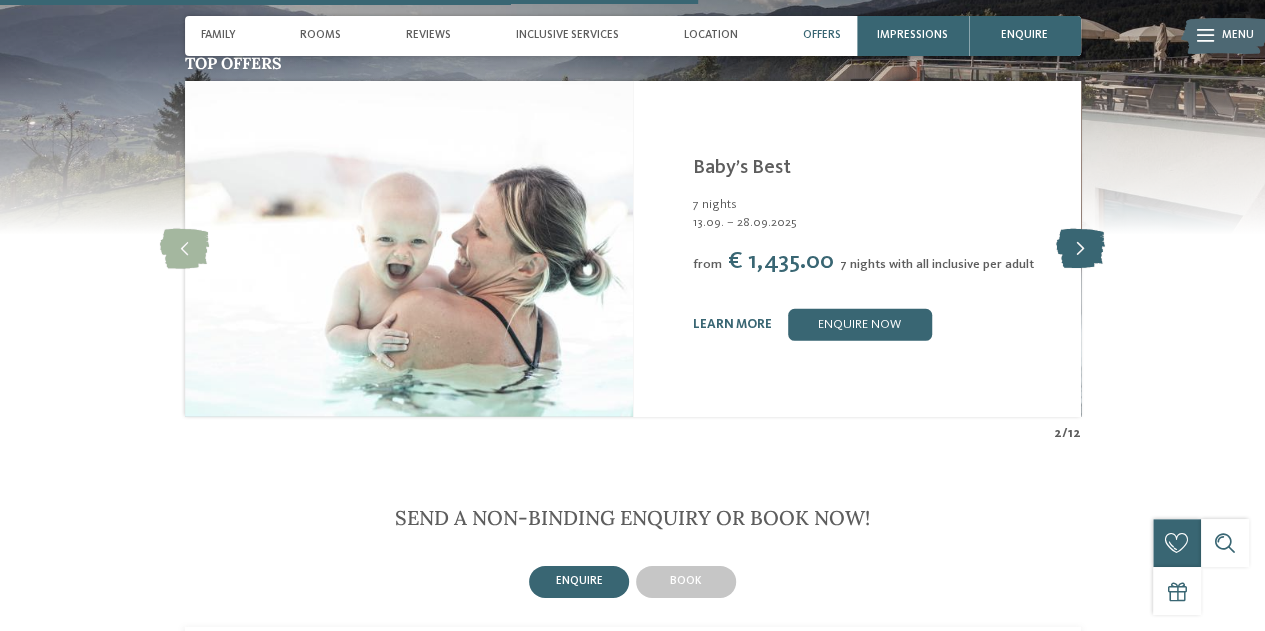 click at bounding box center (1080, 249) 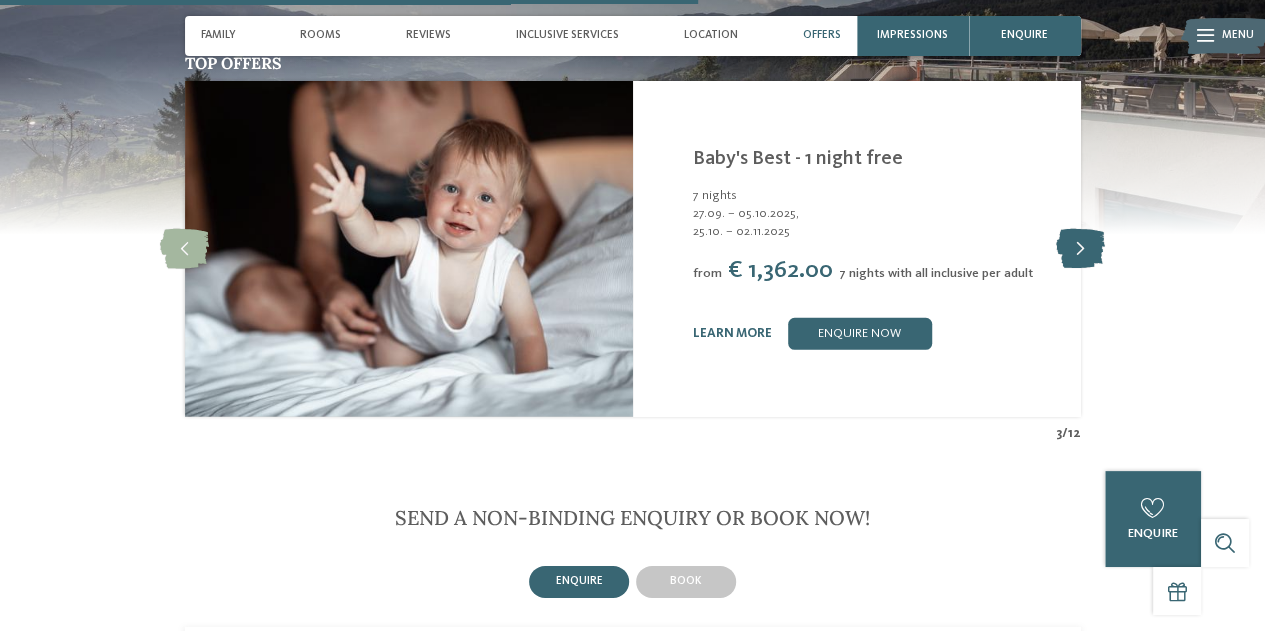 click at bounding box center (1080, 249) 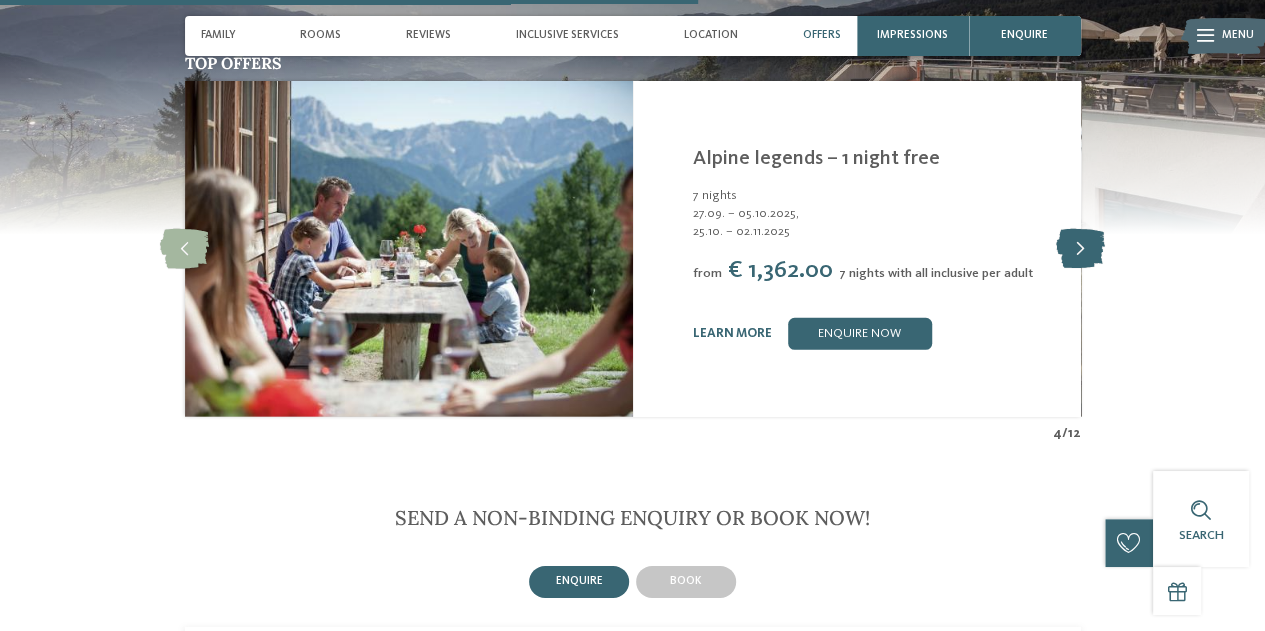 click at bounding box center [1080, 249] 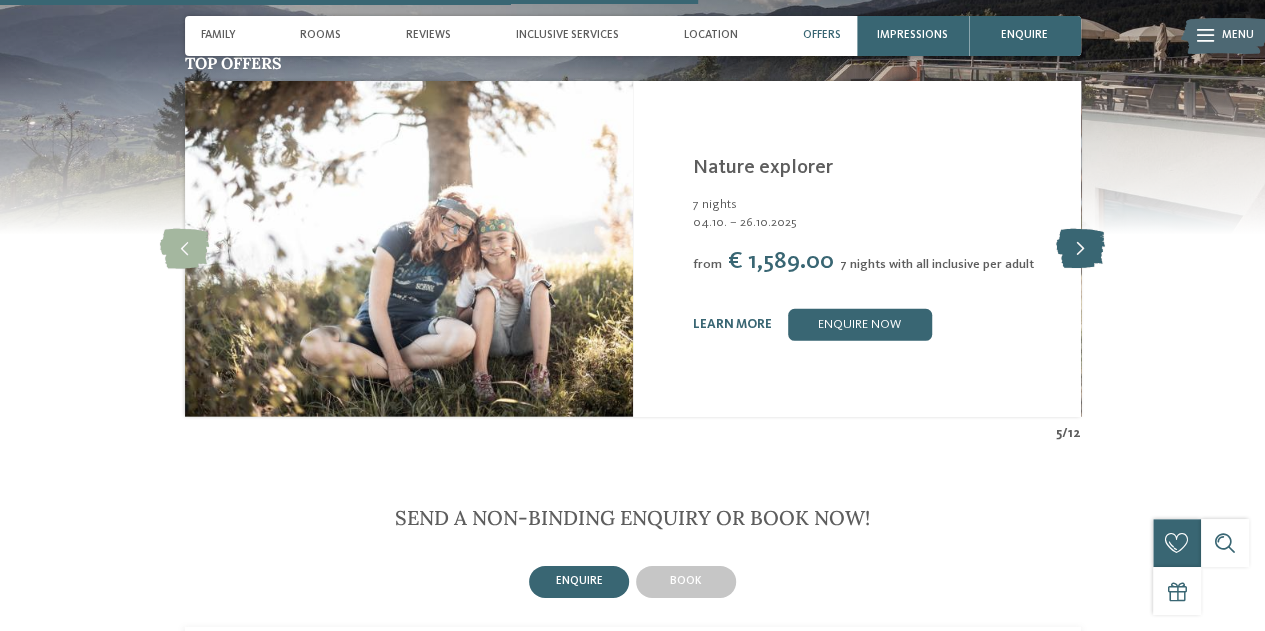 click at bounding box center (1080, 249) 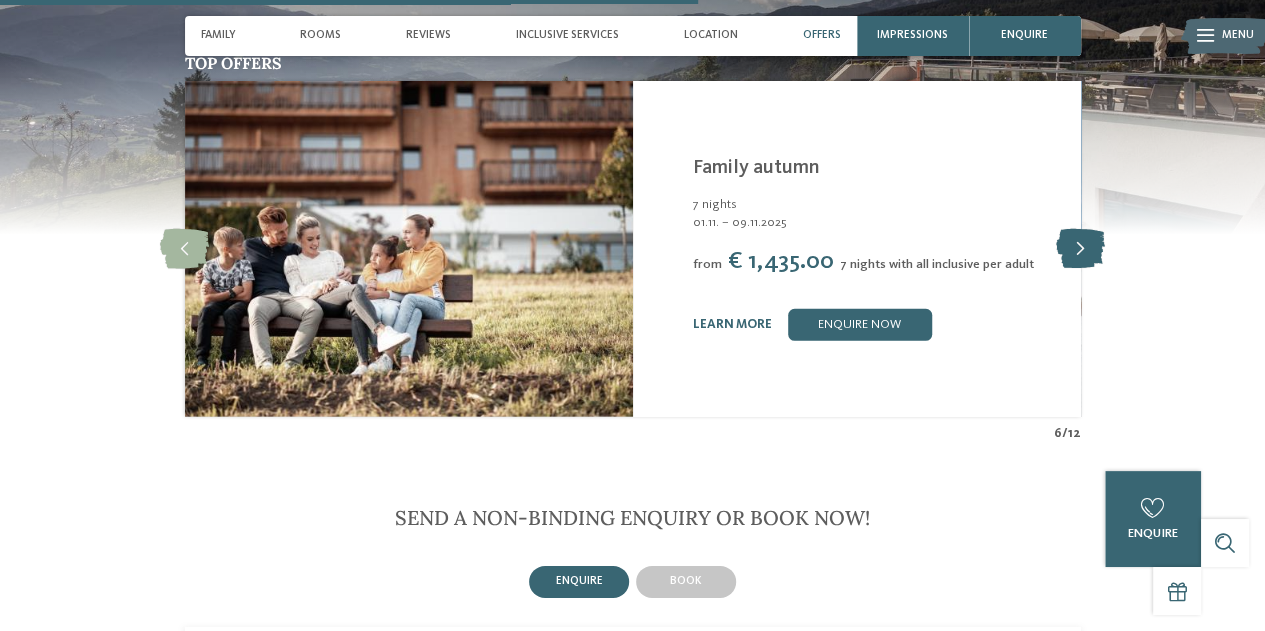 click at bounding box center [1080, 249] 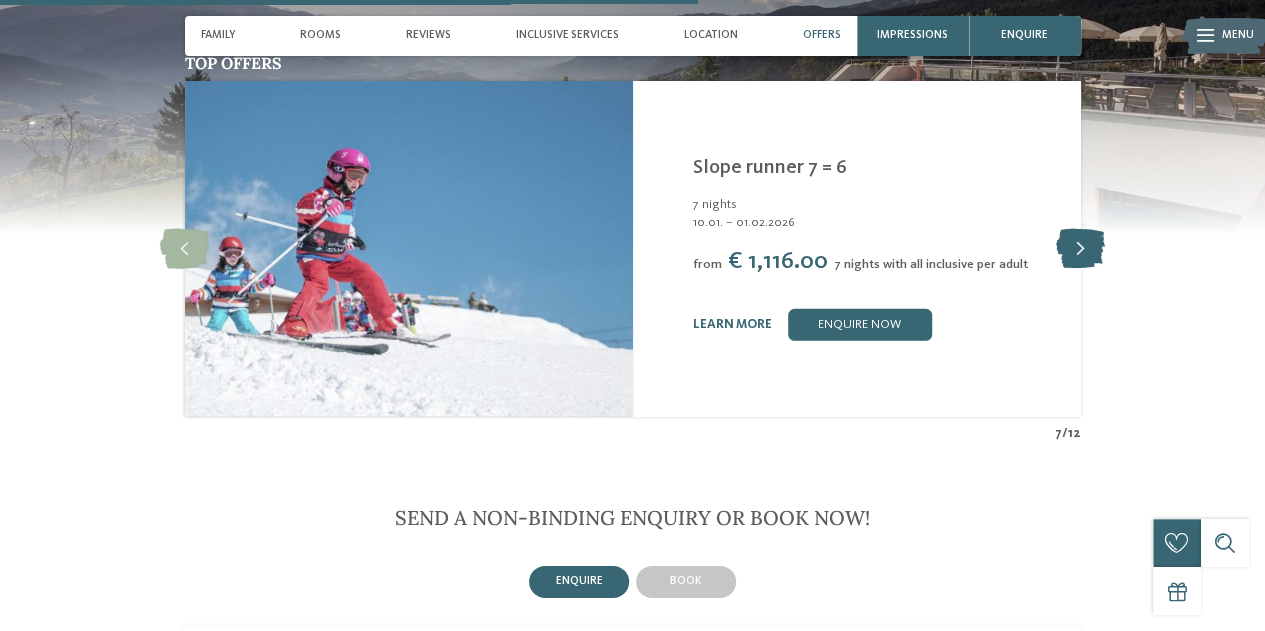 click at bounding box center (1080, 249) 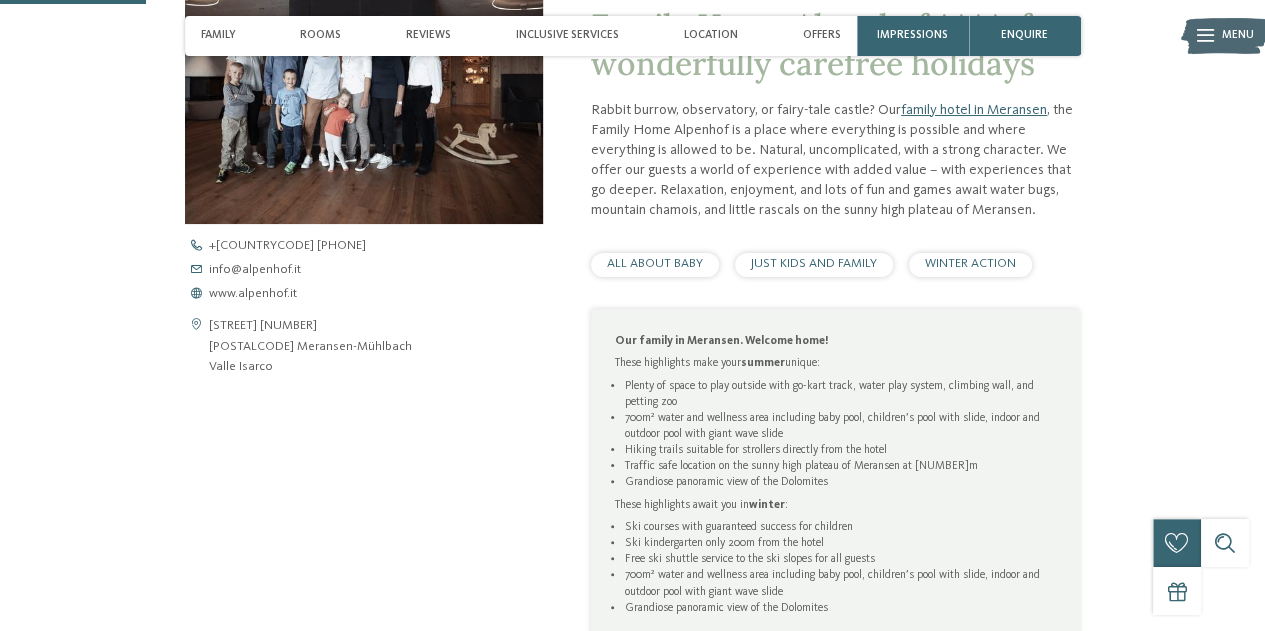 scroll, scrollTop: 580, scrollLeft: 0, axis: vertical 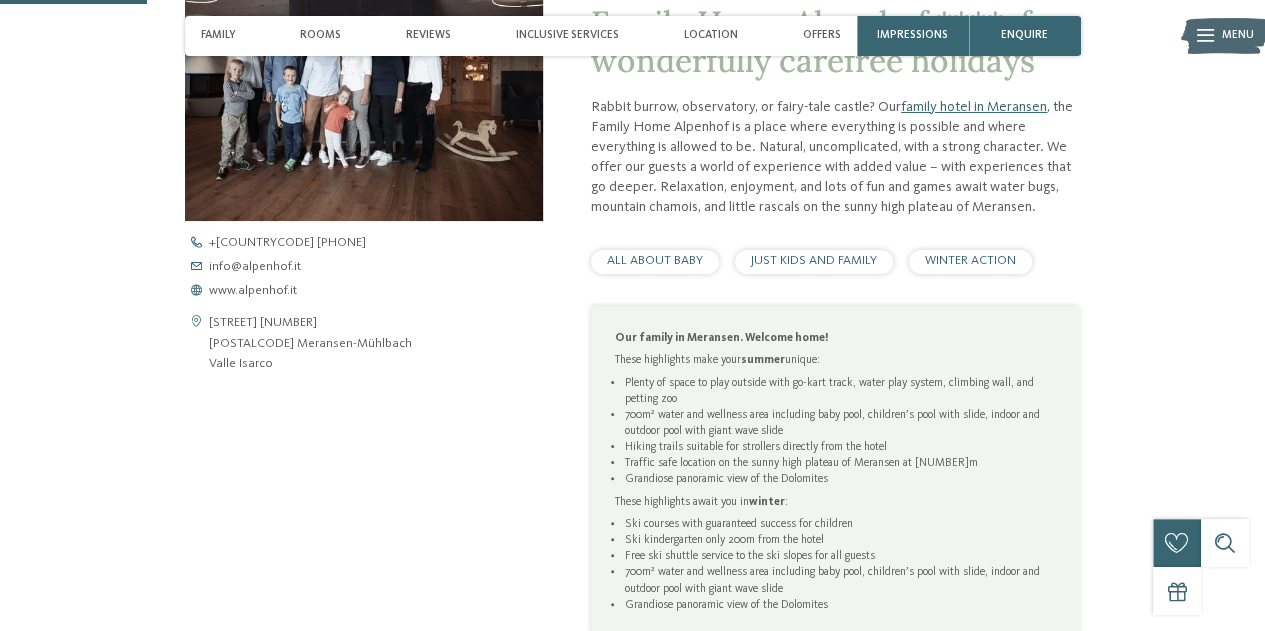 click at bounding box center [1205, 36] 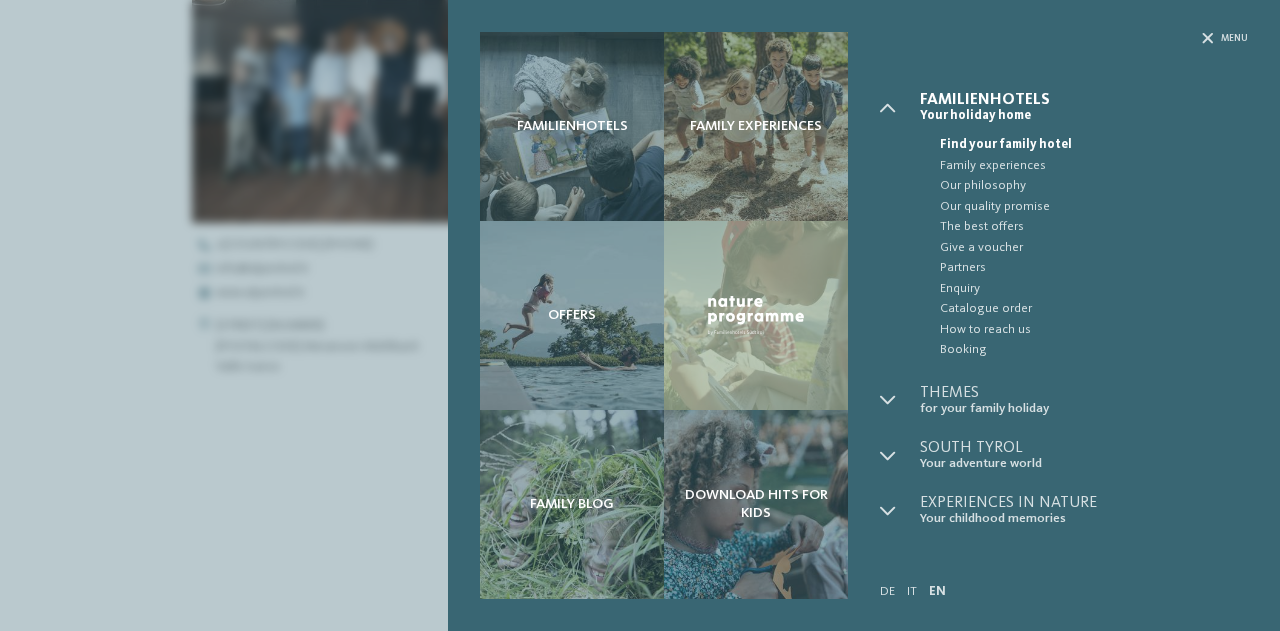 click on "Familienhotels
Family experiences
Offers" at bounding box center [640, 315] 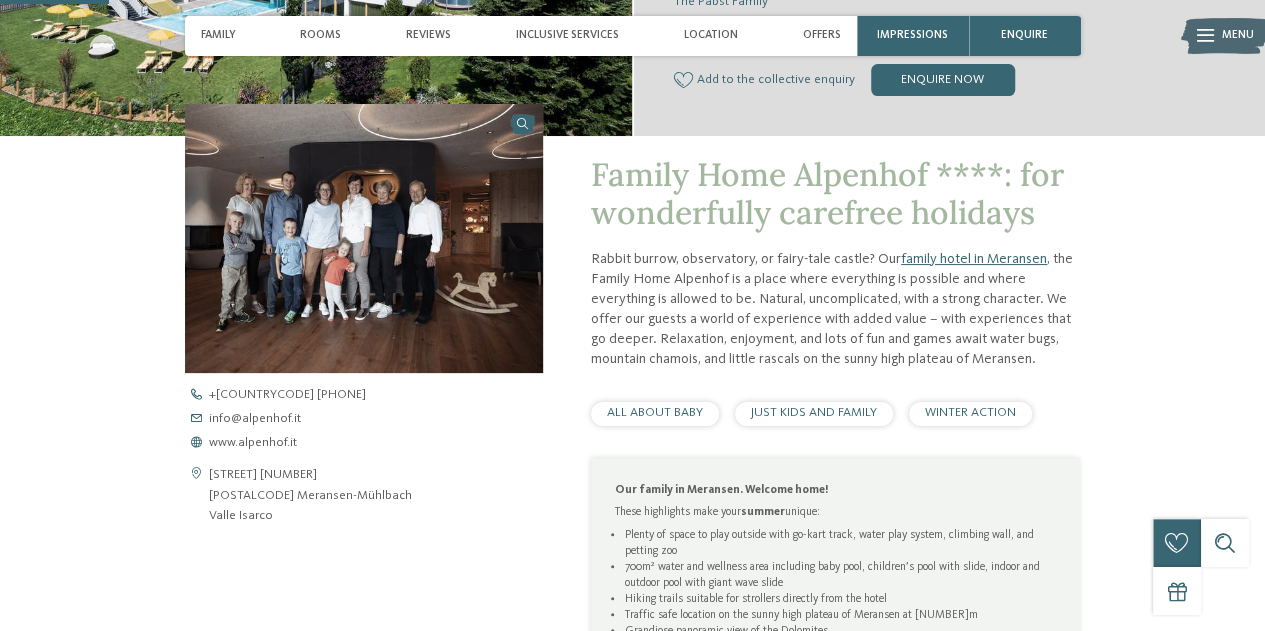 scroll, scrollTop: 429, scrollLeft: 0, axis: vertical 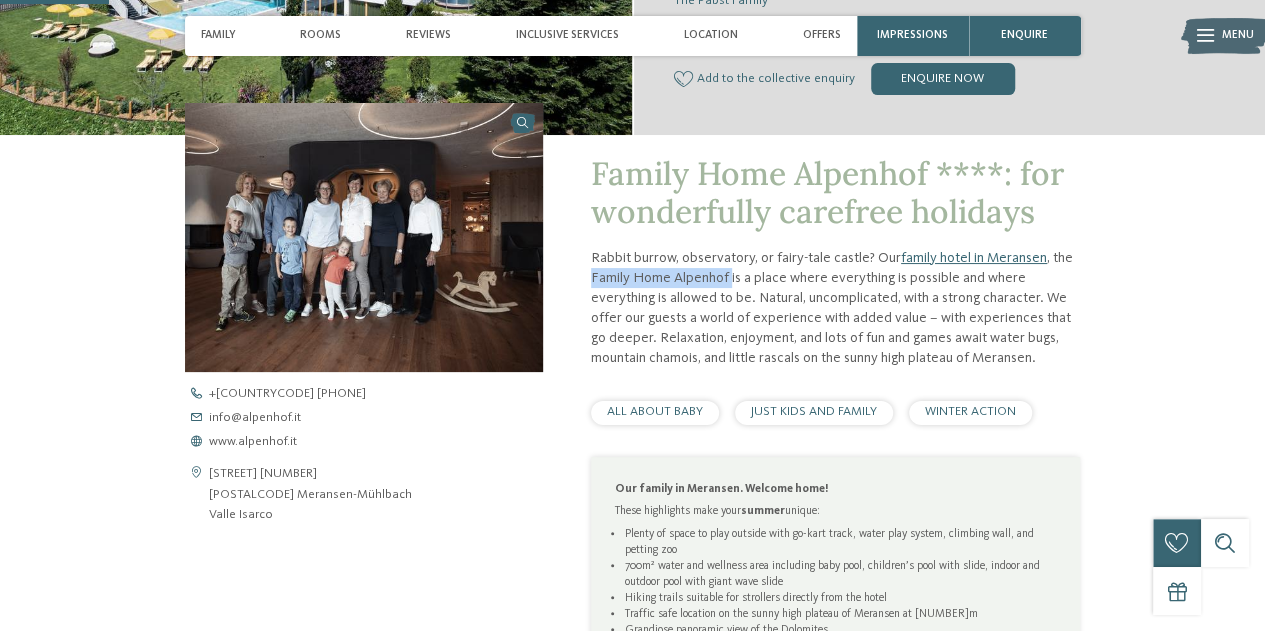 drag, startPoint x: 728, startPoint y: 275, endPoint x: 588, endPoint y: 279, distance: 140.05713 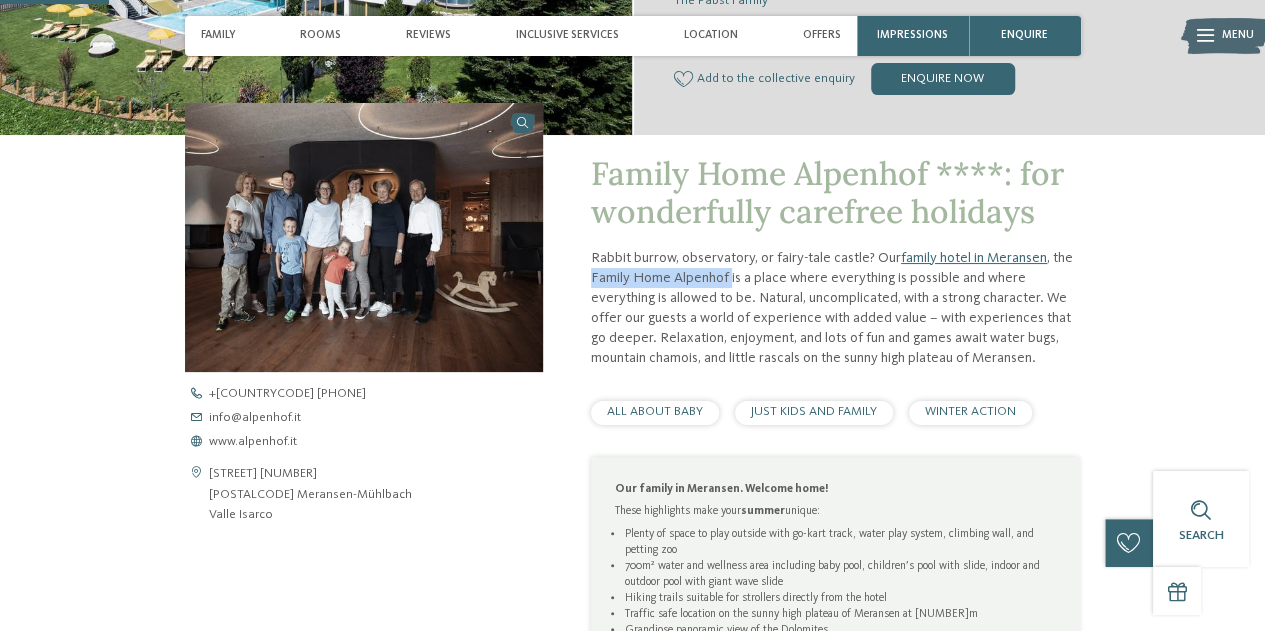 copy on "Family Home Alpenhof" 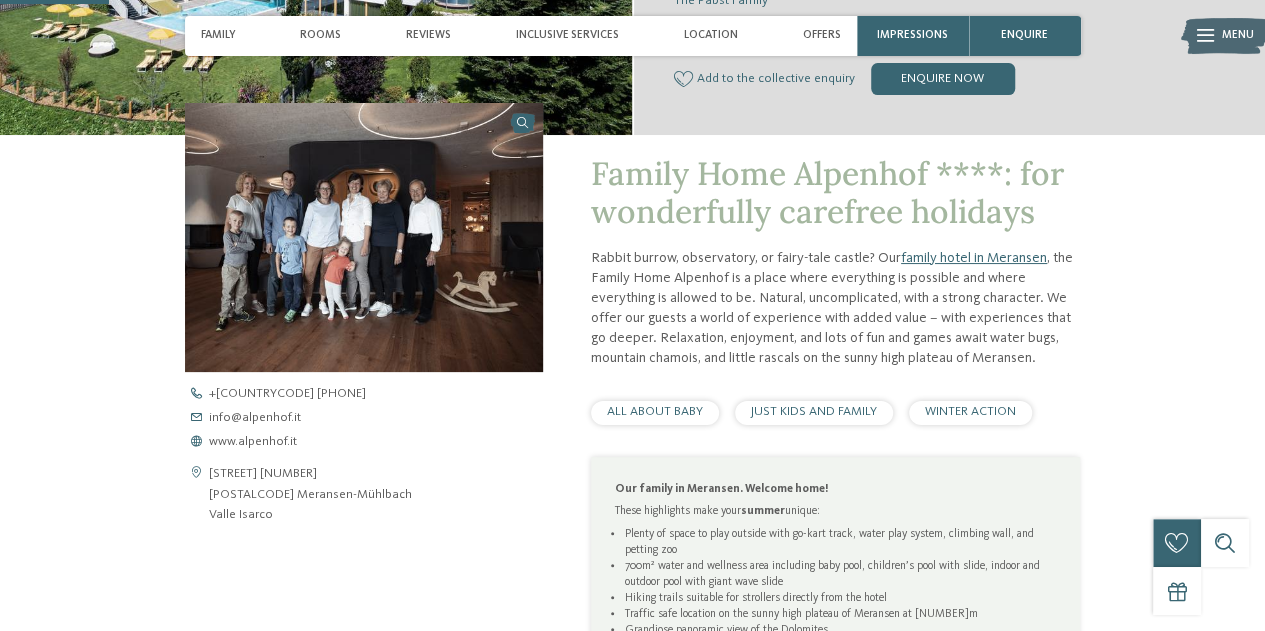 click on "Rabbit burrow, observatory, or fairy-tale castle? Our  family hotel in Meransen , the Family Home Alpenhof is a place where everything is possible and where everything is allowed to be. Natural, uncomplicated, with a strong character. We offer our guests a world of experience with added value – with experiences that go deeper. Relaxation, enjoyment, and lots of fun and games await water bugs, mountain chamois, and little rascals on the sunny high plateau of Meransen." at bounding box center [836, 308] 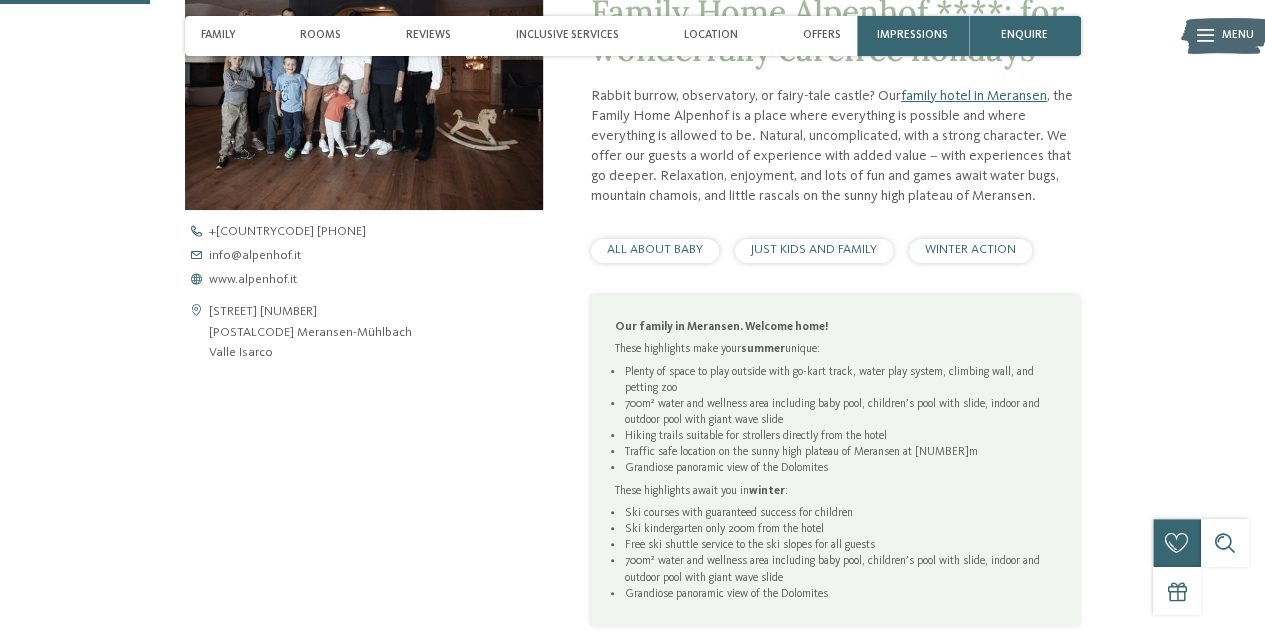 scroll, scrollTop: 593, scrollLeft: 0, axis: vertical 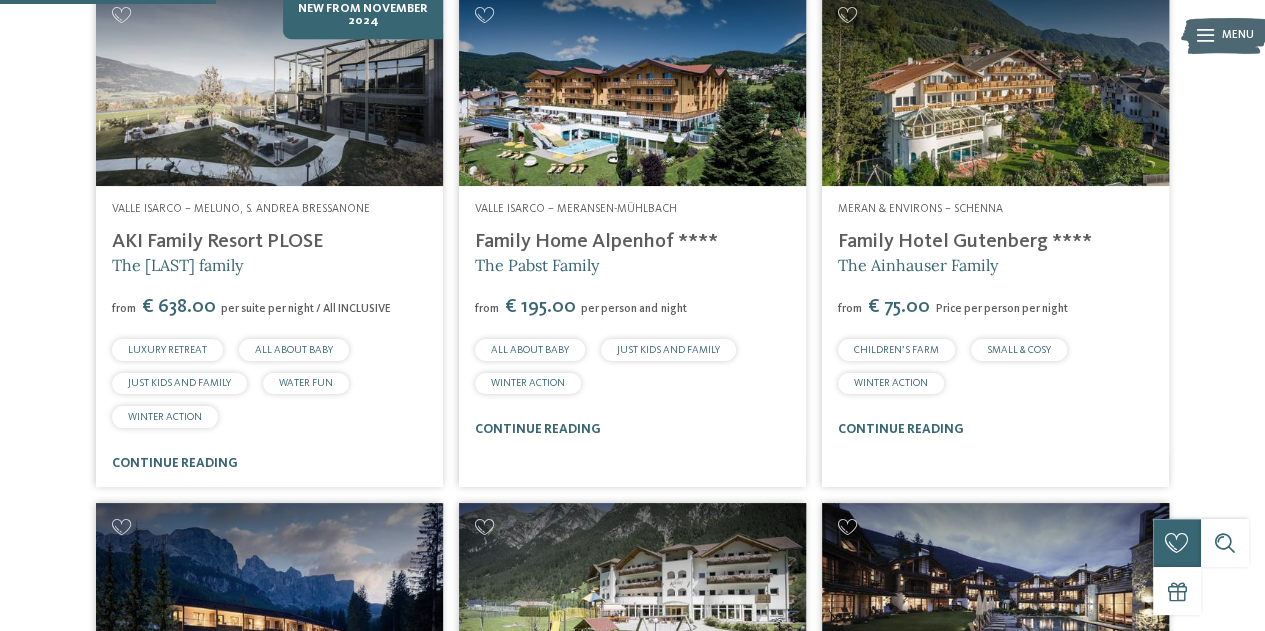 drag, startPoint x: 110, startPoint y: 242, endPoint x: 342, endPoint y: 237, distance: 232.05388 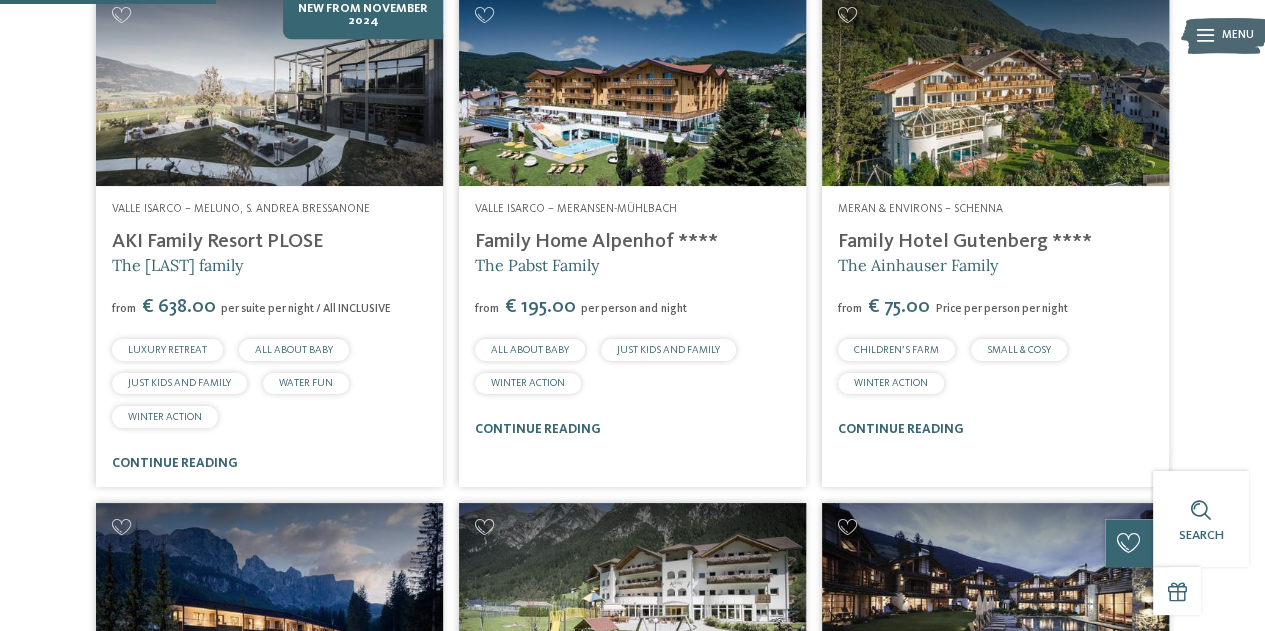 copy on "AKI Family Resort PLOSE" 